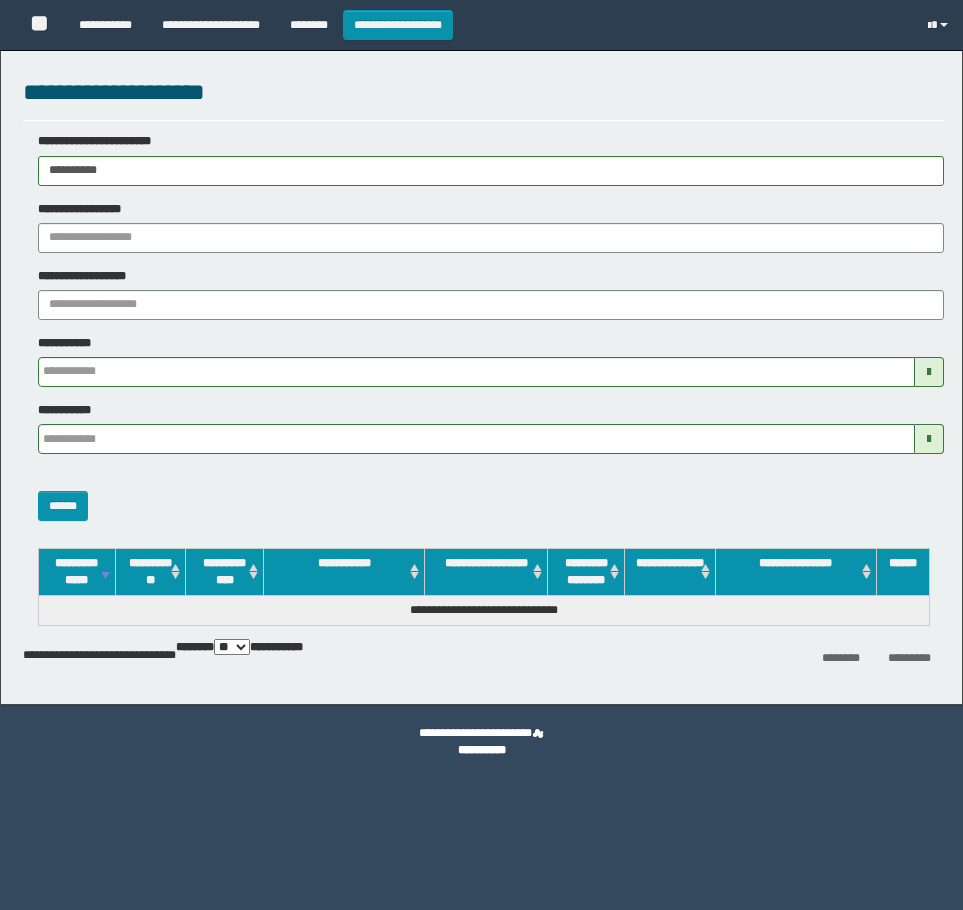 click on "**********" at bounding box center (483, 326) 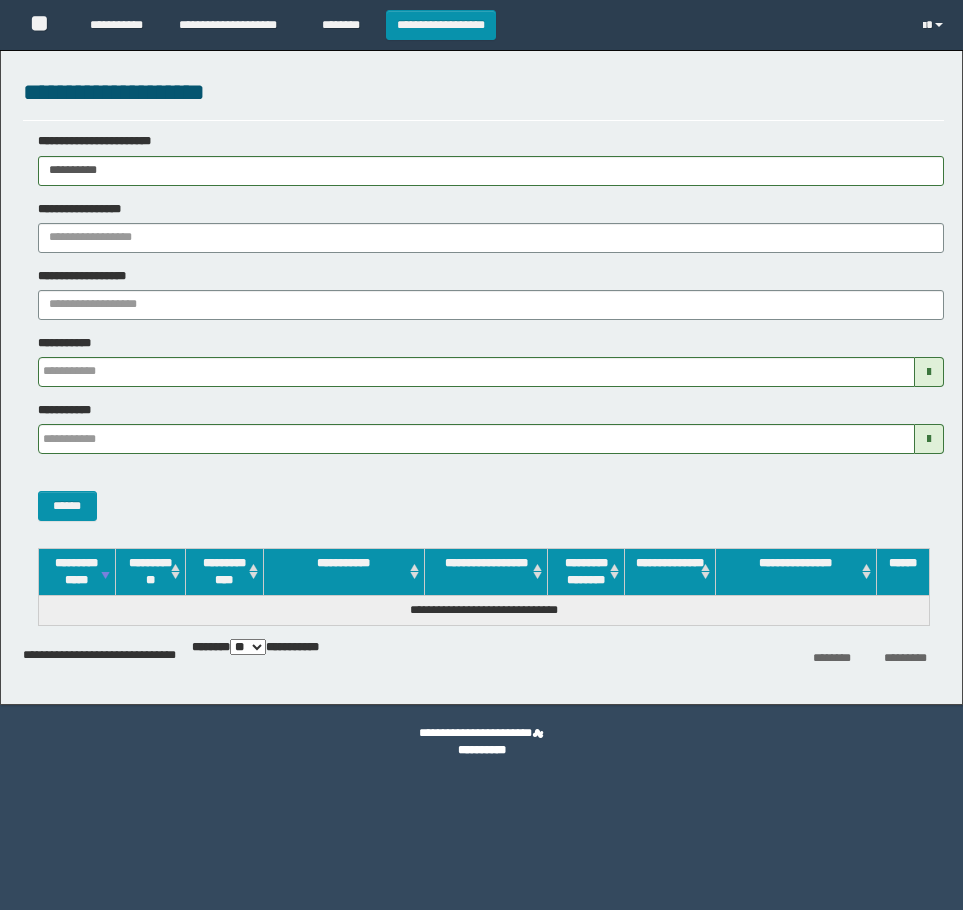 scroll, scrollTop: 0, scrollLeft: 0, axis: both 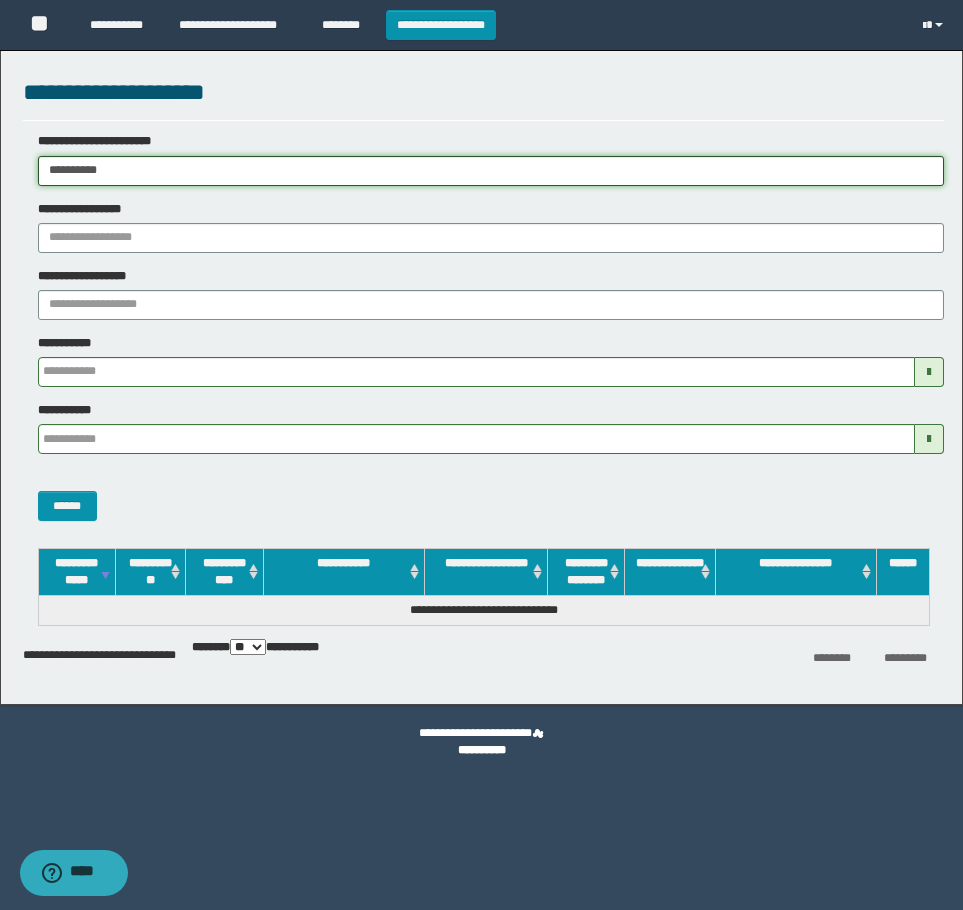 drag, startPoint x: 207, startPoint y: 178, endPoint x: -4, endPoint y: 190, distance: 211.34096 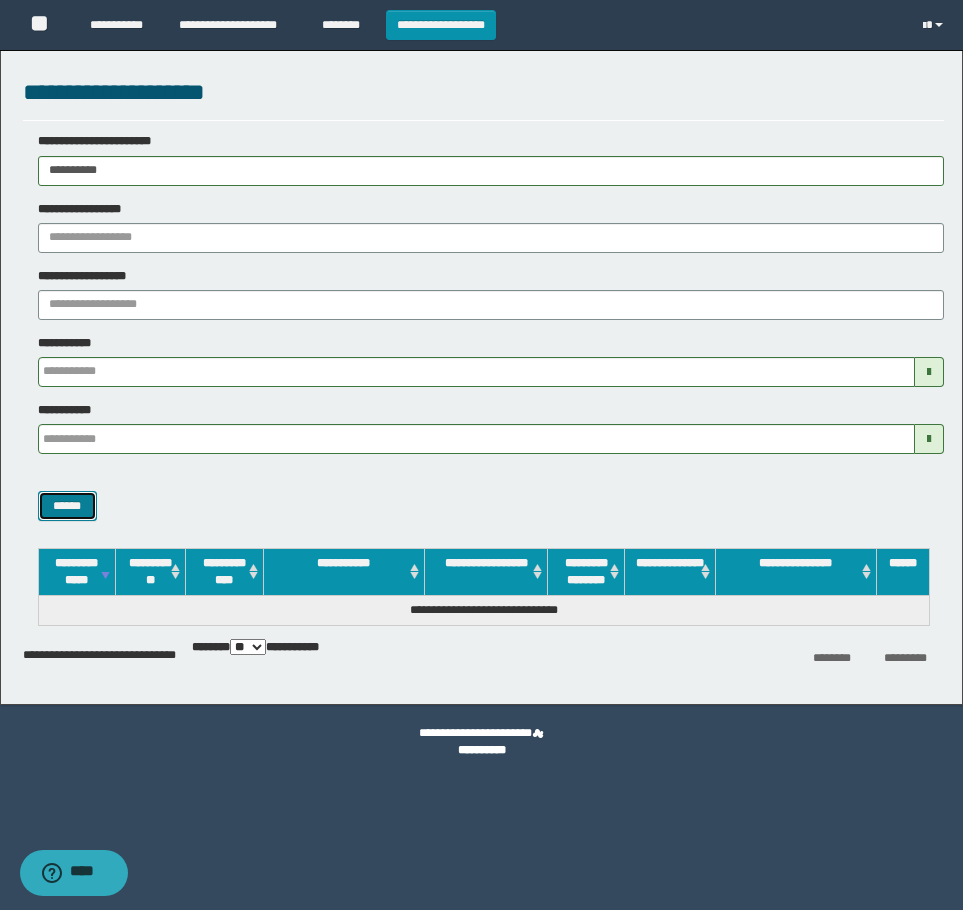click on "******" at bounding box center [67, 506] 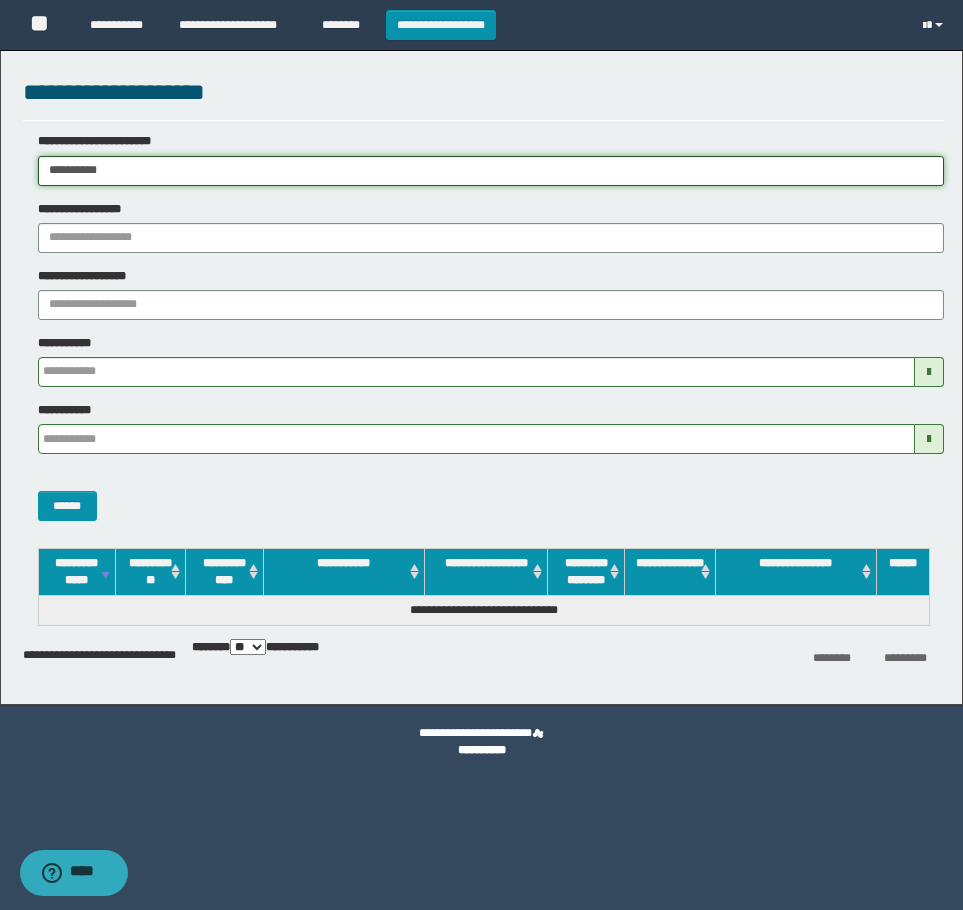 drag, startPoint x: 167, startPoint y: 175, endPoint x: -4, endPoint y: 176, distance: 171.00293 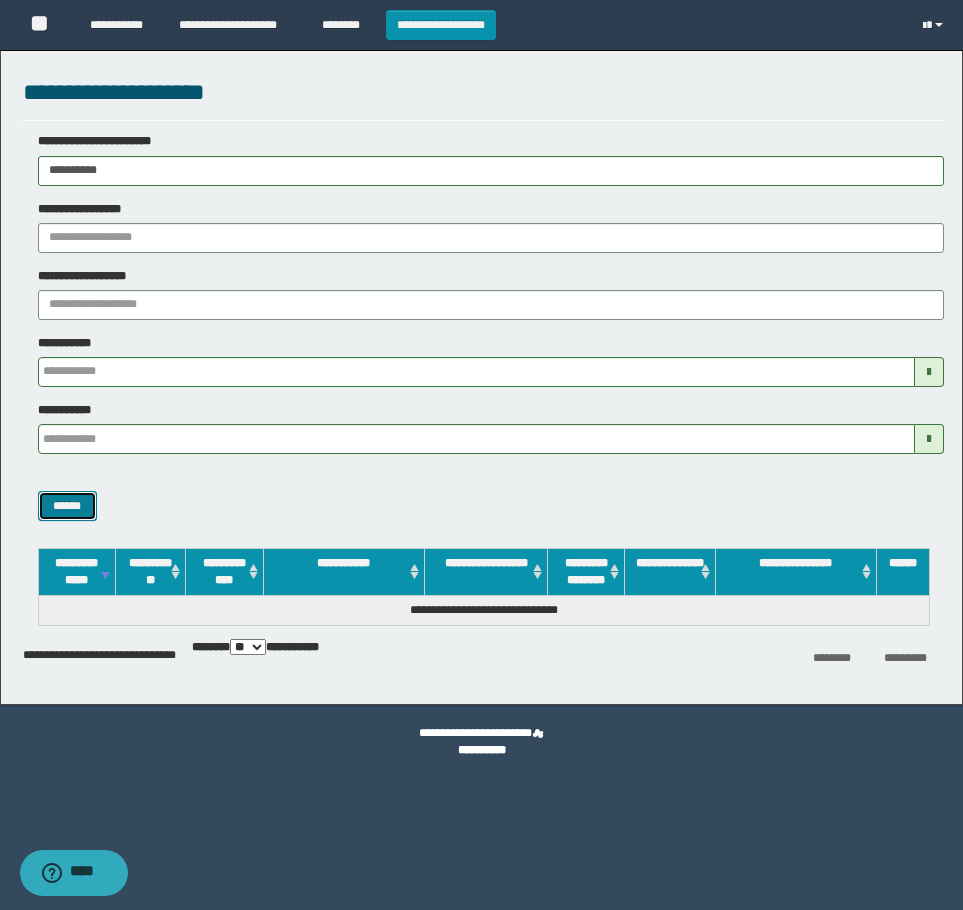 click on "******" at bounding box center [67, 506] 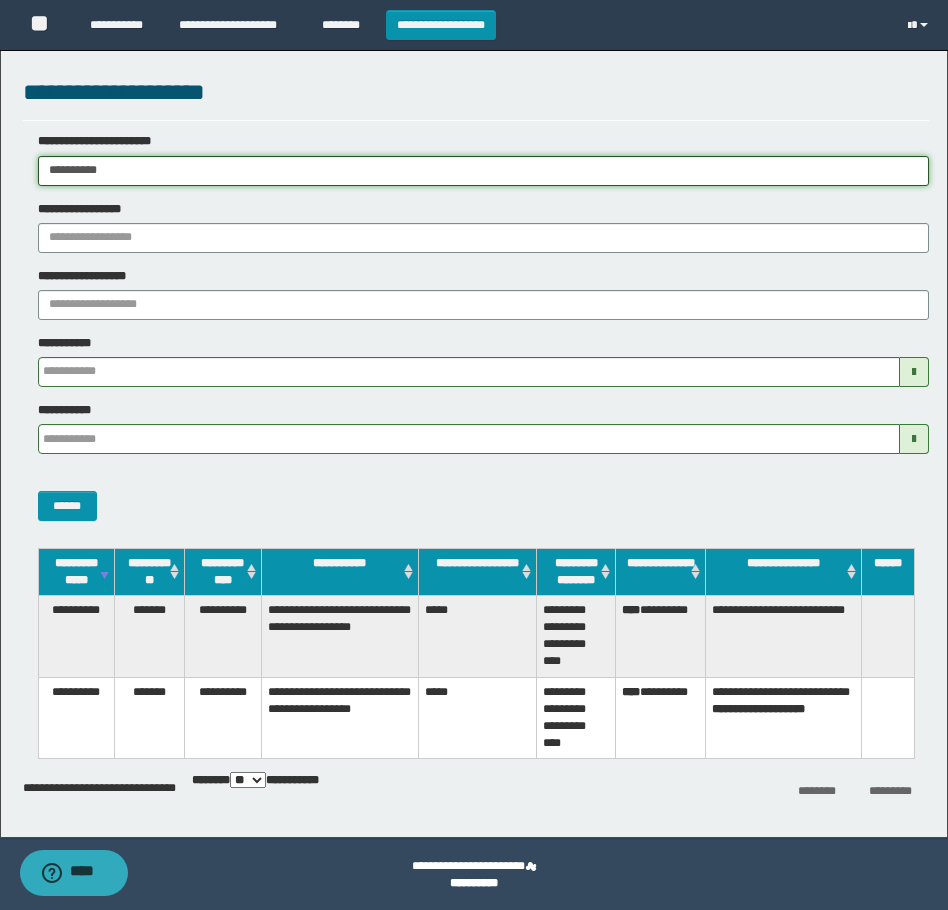 drag, startPoint x: 183, startPoint y: 165, endPoint x: -4, endPoint y: 192, distance: 188.93915 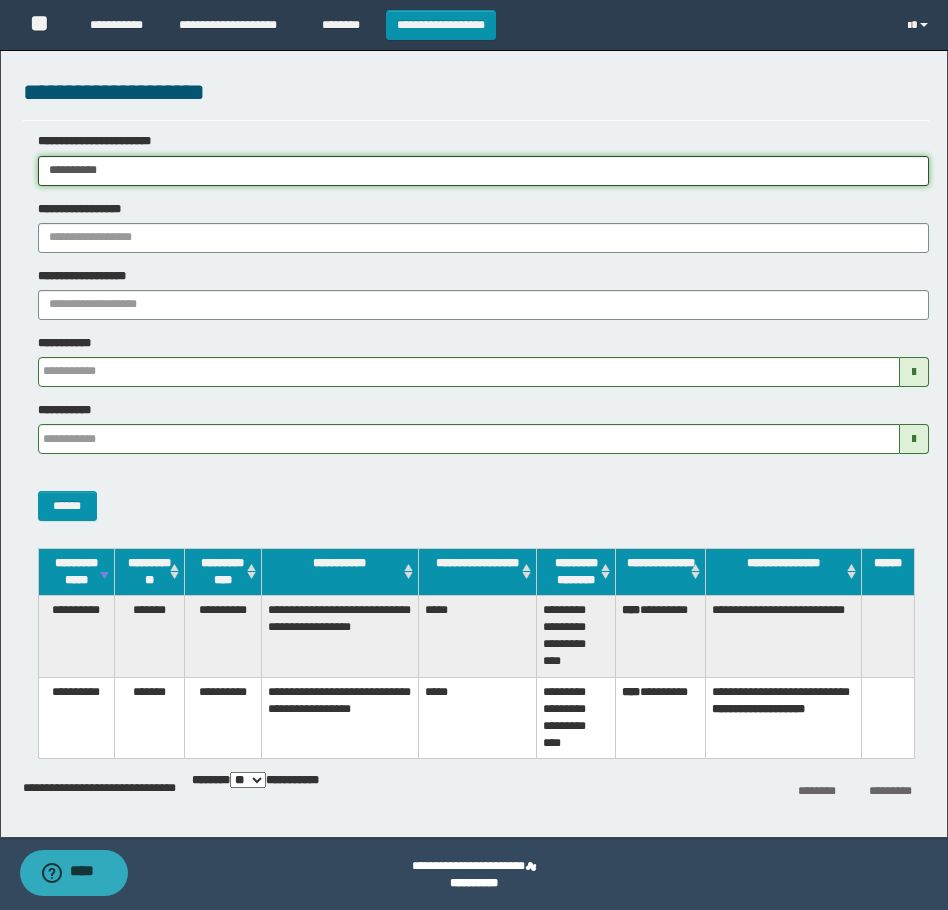 click on "**********" at bounding box center (474, 455) 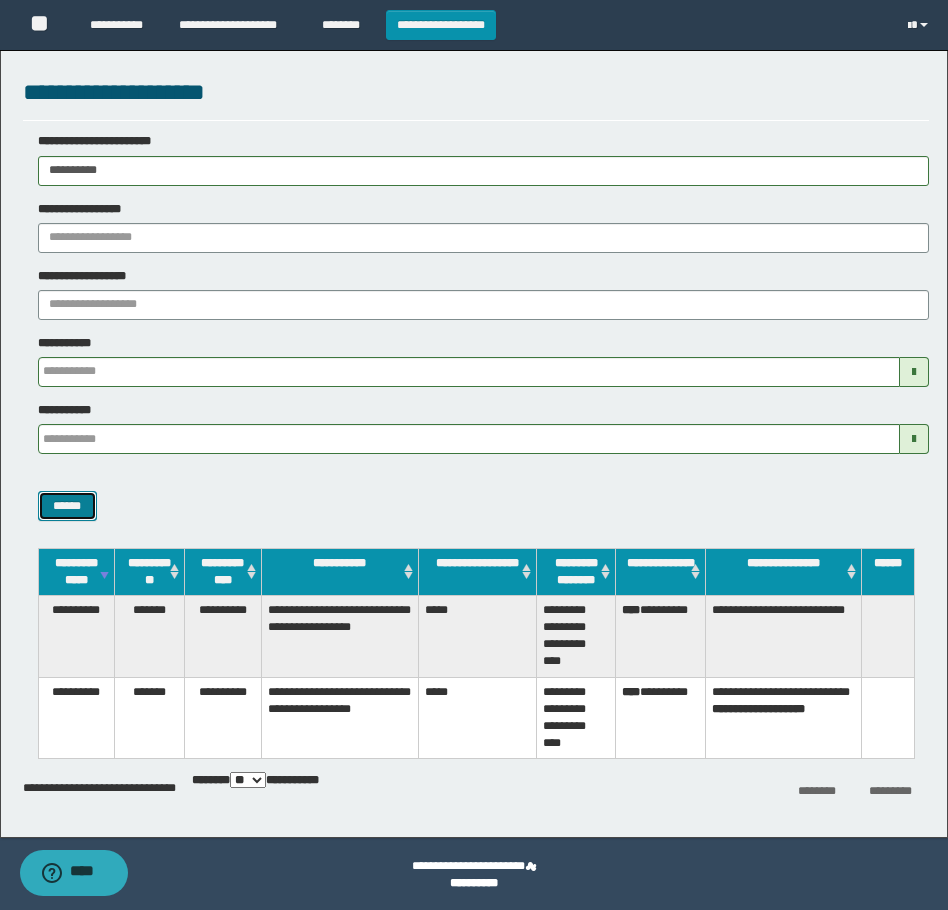 click on "******" at bounding box center [67, 506] 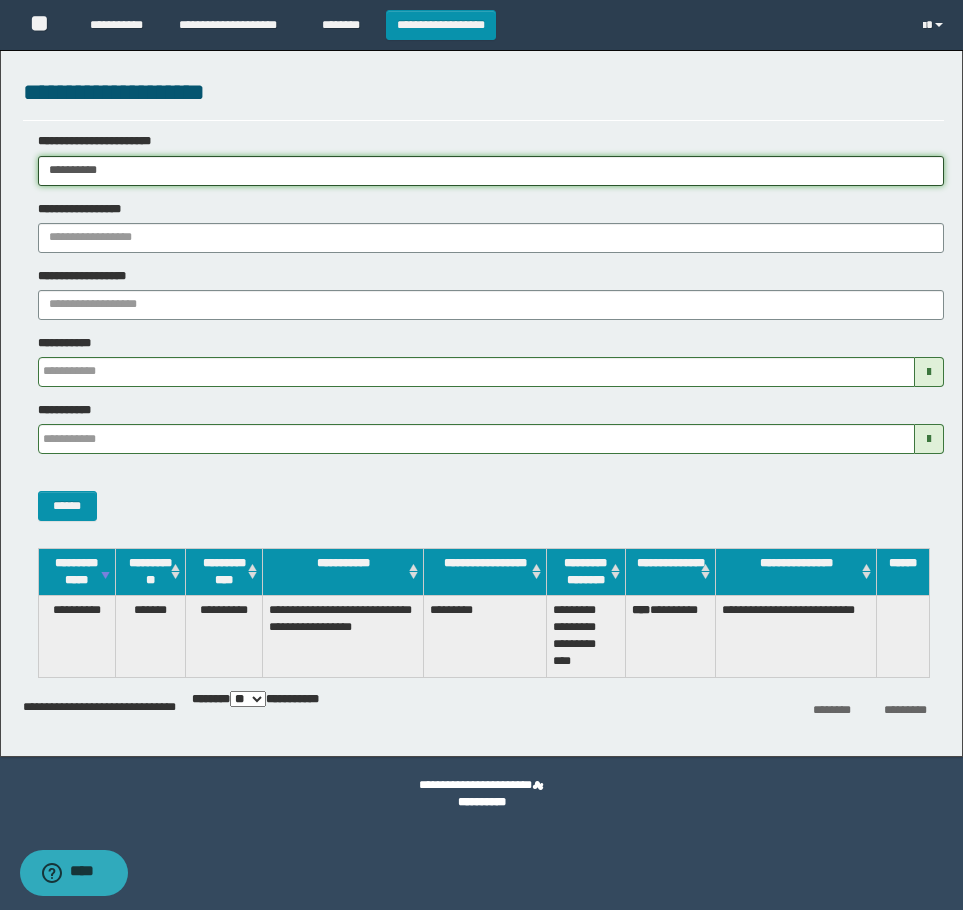 drag, startPoint x: 198, startPoint y: 162, endPoint x: -4, endPoint y: 267, distance: 227.65984 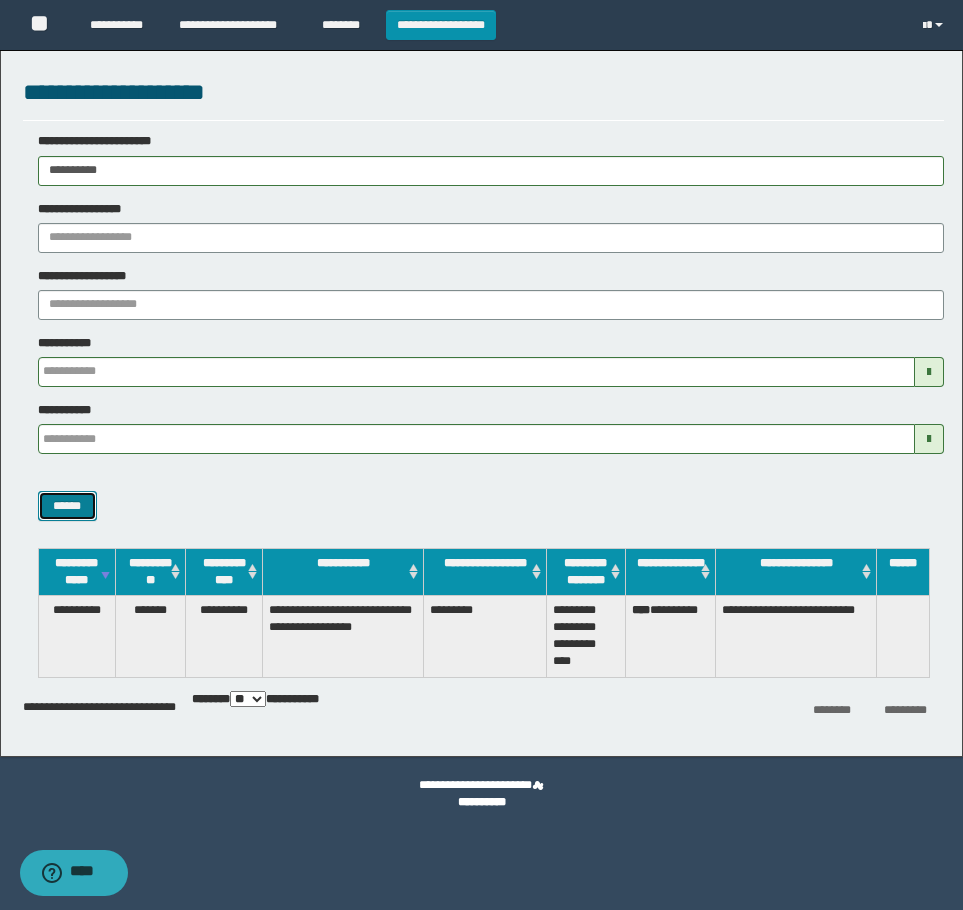click on "******" at bounding box center (67, 506) 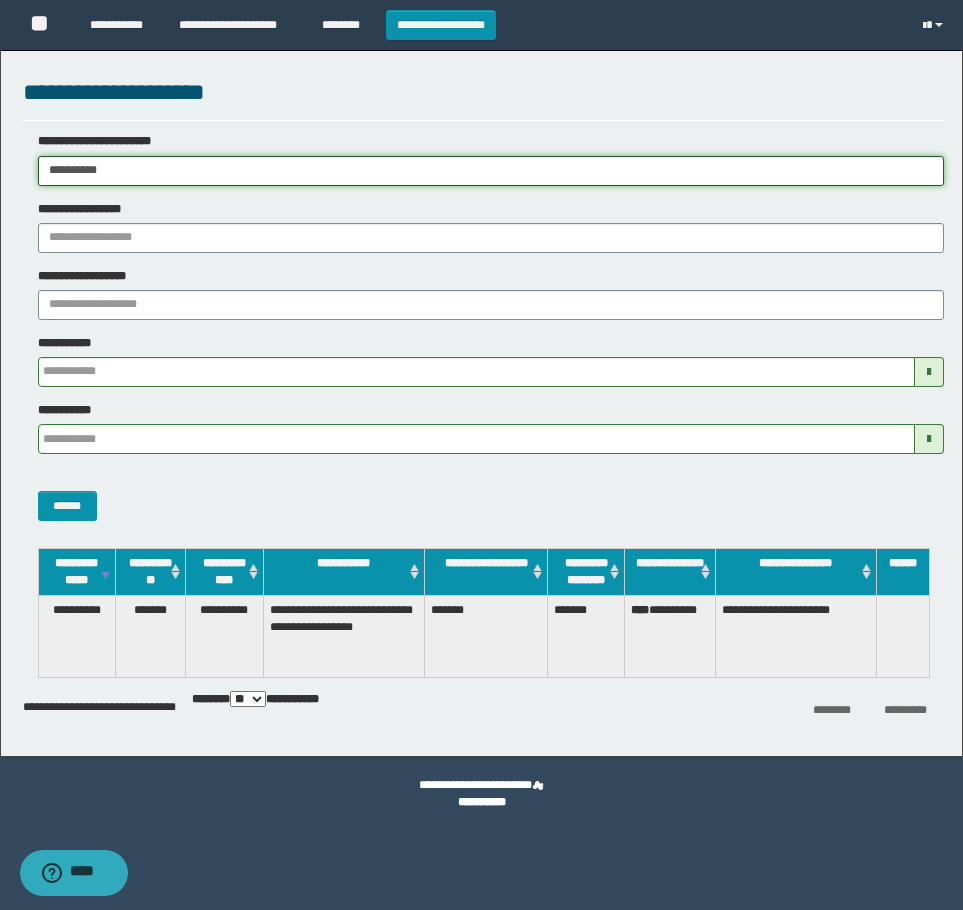 drag, startPoint x: 193, startPoint y: 174, endPoint x: -4, endPoint y: 198, distance: 198.45654 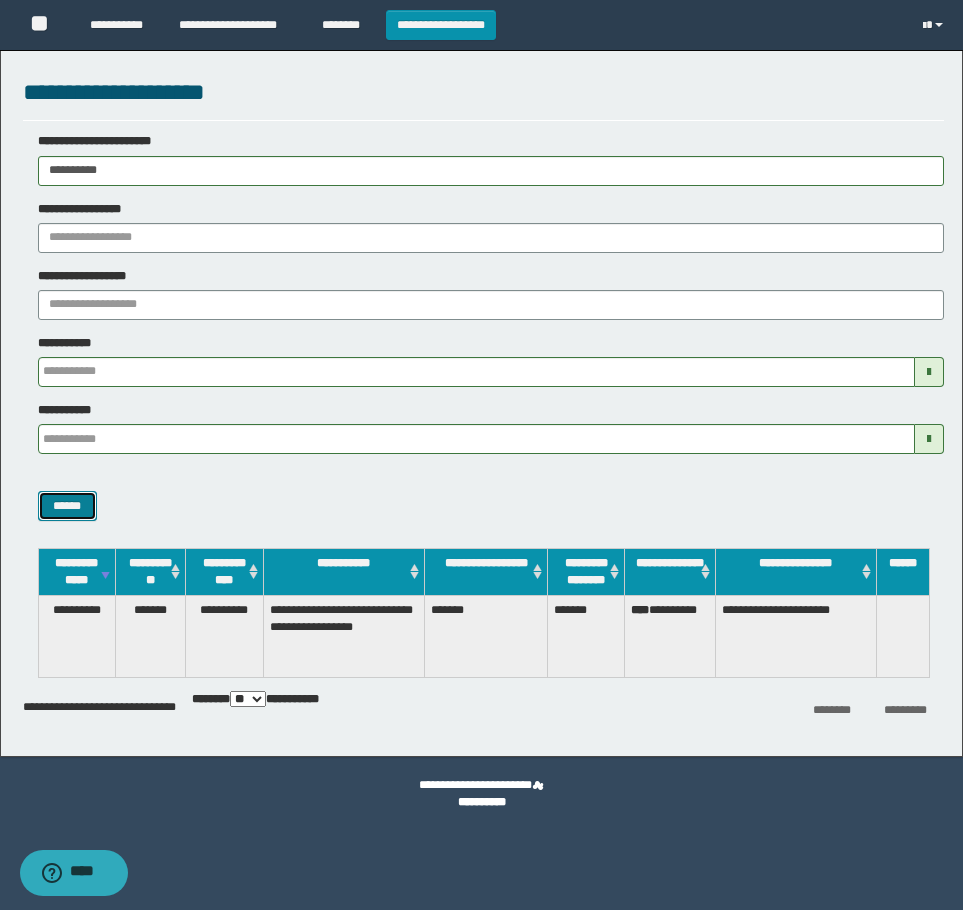 click on "******" at bounding box center (67, 506) 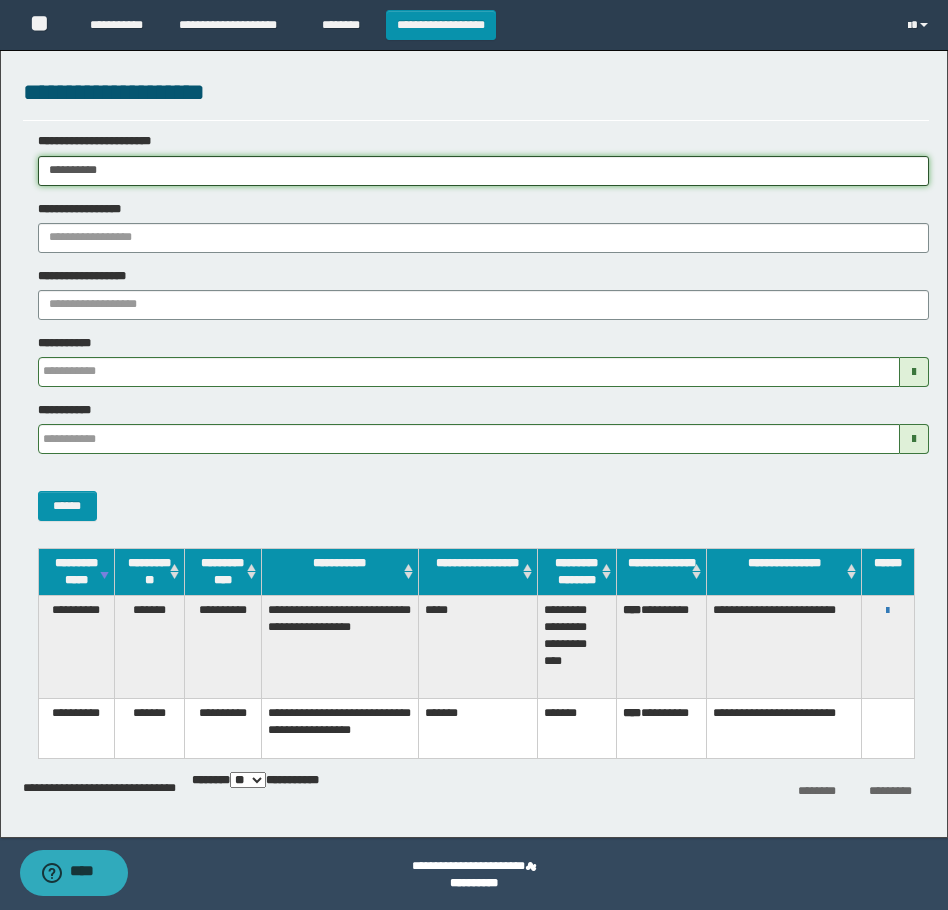 drag, startPoint x: 185, startPoint y: 162, endPoint x: 51, endPoint y: 350, distance: 230.86794 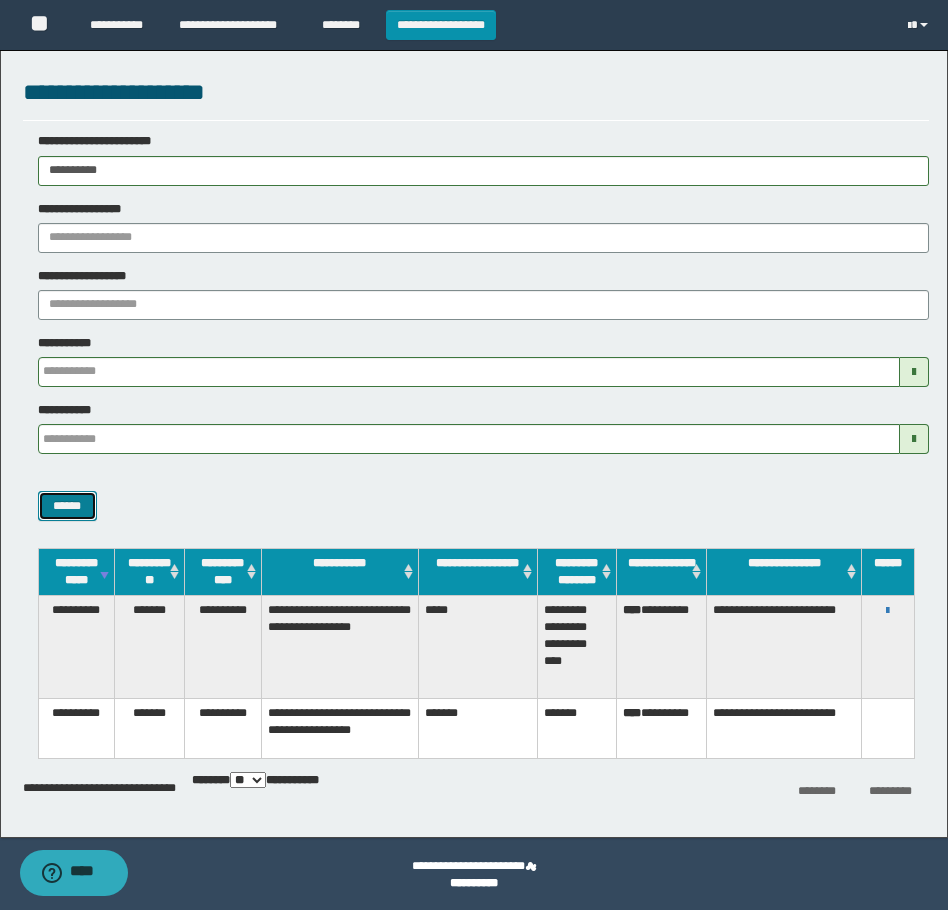 click on "******" at bounding box center [67, 506] 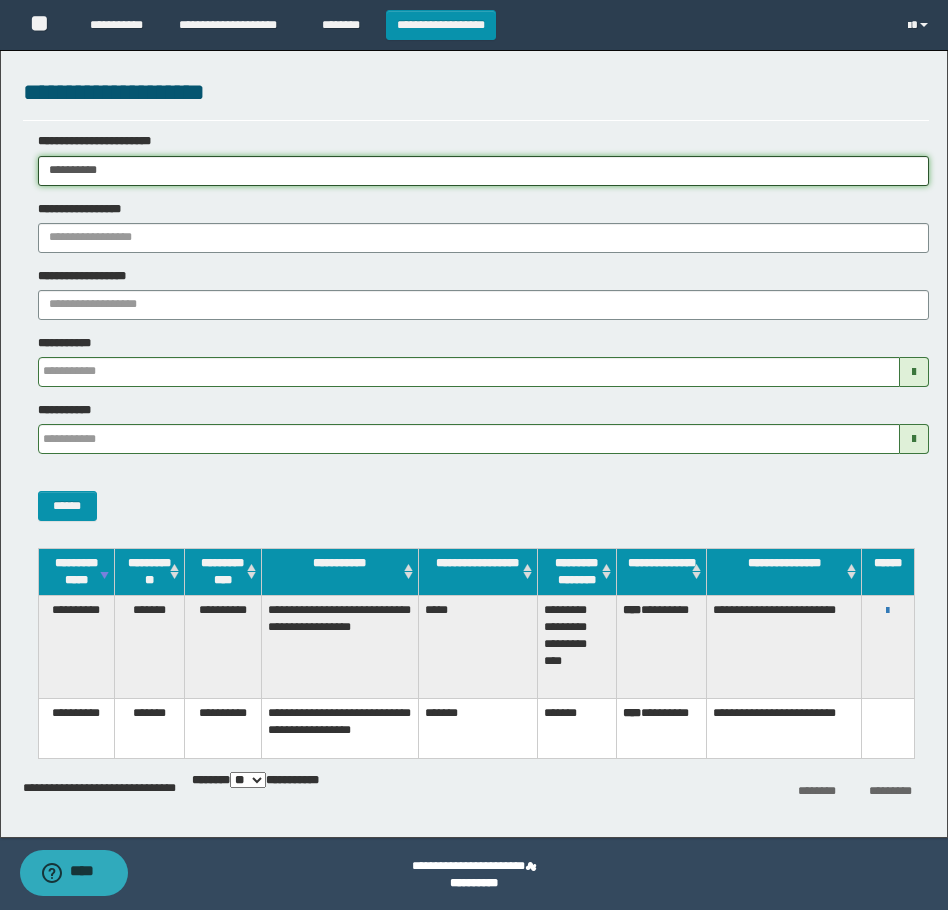 drag, startPoint x: 152, startPoint y: 181, endPoint x: -4, endPoint y: 212, distance: 159.05031 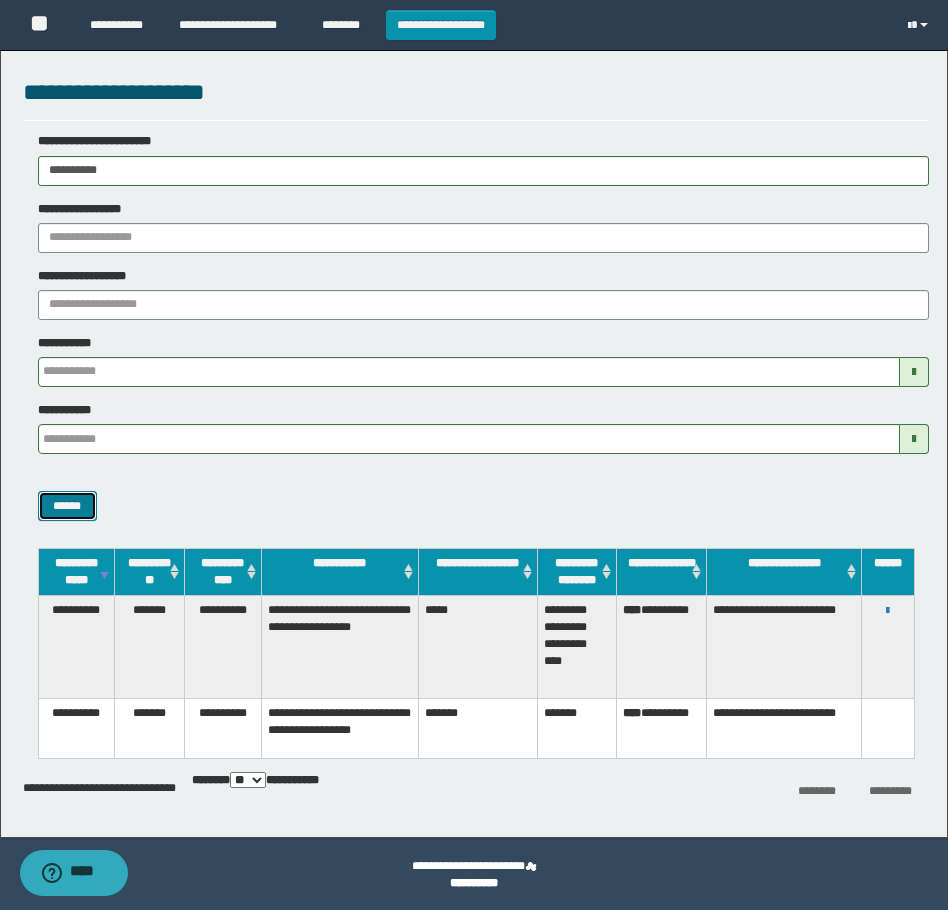 click on "******" at bounding box center [67, 506] 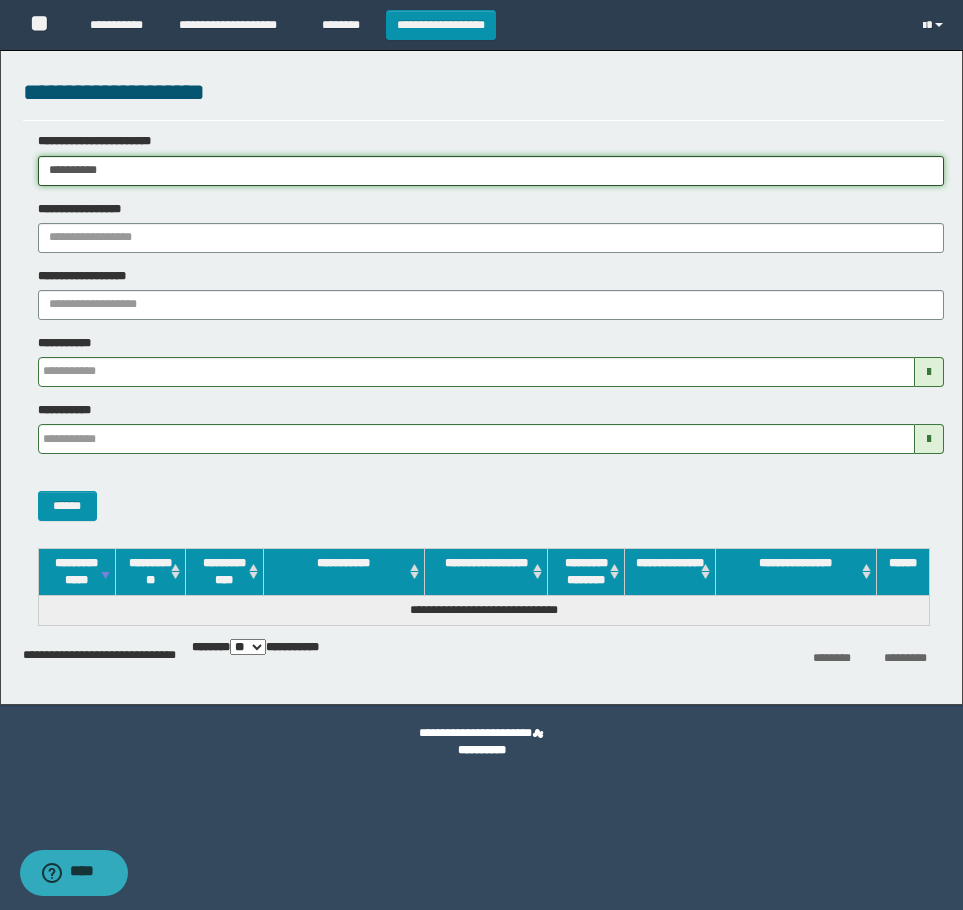 drag, startPoint x: 187, startPoint y: 174, endPoint x: -4, endPoint y: 208, distance: 194.00258 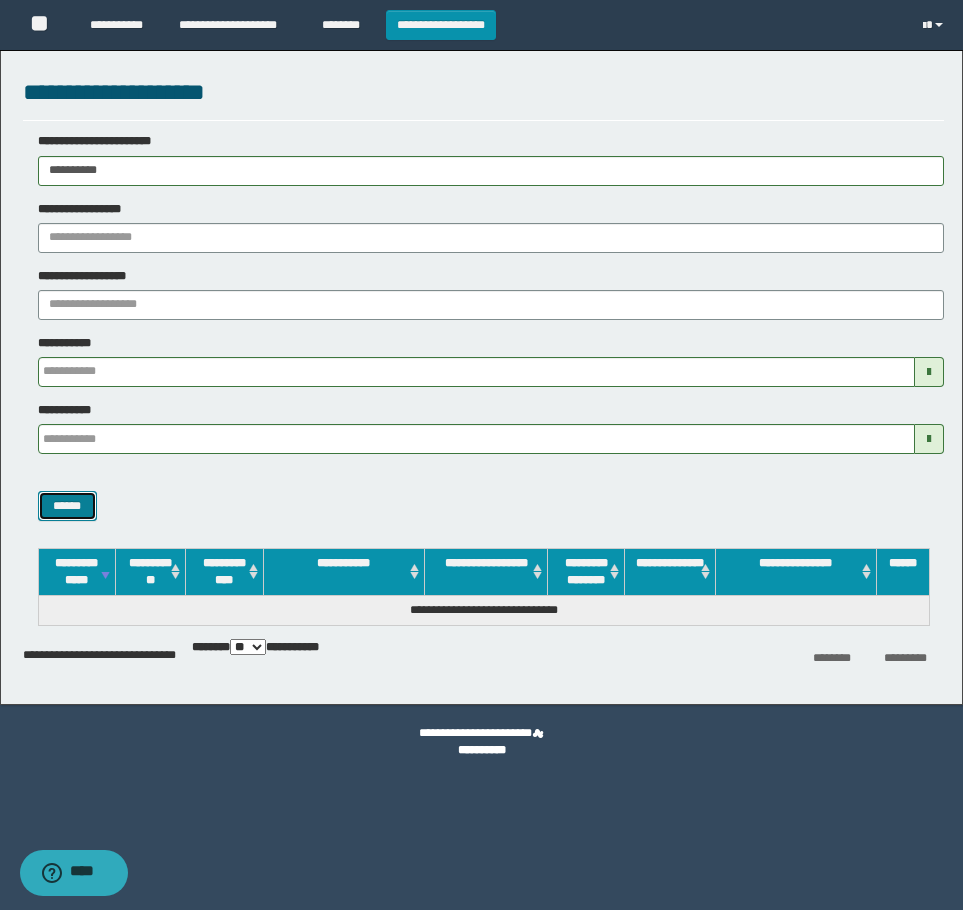 click on "******" at bounding box center [67, 506] 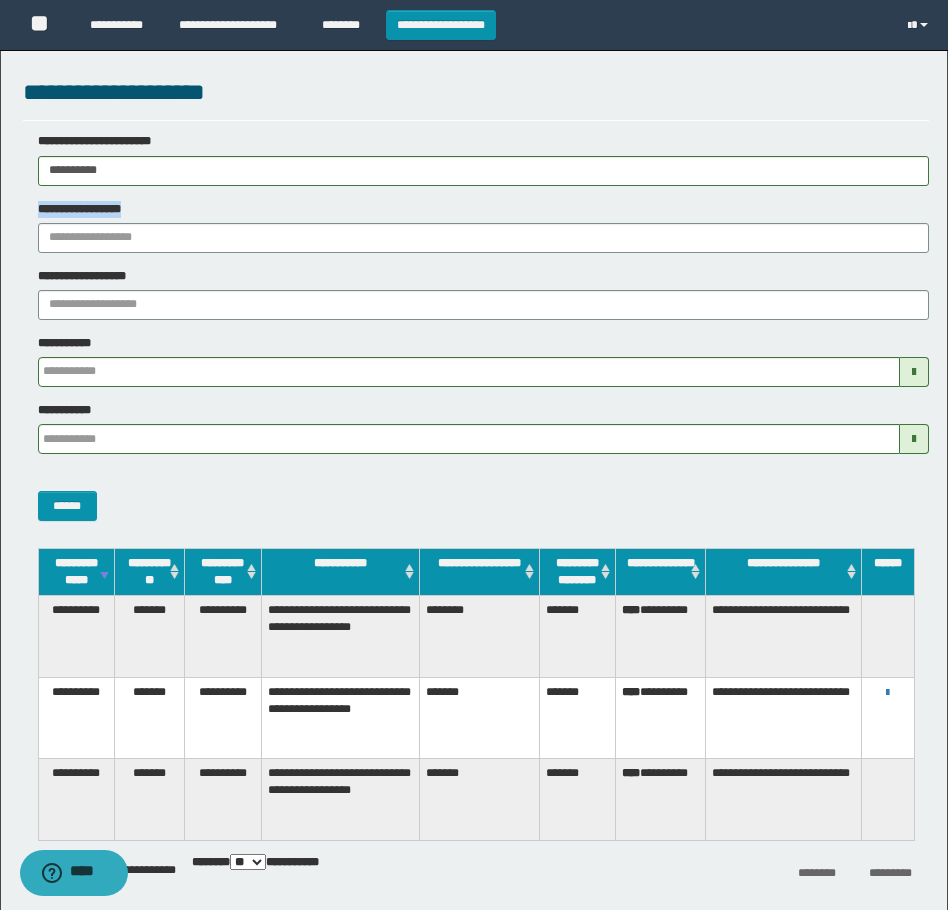 drag, startPoint x: 154, startPoint y: 188, endPoint x: 140, endPoint y: 189, distance: 14.035668 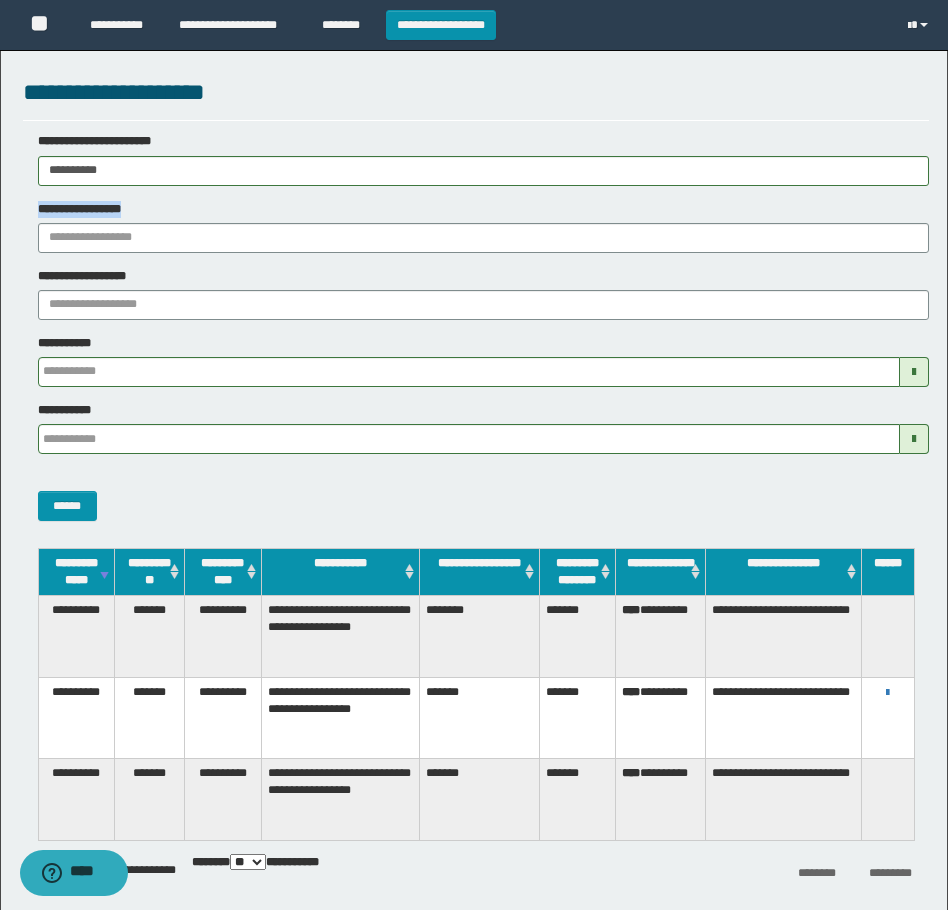 click on "**********" at bounding box center (476, 326) 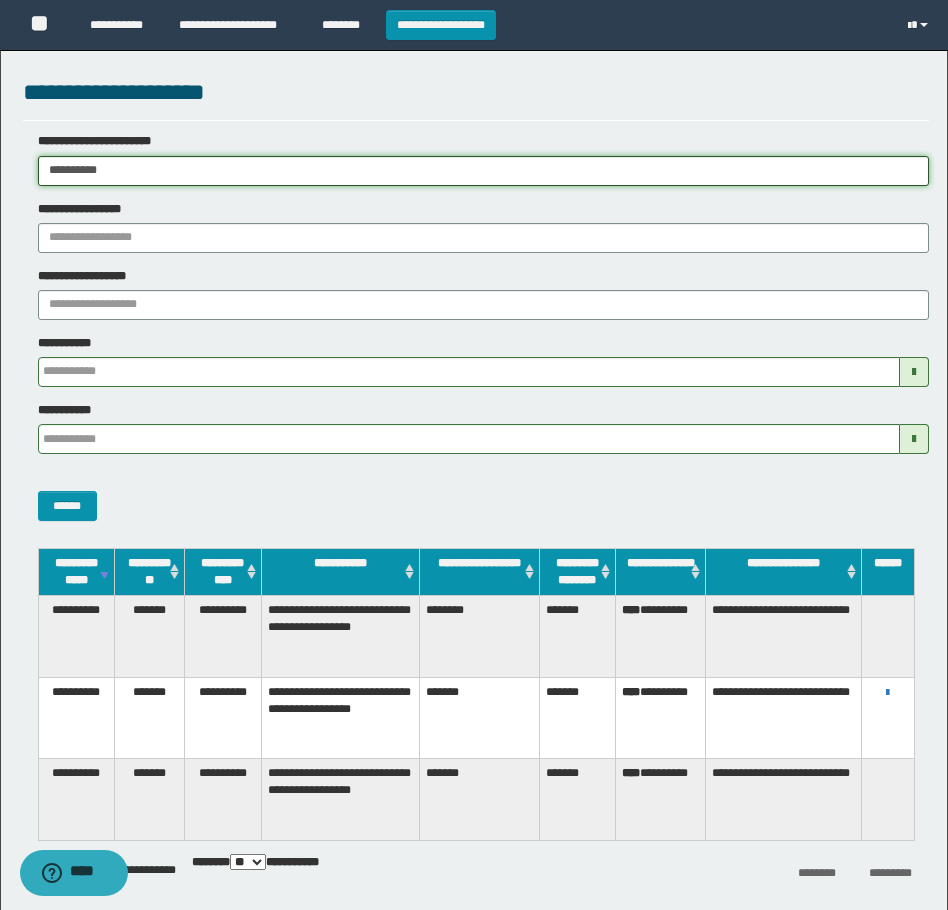 drag, startPoint x: 173, startPoint y: 175, endPoint x: -4, endPoint y: 261, distance: 196.78668 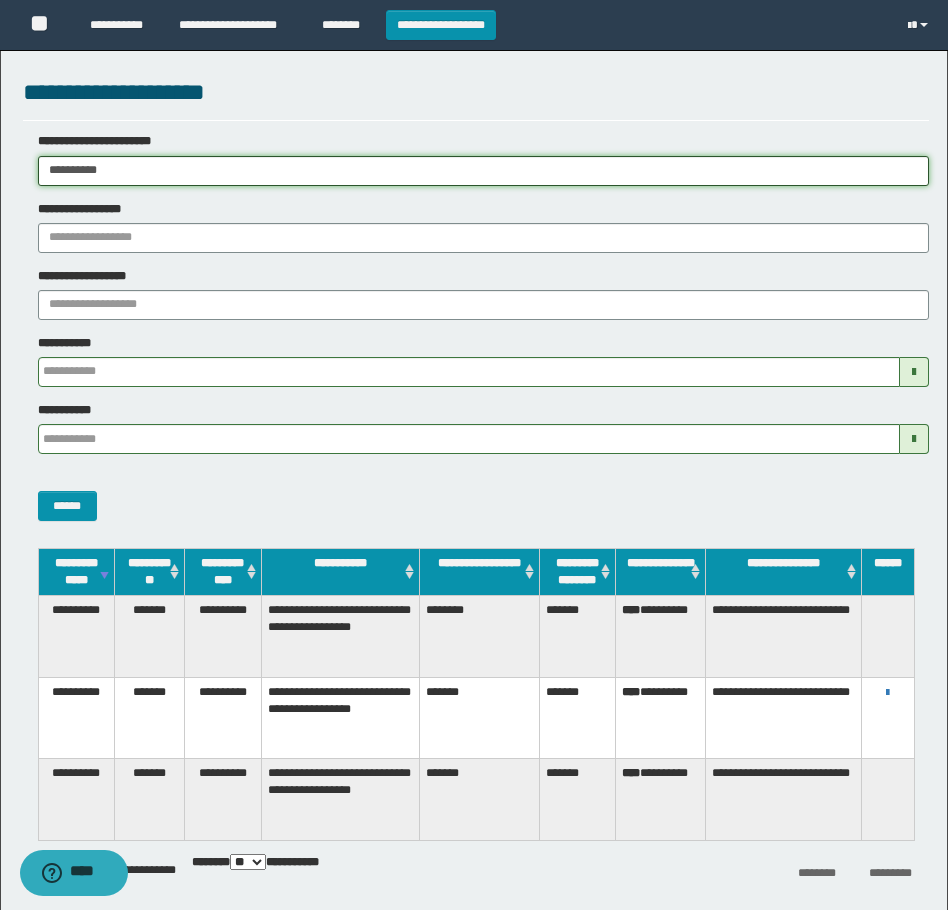 click on "**********" at bounding box center (474, 455) 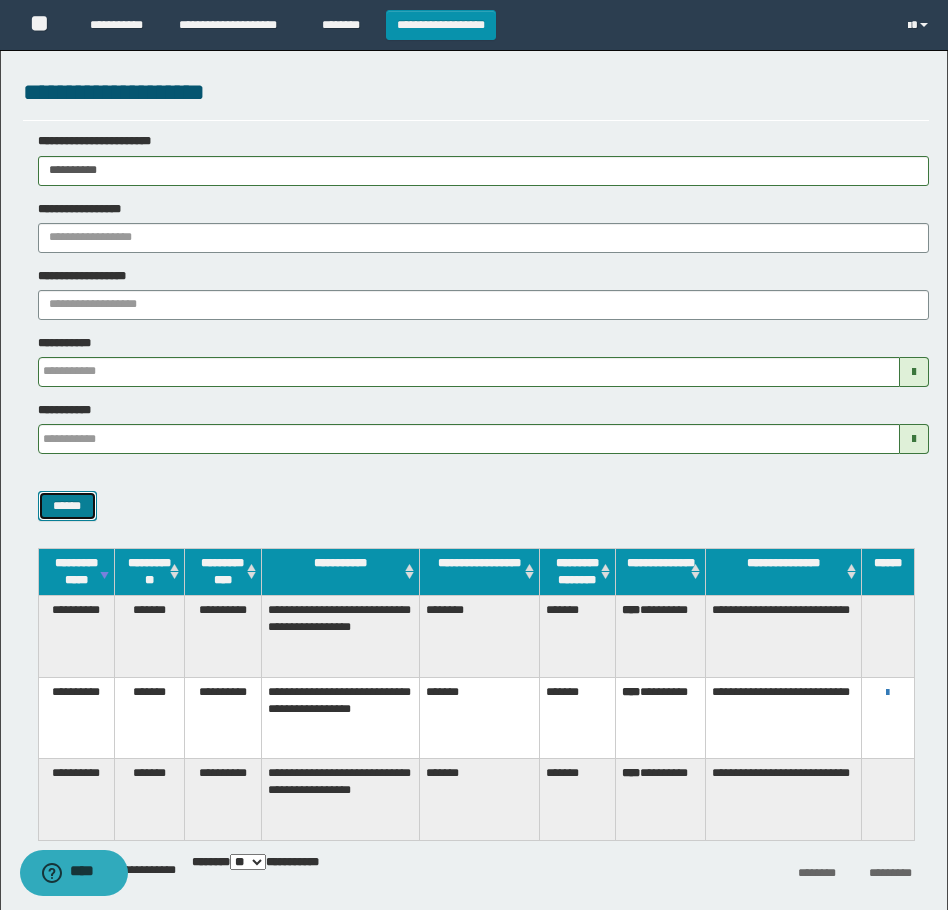 click on "******" at bounding box center (67, 506) 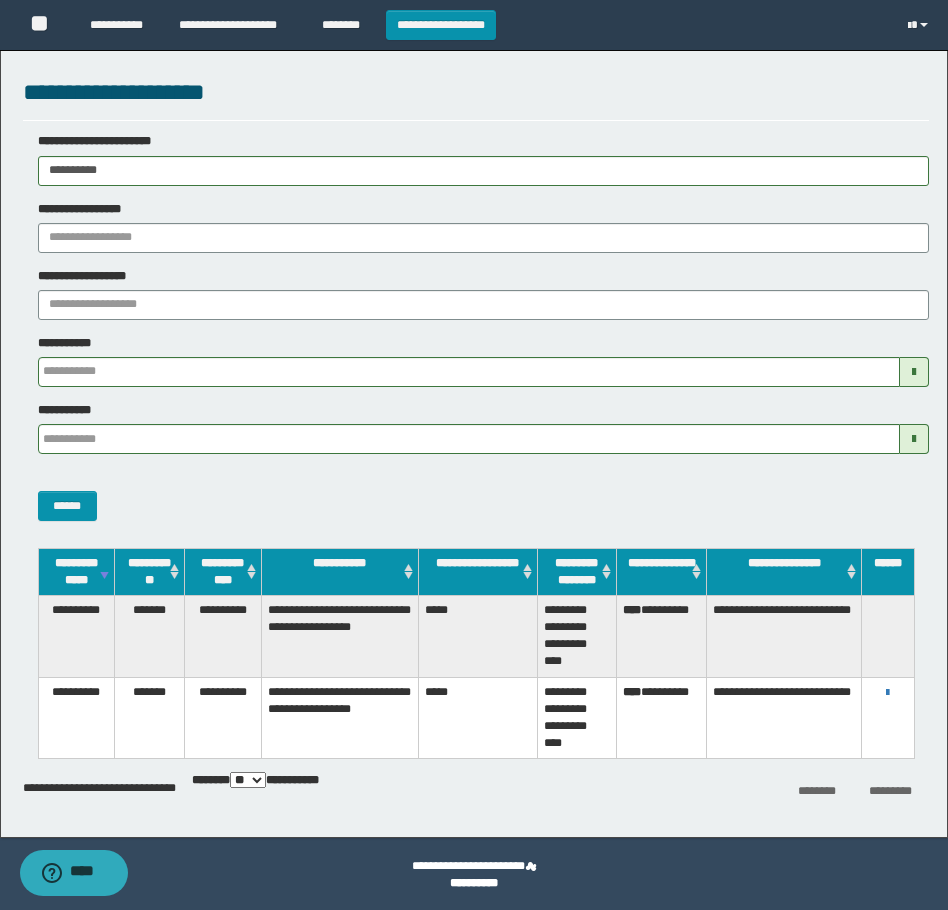 click on "**********" at bounding box center (476, 402) 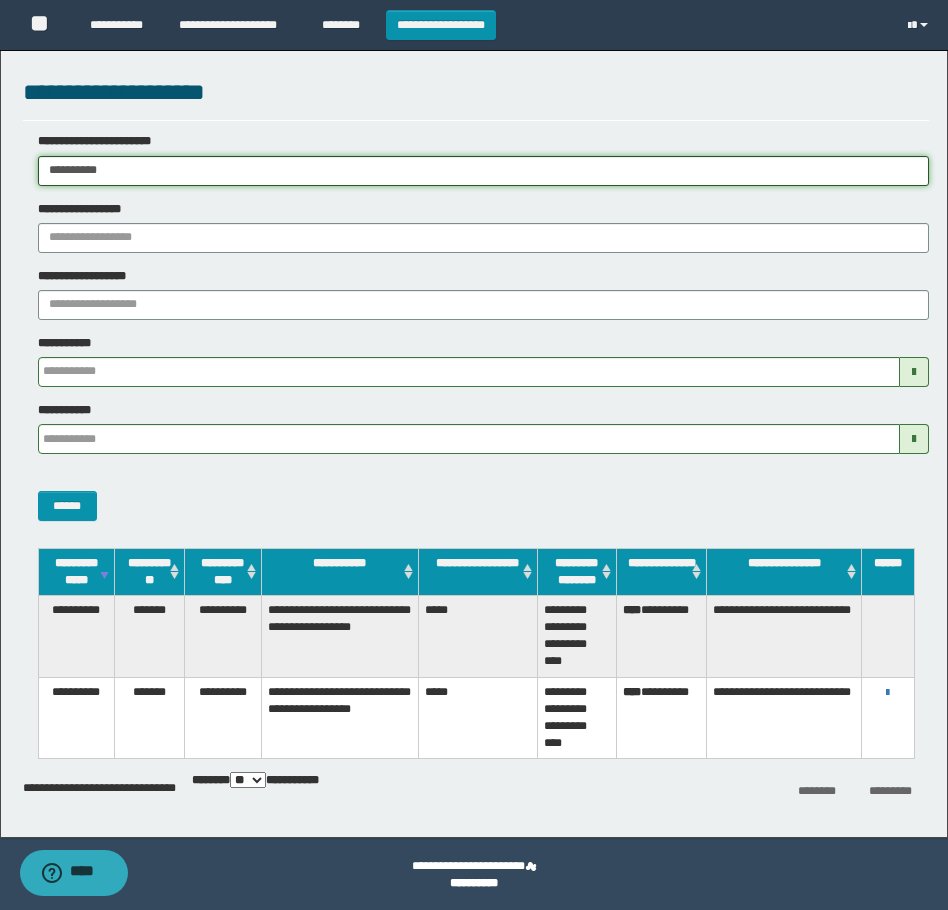 click on "**********" at bounding box center [483, 171] 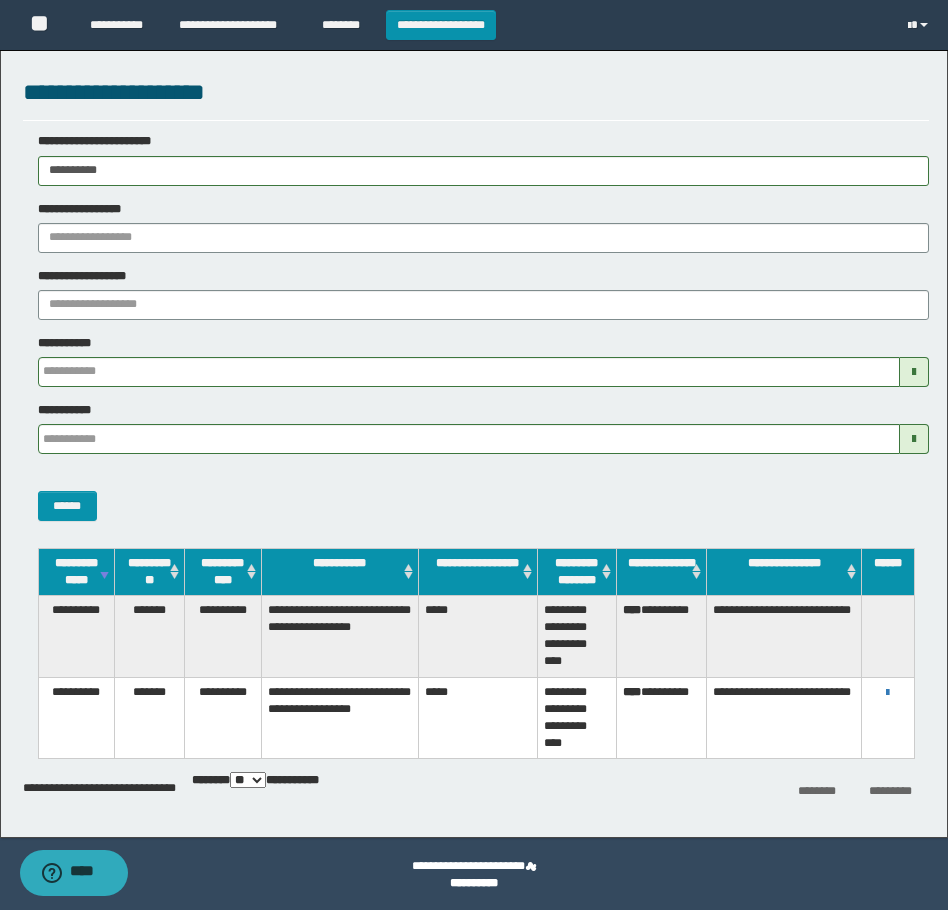 click on "**********" at bounding box center [476, 334] 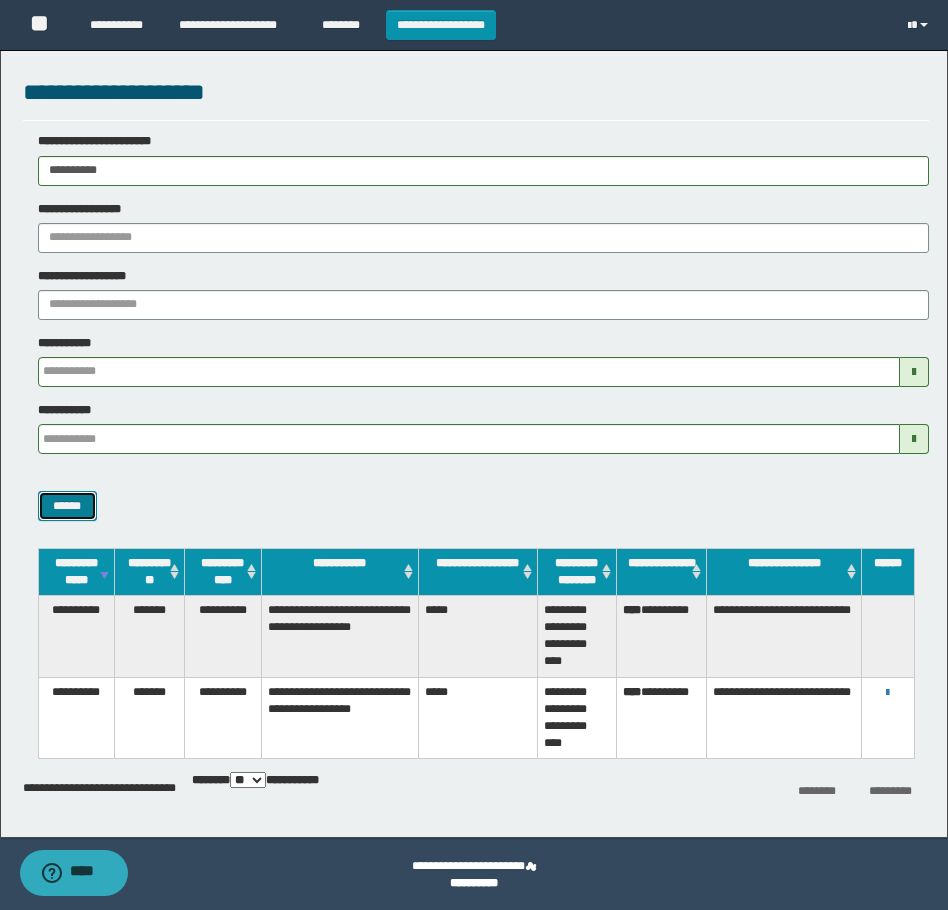 drag, startPoint x: 67, startPoint y: 513, endPoint x: 66, endPoint y: 484, distance: 29.017237 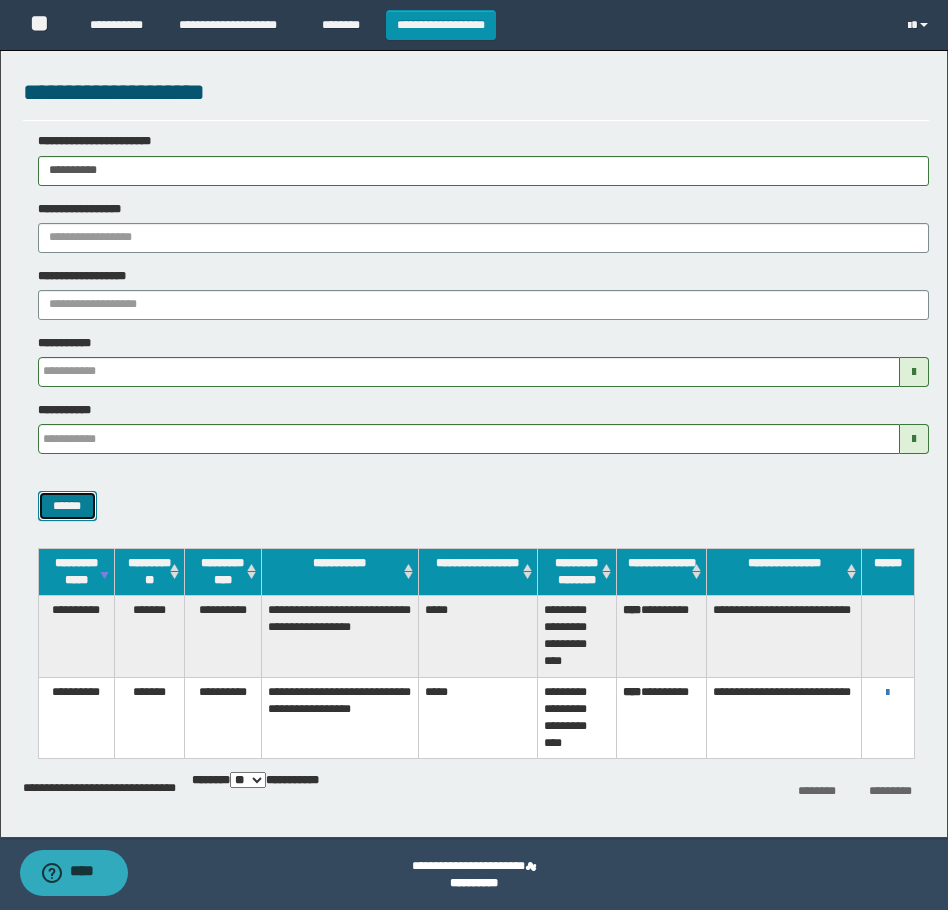 click on "******" at bounding box center [67, 506] 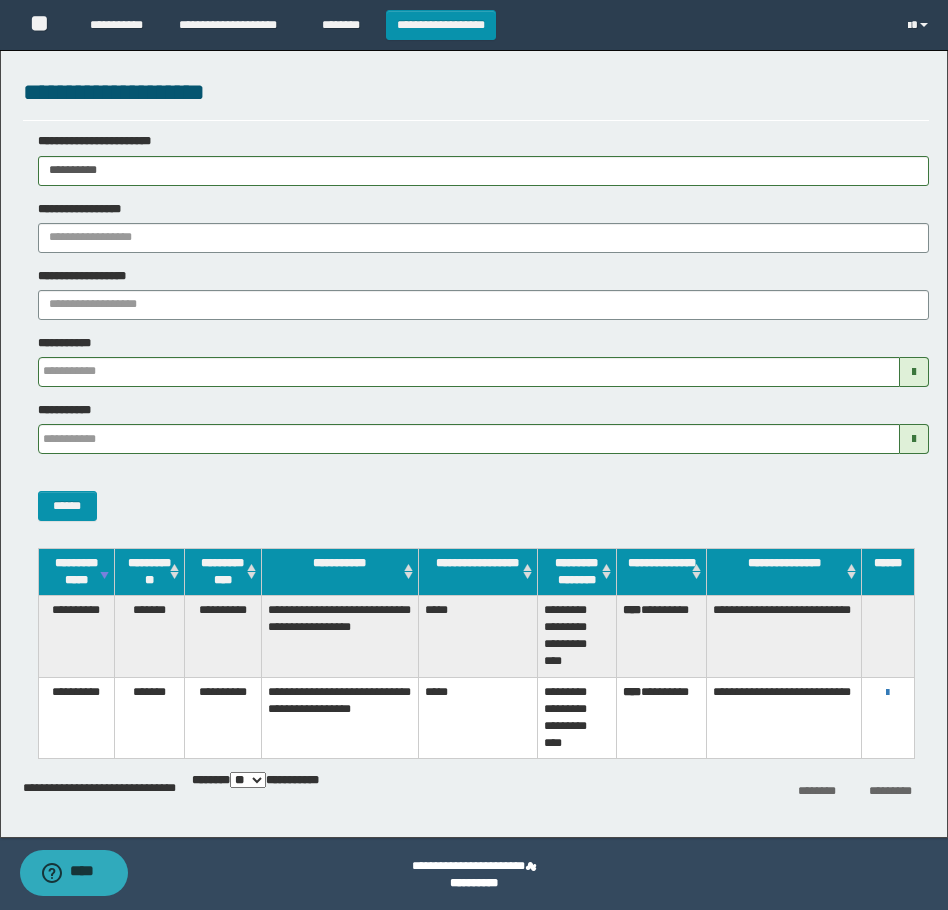 click on "******" at bounding box center (476, 495) 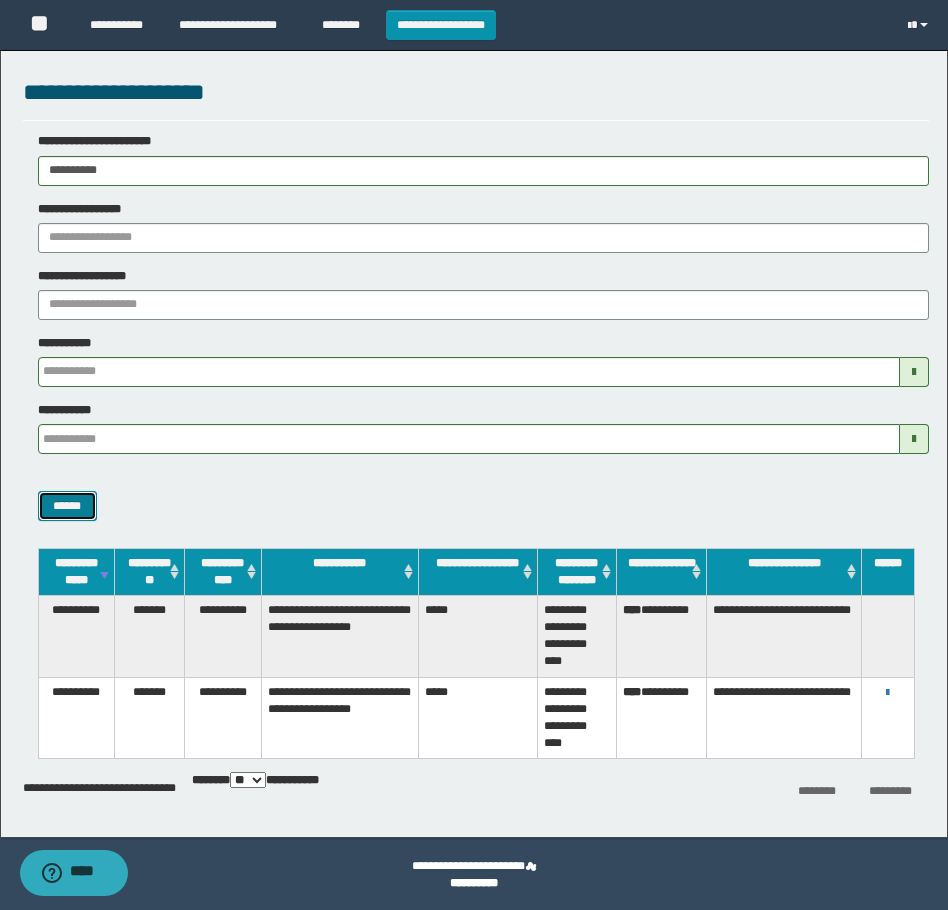 click on "******" at bounding box center (67, 506) 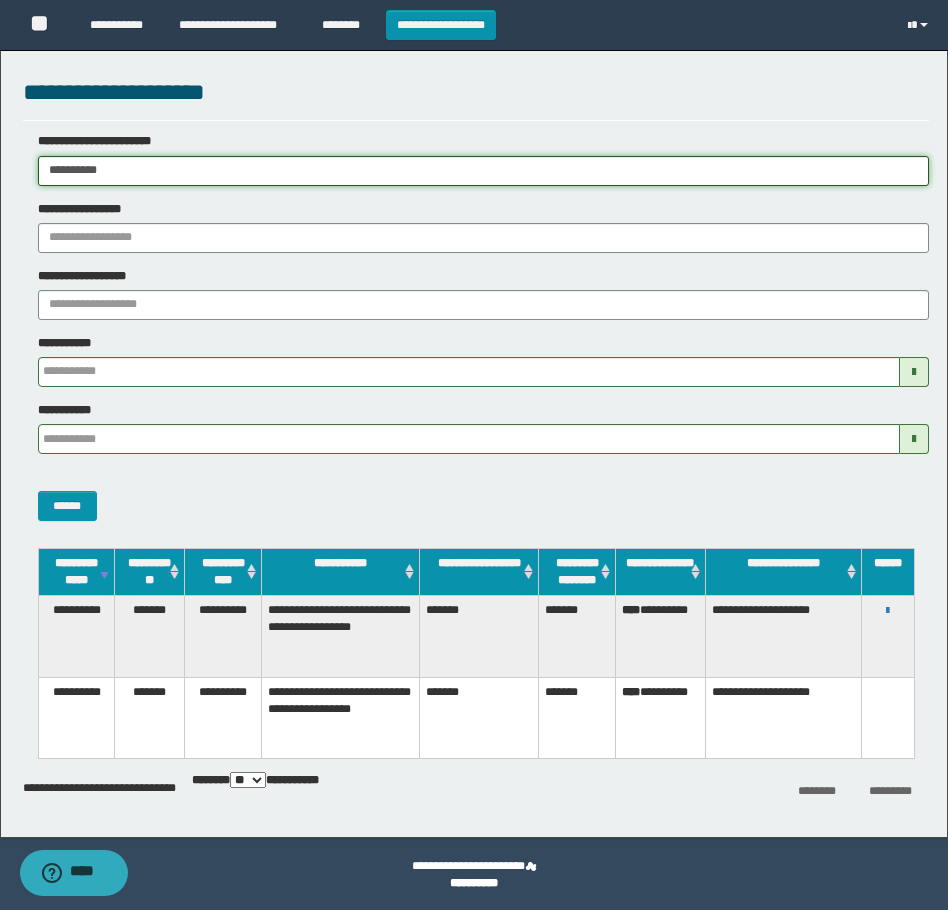 drag, startPoint x: 179, startPoint y: 163, endPoint x: -4, endPoint y: 207, distance: 188.2153 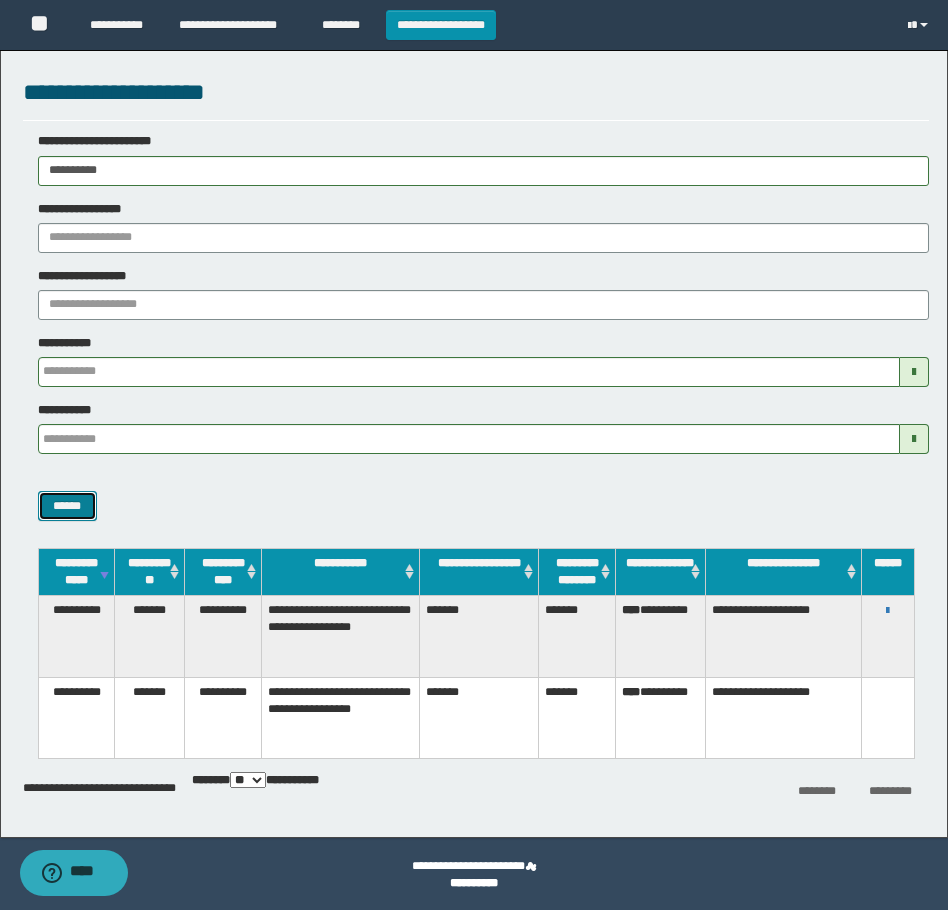 click on "******" at bounding box center [67, 506] 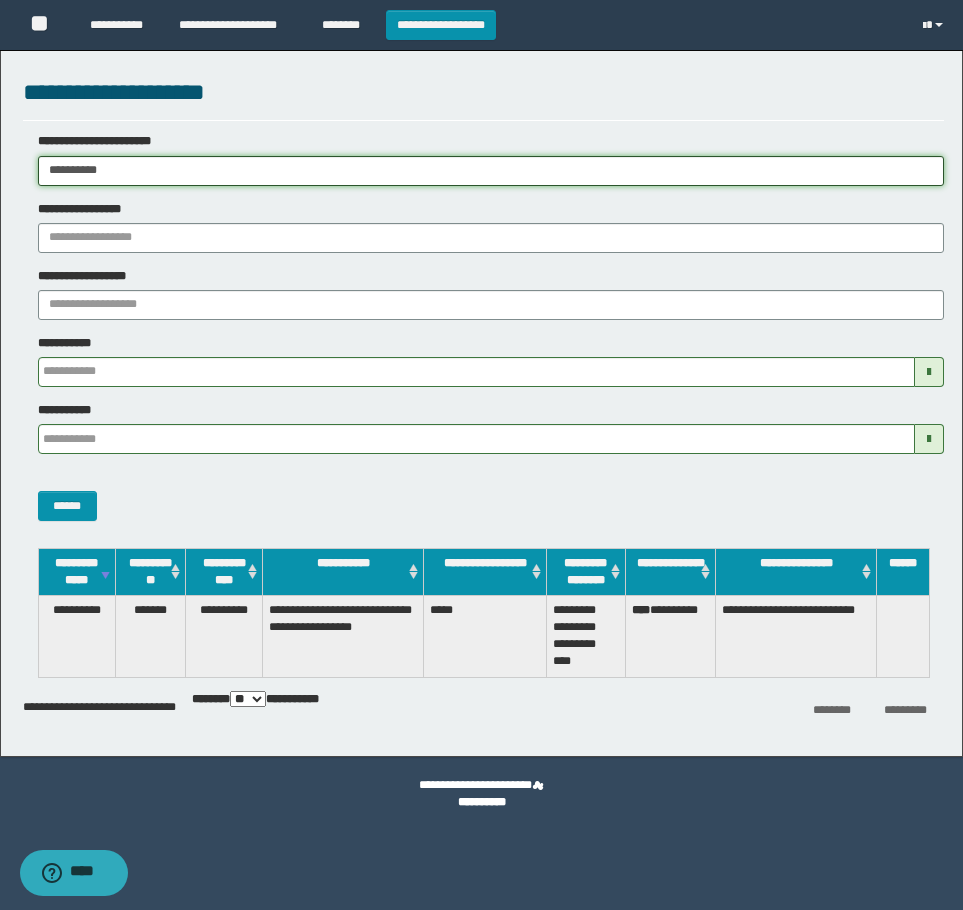 drag, startPoint x: 370, startPoint y: 163, endPoint x: 23, endPoint y: 252, distance: 358.23178 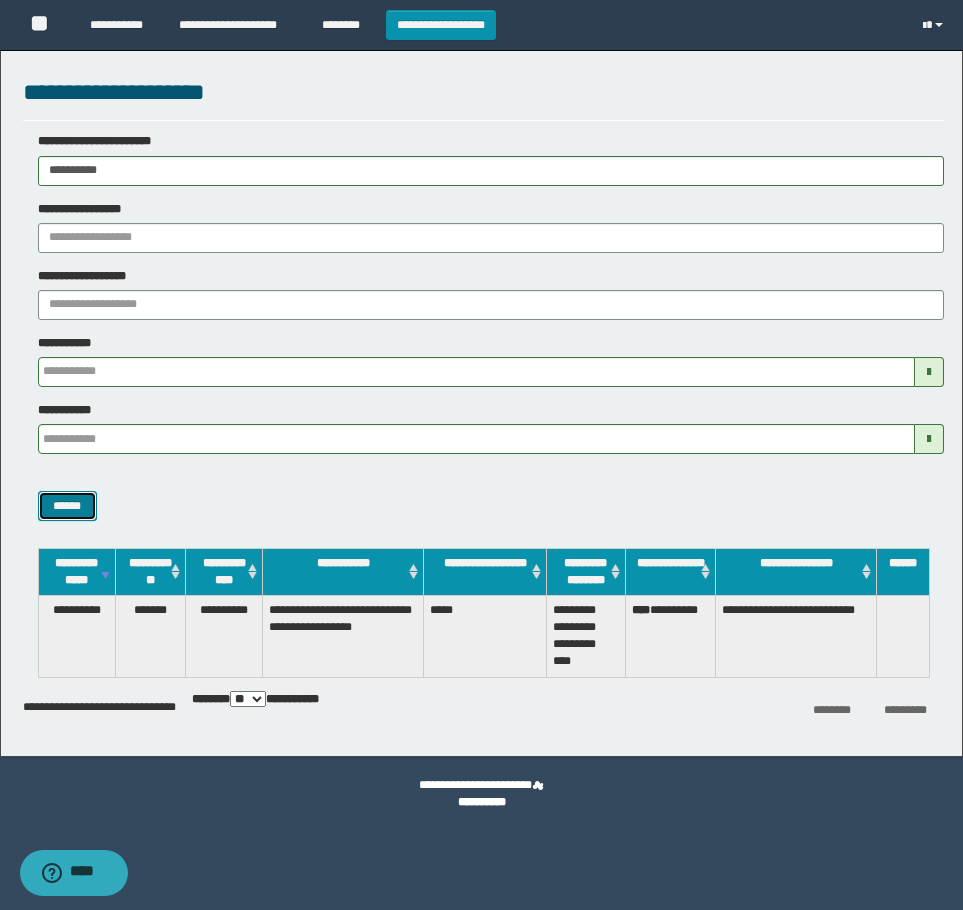click on "******" at bounding box center (67, 506) 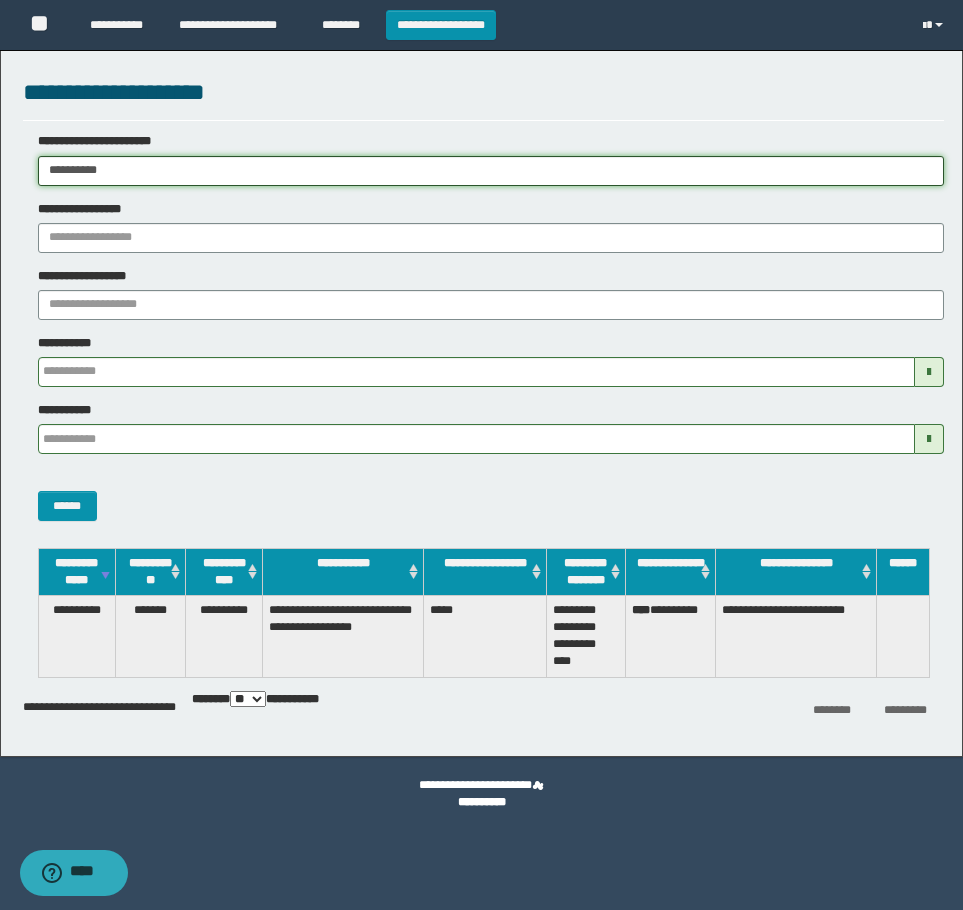 drag, startPoint x: 133, startPoint y: 178, endPoint x: -4, endPoint y: 205, distance: 139.63524 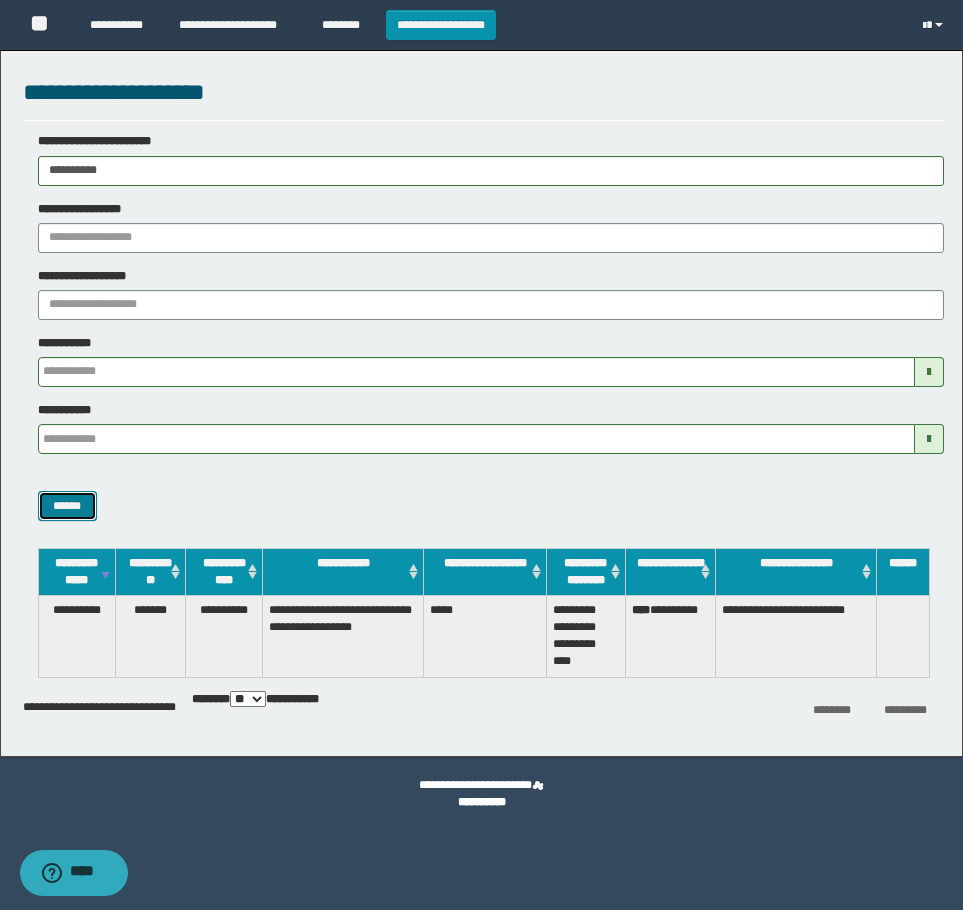click on "******" at bounding box center (67, 506) 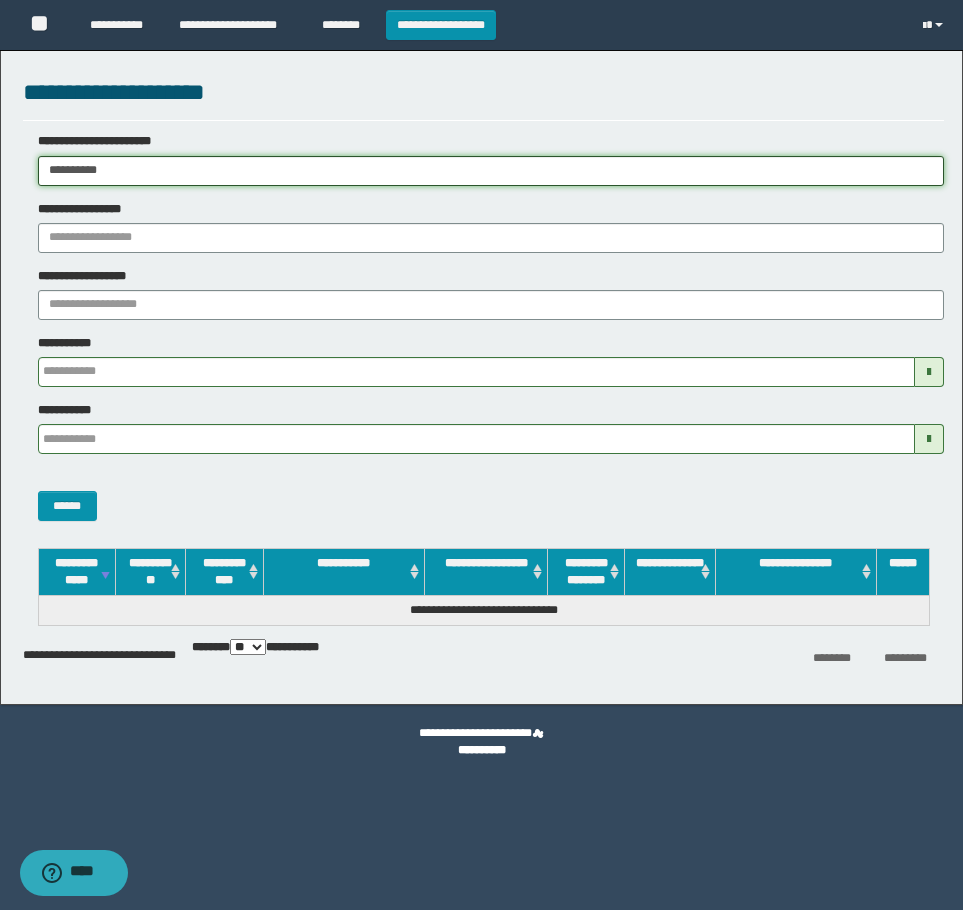 drag, startPoint x: 207, startPoint y: 168, endPoint x: 0, endPoint y: 192, distance: 208.38666 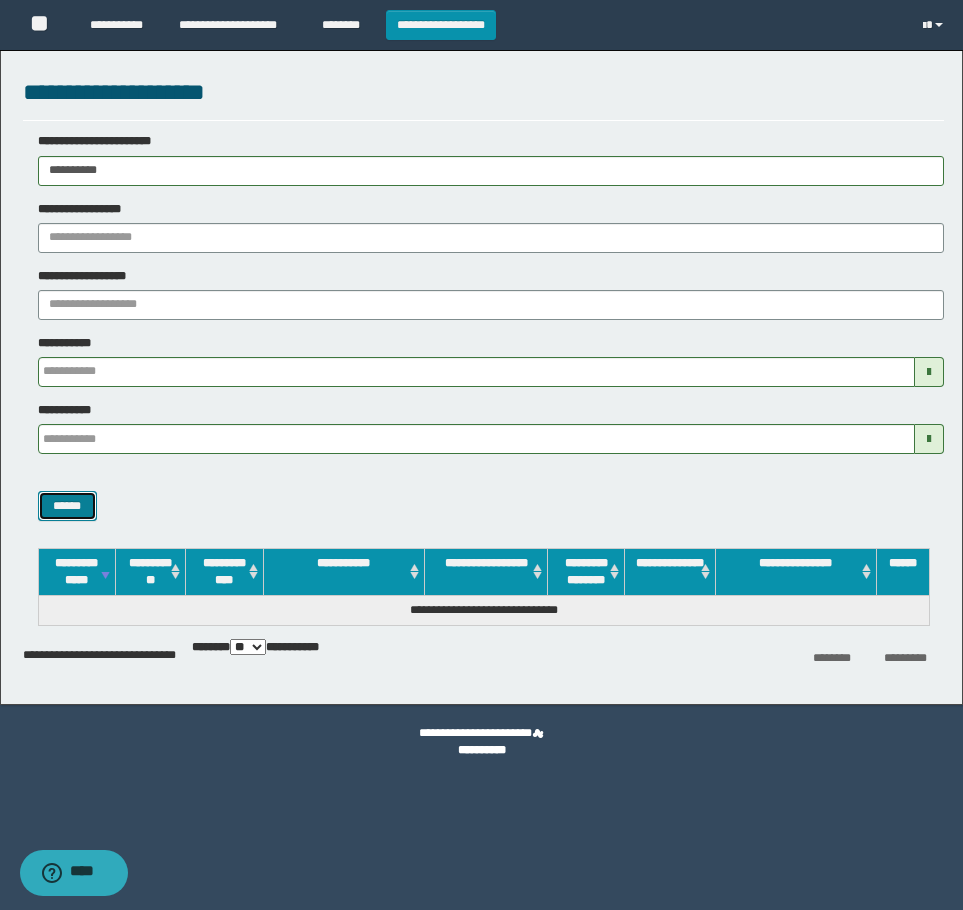 click on "******" at bounding box center (67, 506) 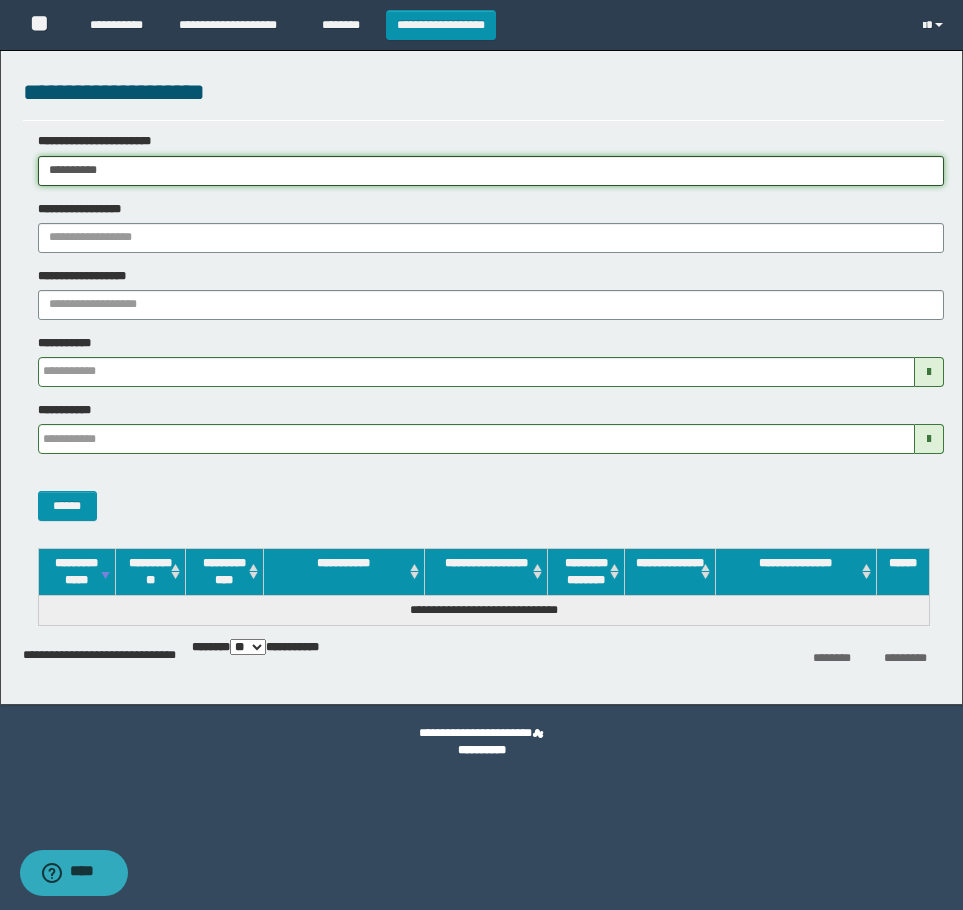 drag, startPoint x: 145, startPoint y: 172, endPoint x: 0, endPoint y: 234, distance: 157.69908 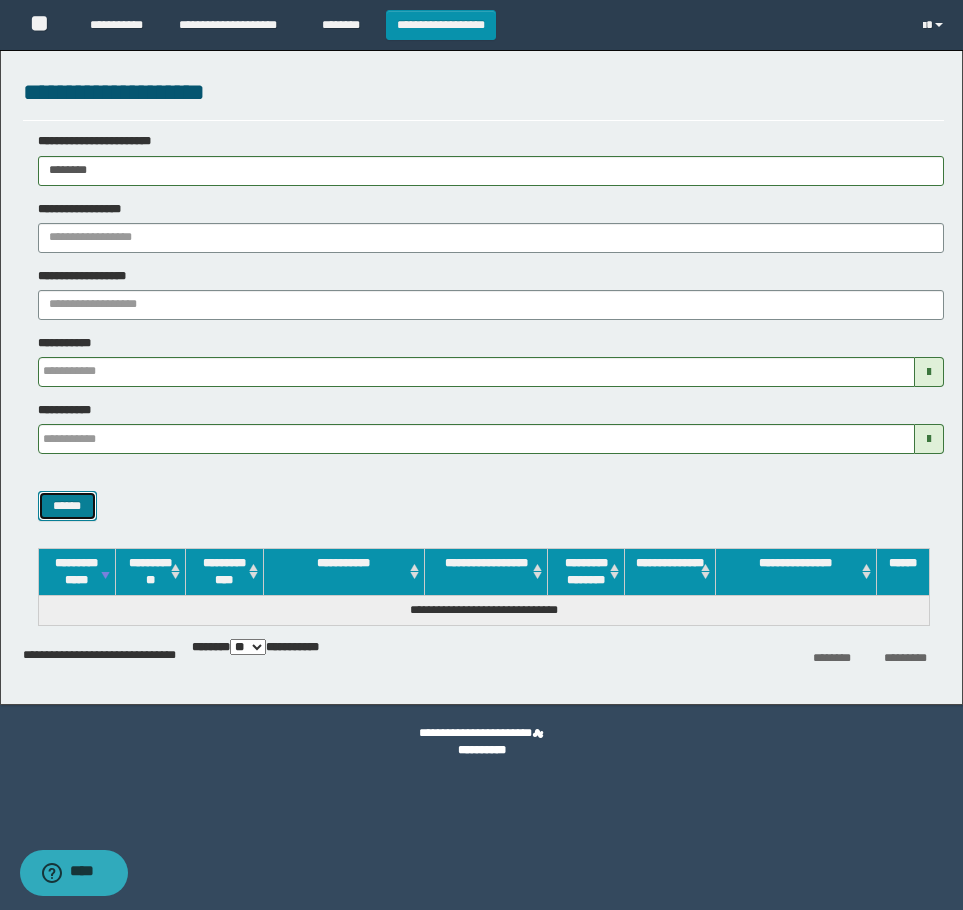 click on "******" at bounding box center (67, 506) 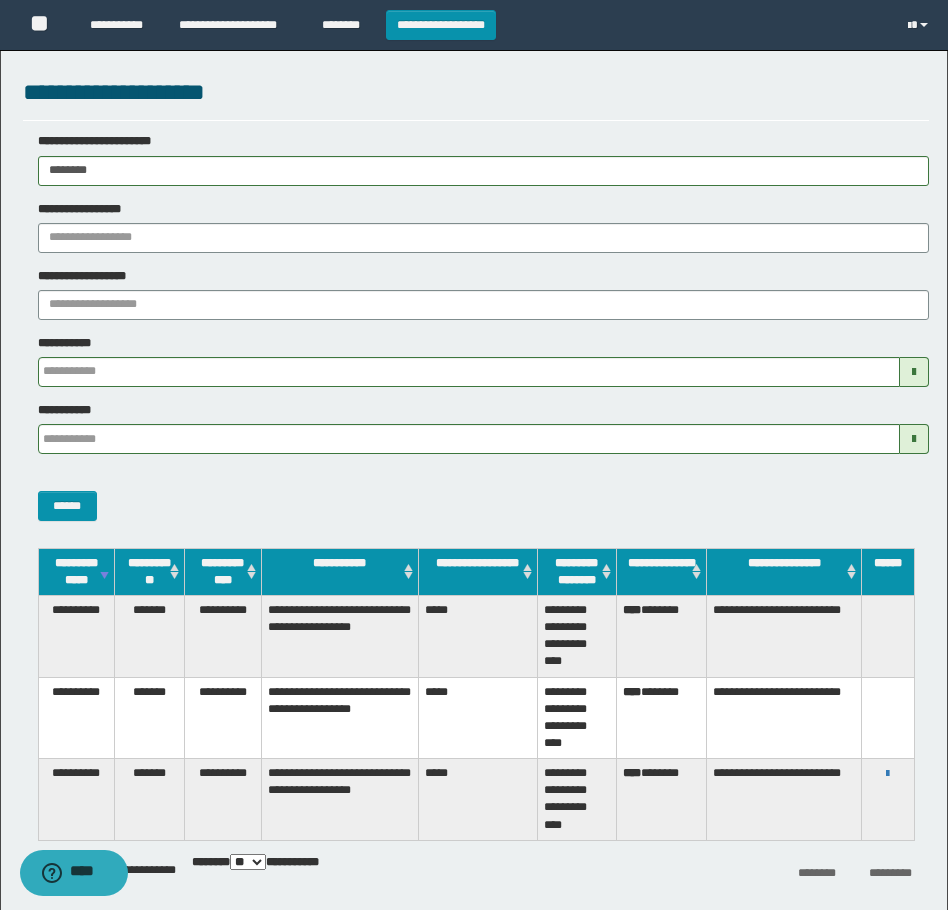 drag, startPoint x: 169, startPoint y: 152, endPoint x: 123, endPoint y: 155, distance: 46.09772 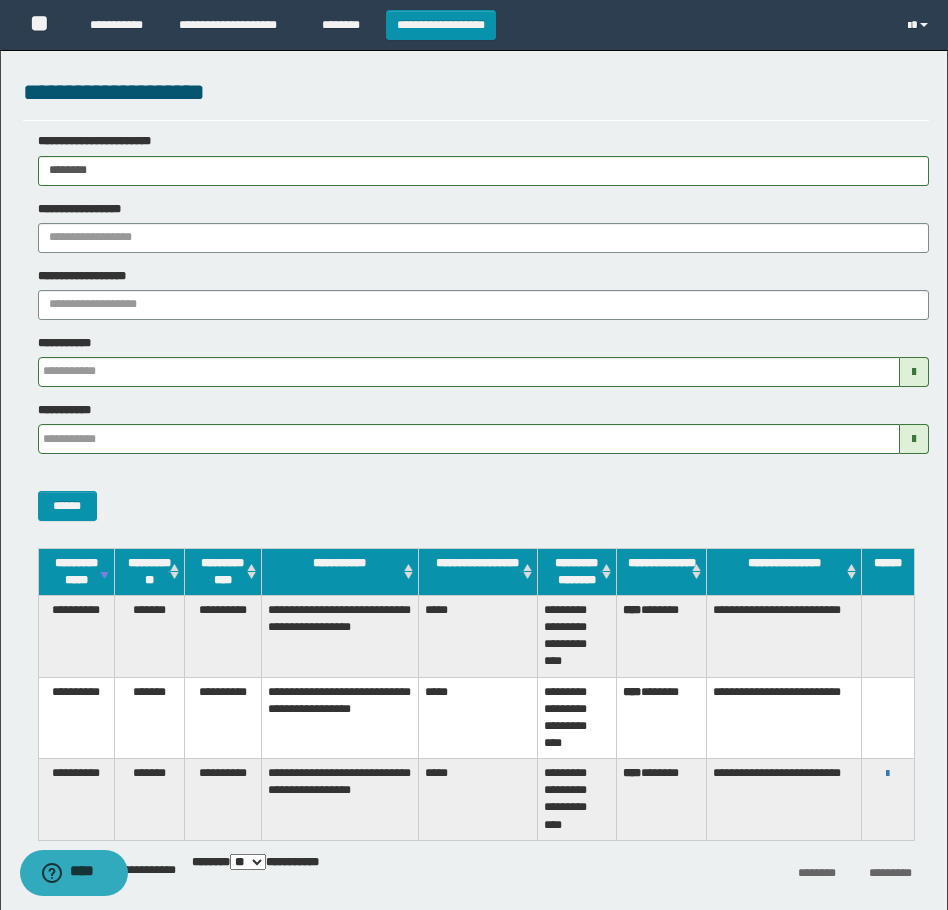 click on "**********" at bounding box center [476, 159] 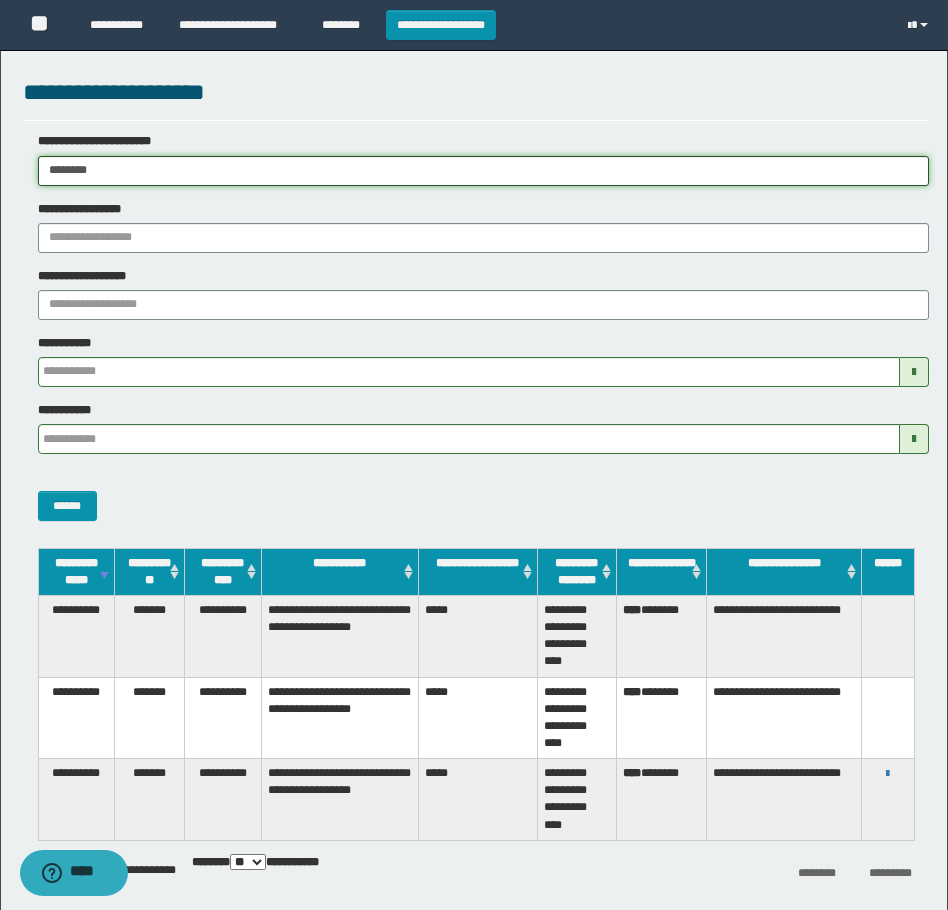 drag, startPoint x: 146, startPoint y: 176, endPoint x: -4, endPoint y: 218, distance: 155.76906 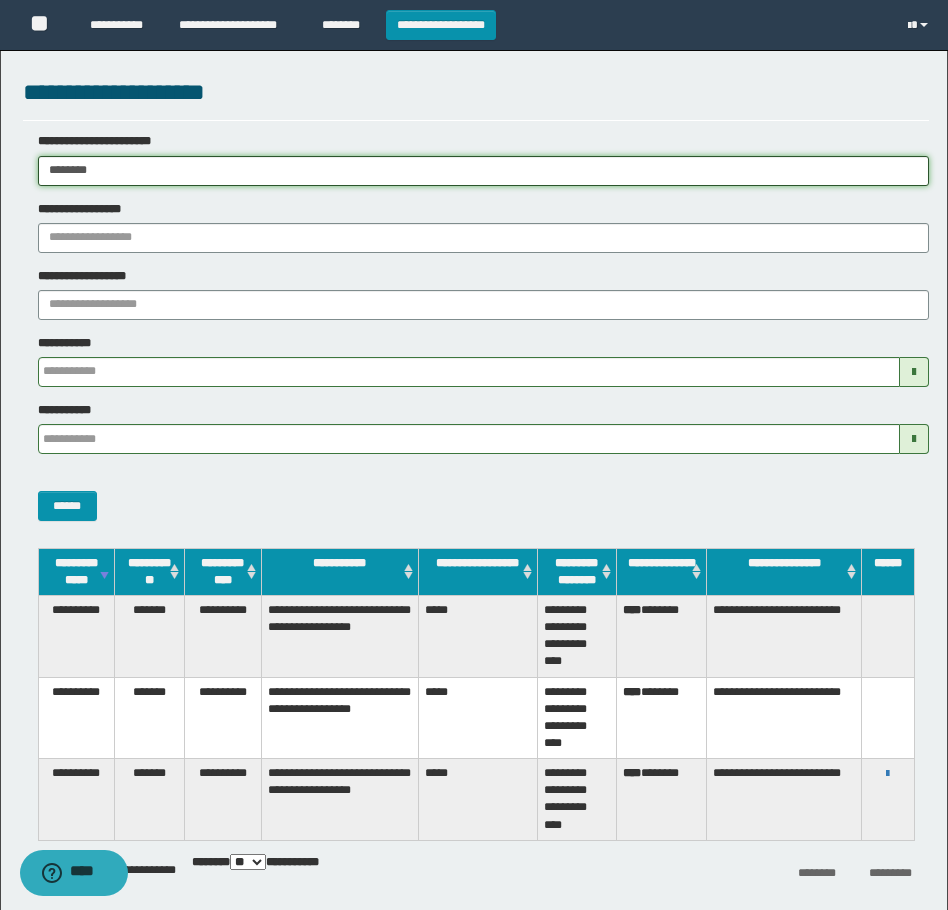 click on "**********" at bounding box center (474, 455) 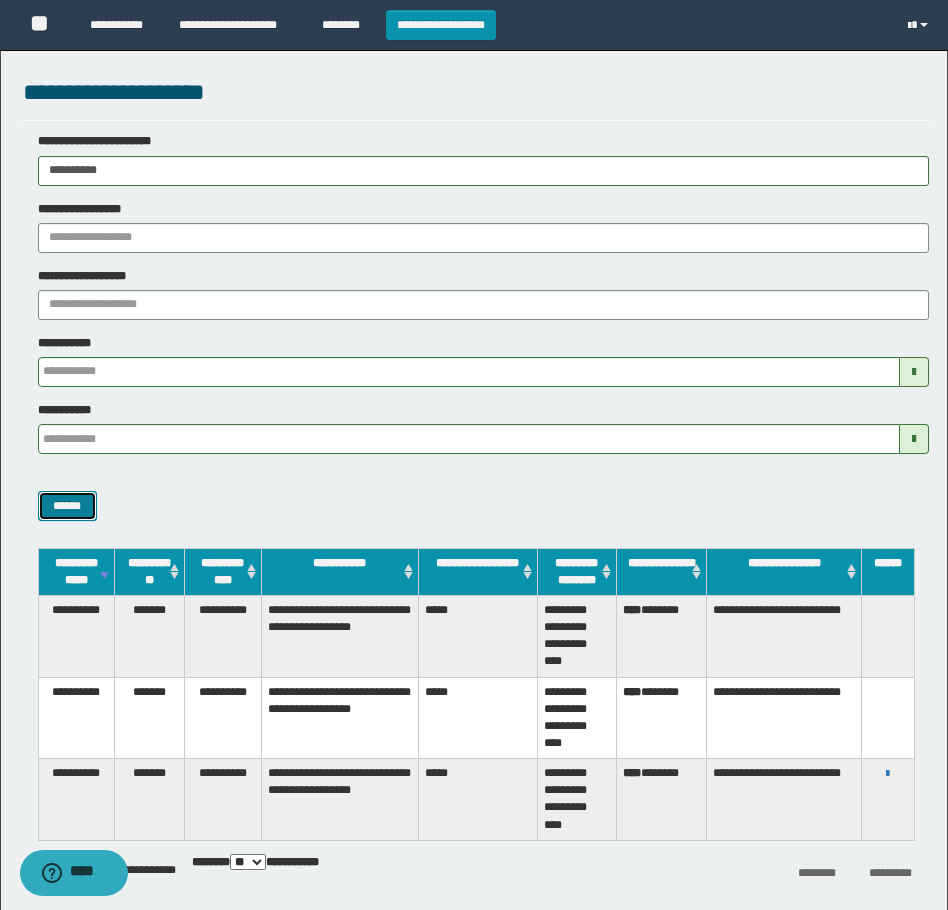 click on "******" at bounding box center (67, 506) 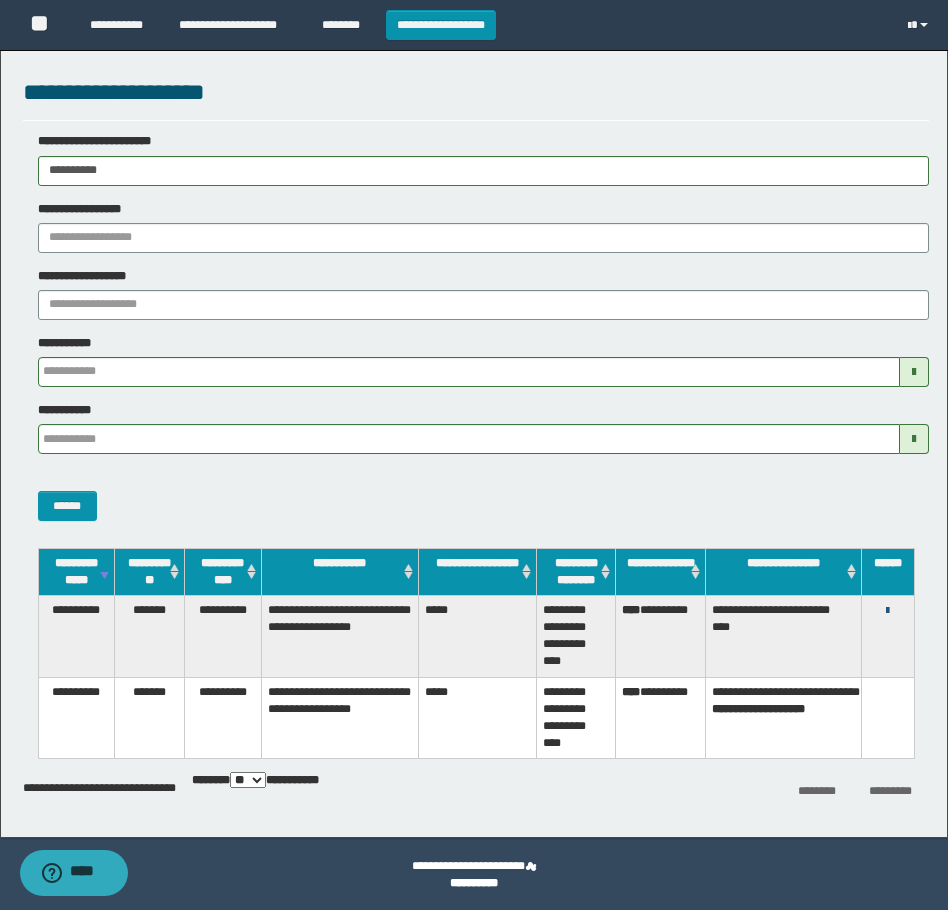 click at bounding box center [887, 611] 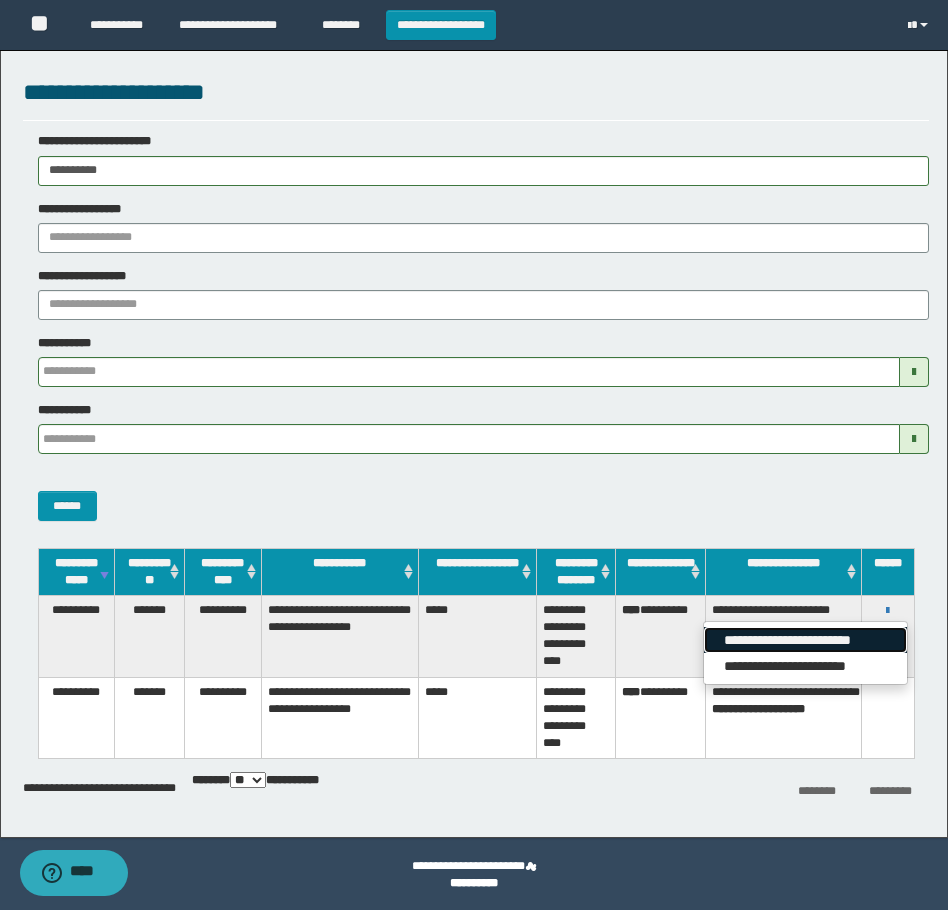 click on "**********" at bounding box center (805, 640) 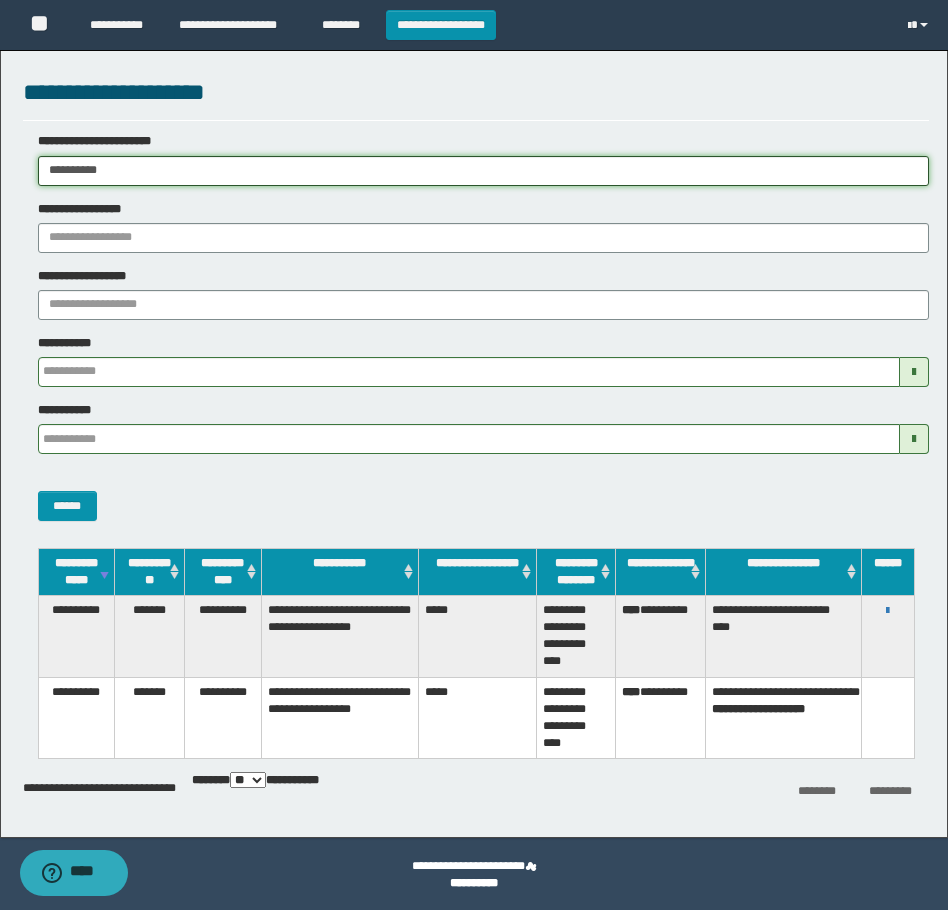 drag, startPoint x: 151, startPoint y: 162, endPoint x: 39, endPoint y: 284, distance: 165.61401 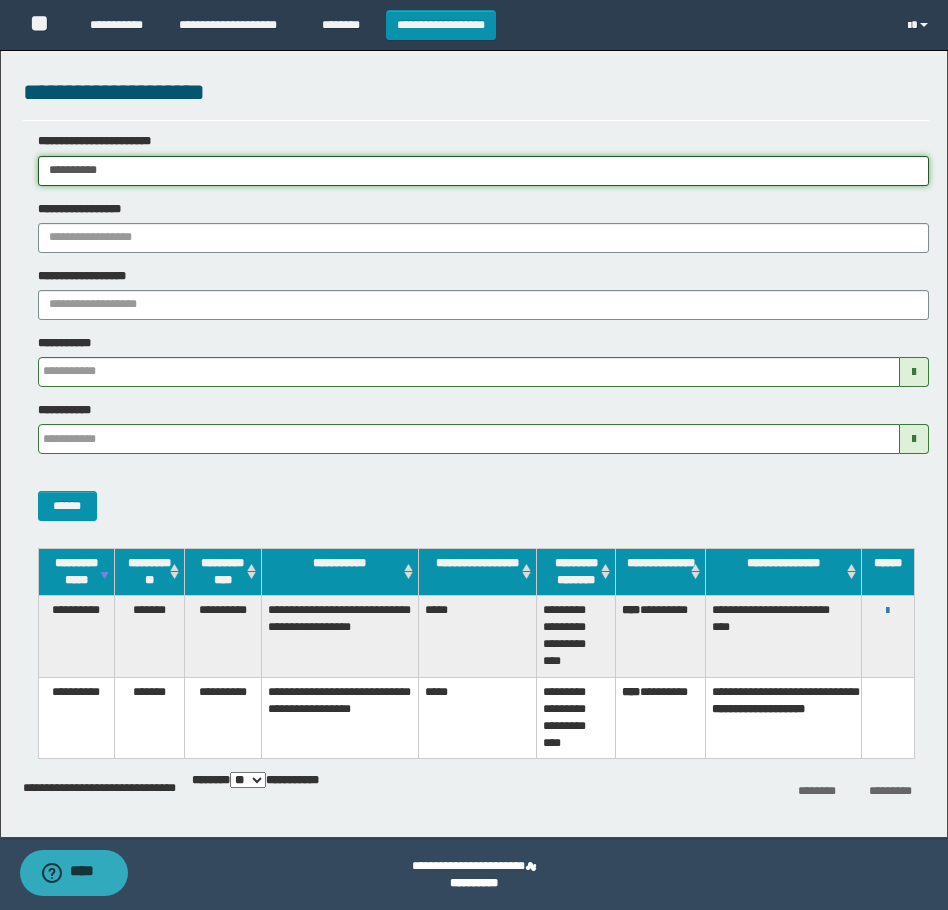 click on "**********" at bounding box center (474, 455) 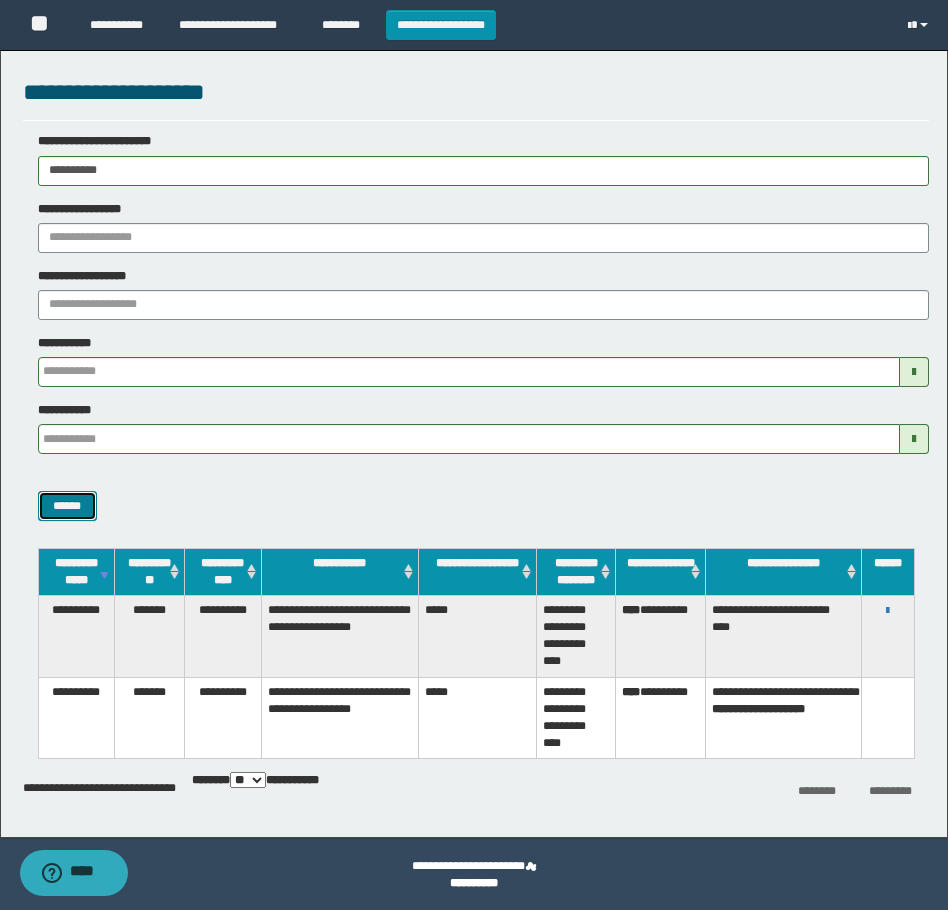 click on "******" at bounding box center (67, 506) 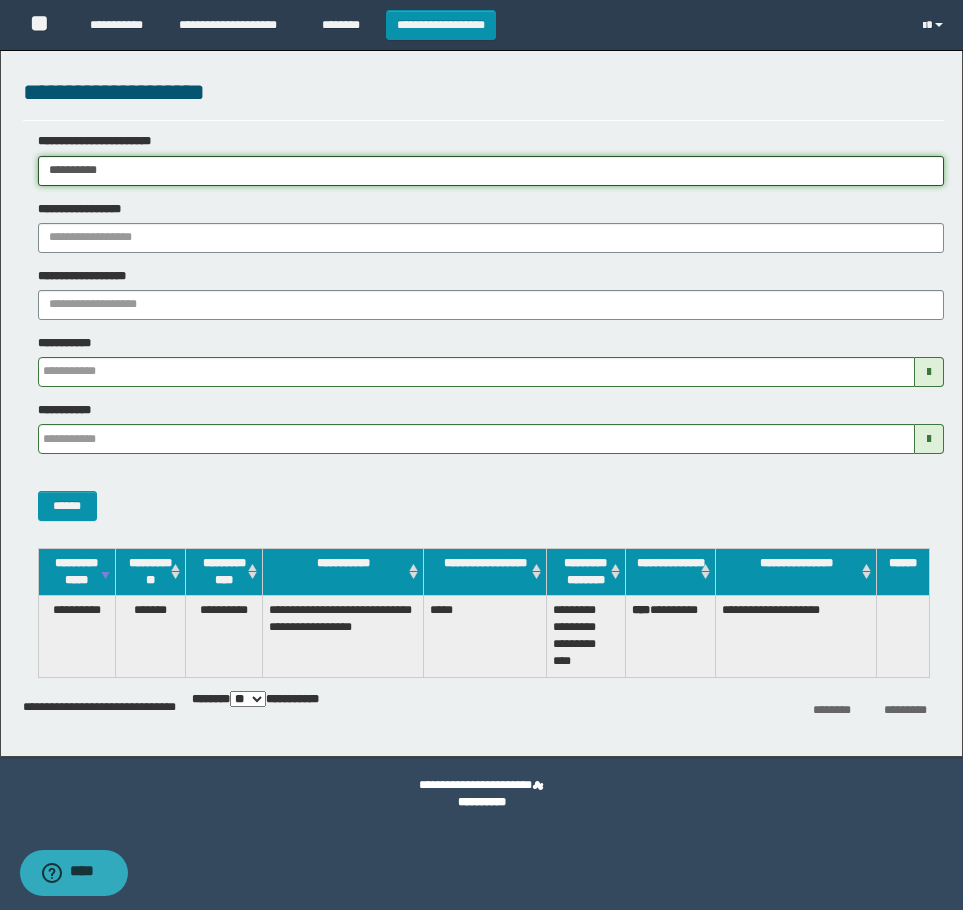 drag, startPoint x: 150, startPoint y: 170, endPoint x: 52, endPoint y: 343, distance: 198.82907 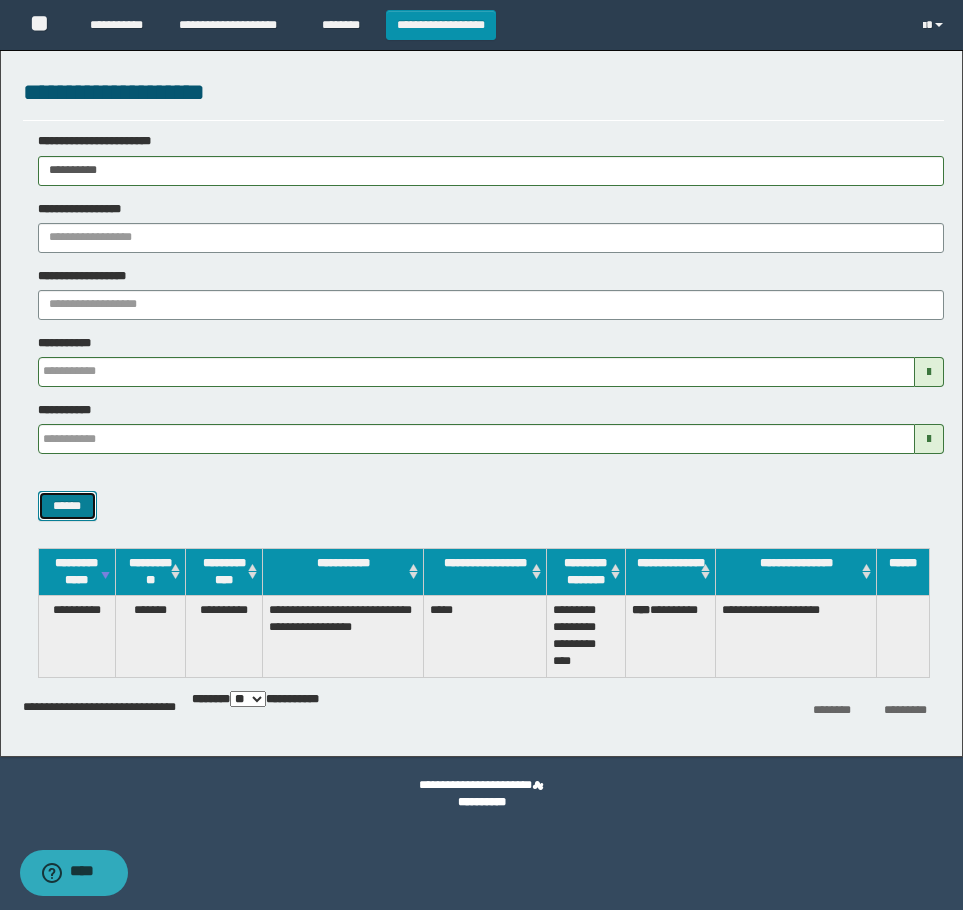 click on "******" at bounding box center (67, 506) 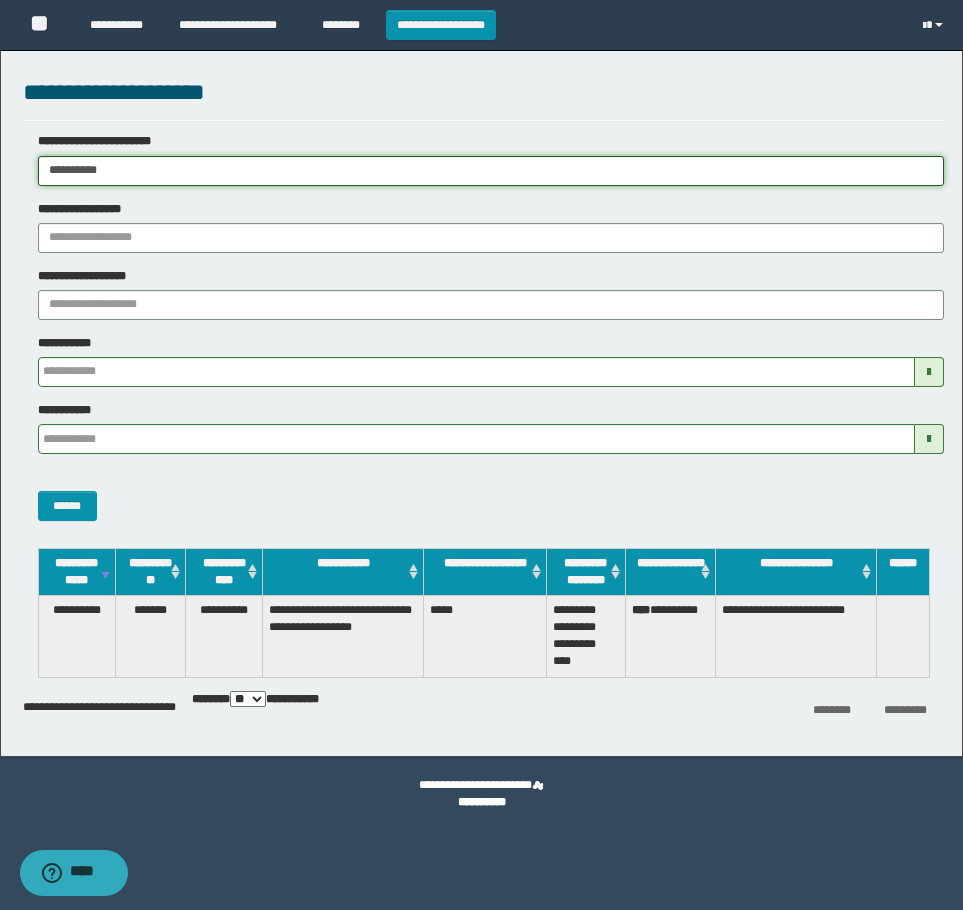 drag, startPoint x: 220, startPoint y: 169, endPoint x: -4, endPoint y: 242, distance: 235.59499 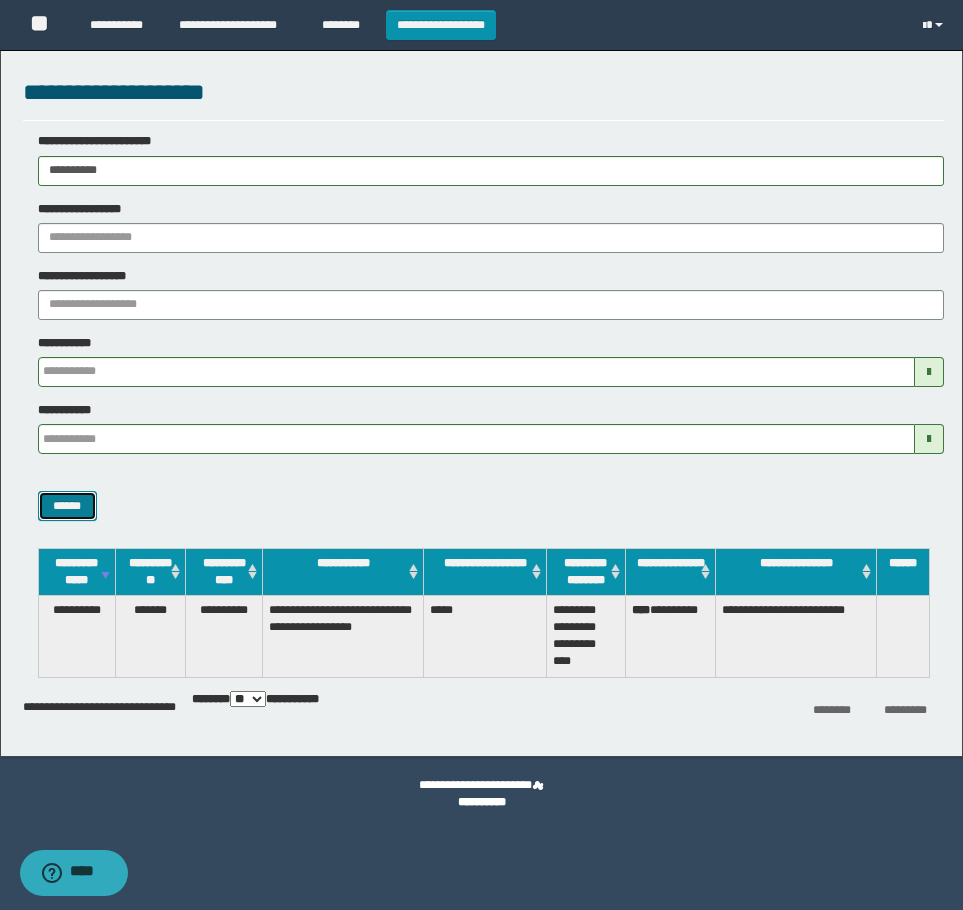 click on "******" at bounding box center (67, 506) 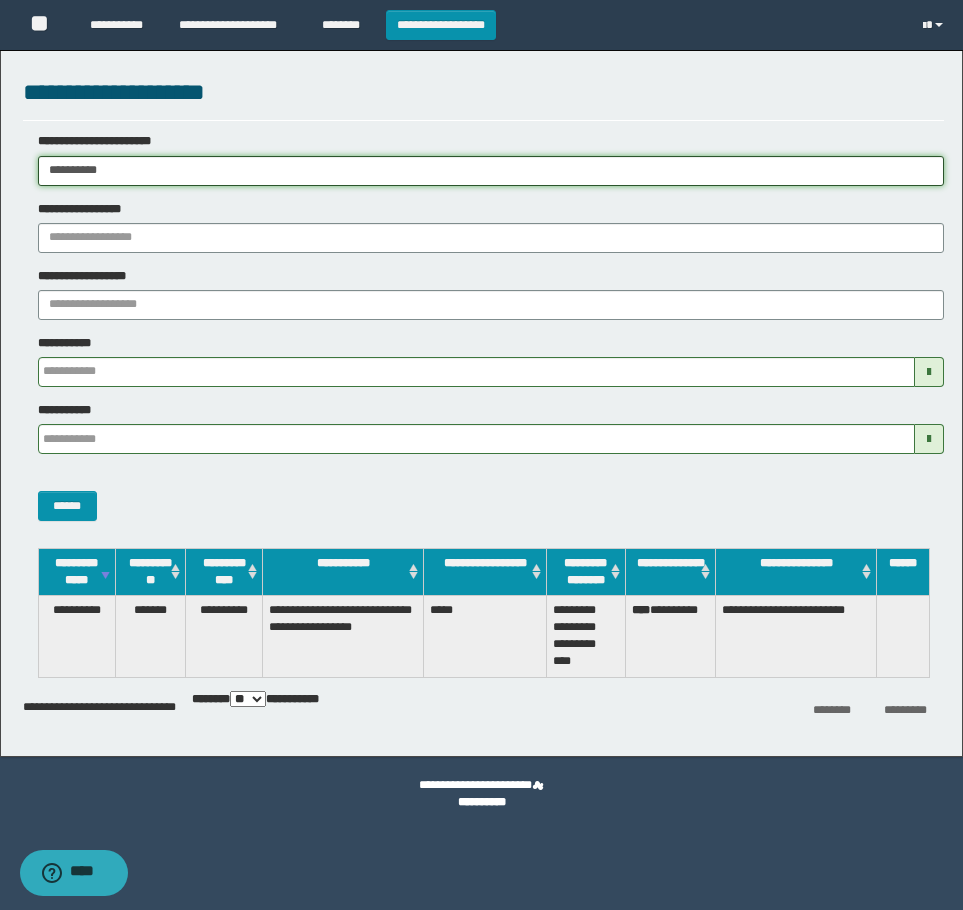 paste 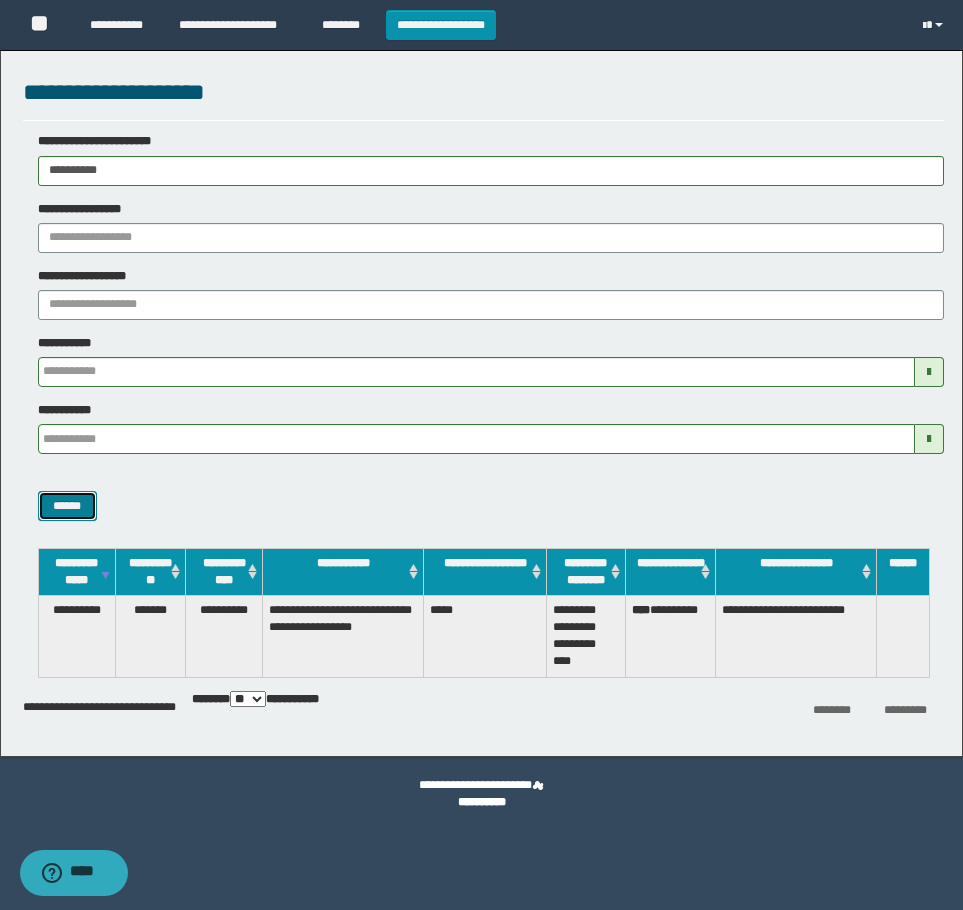 click on "******" at bounding box center [67, 506] 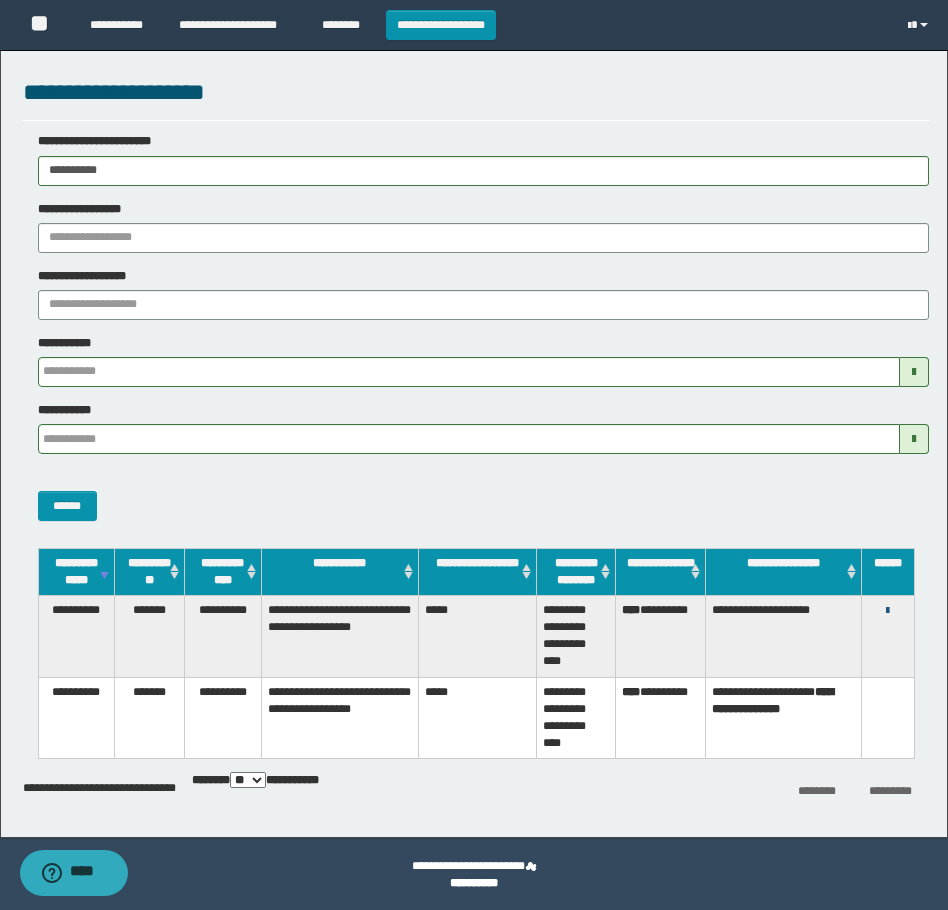 click at bounding box center (887, 611) 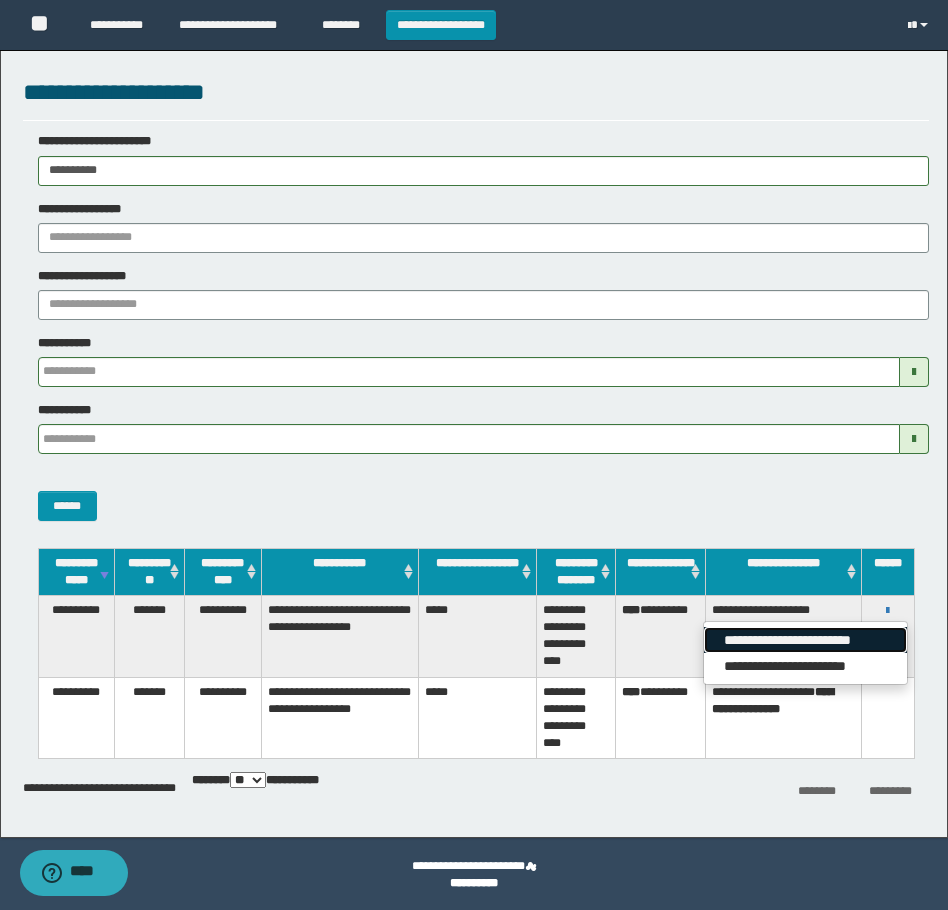 click on "**********" at bounding box center (805, 640) 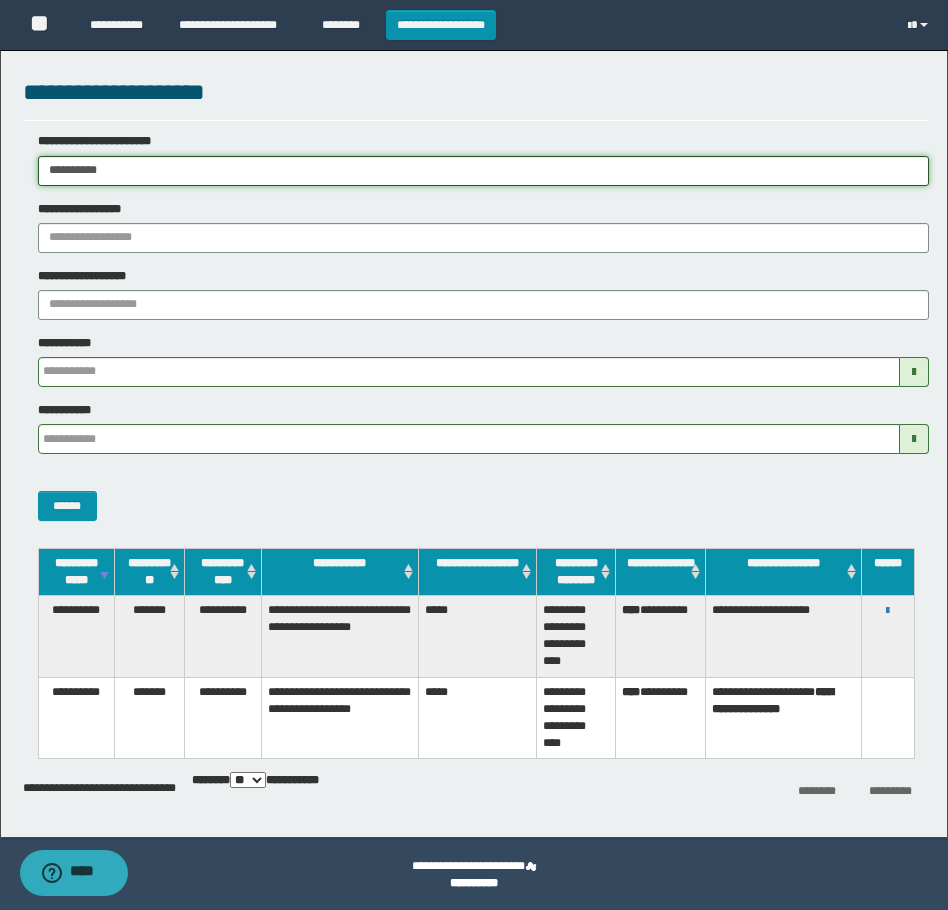 drag, startPoint x: 160, startPoint y: 177, endPoint x: -4, endPoint y: 177, distance: 164 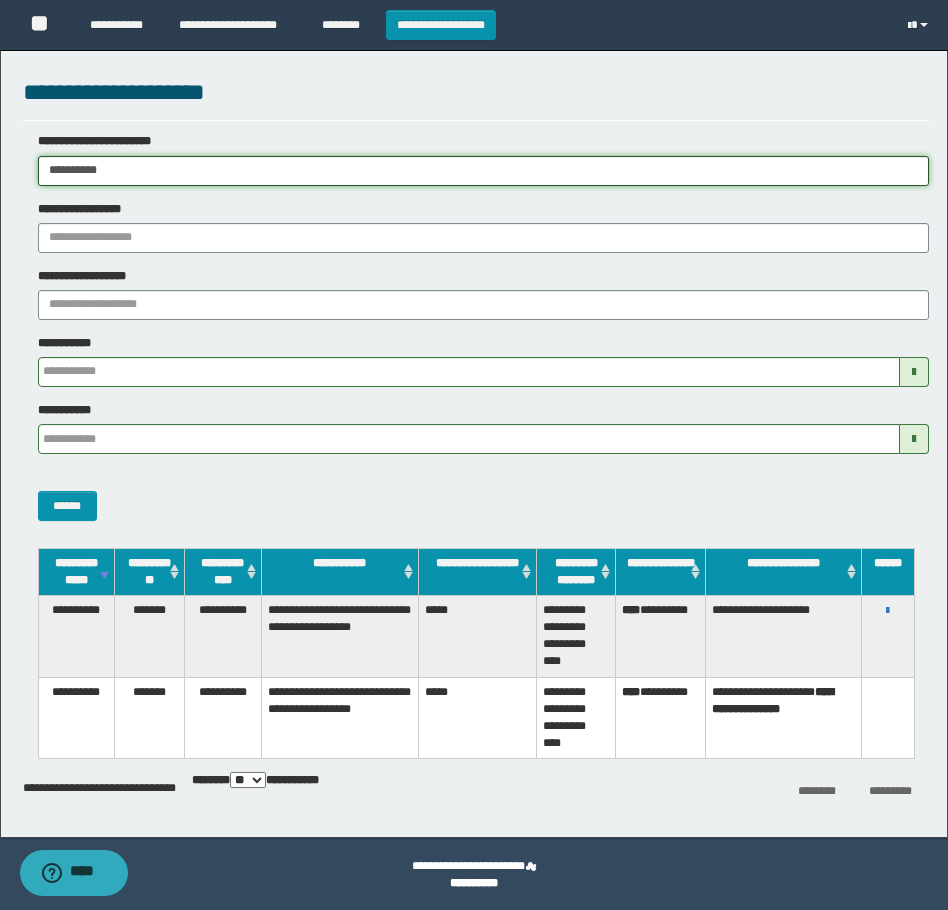 click on "**********" at bounding box center (474, 455) 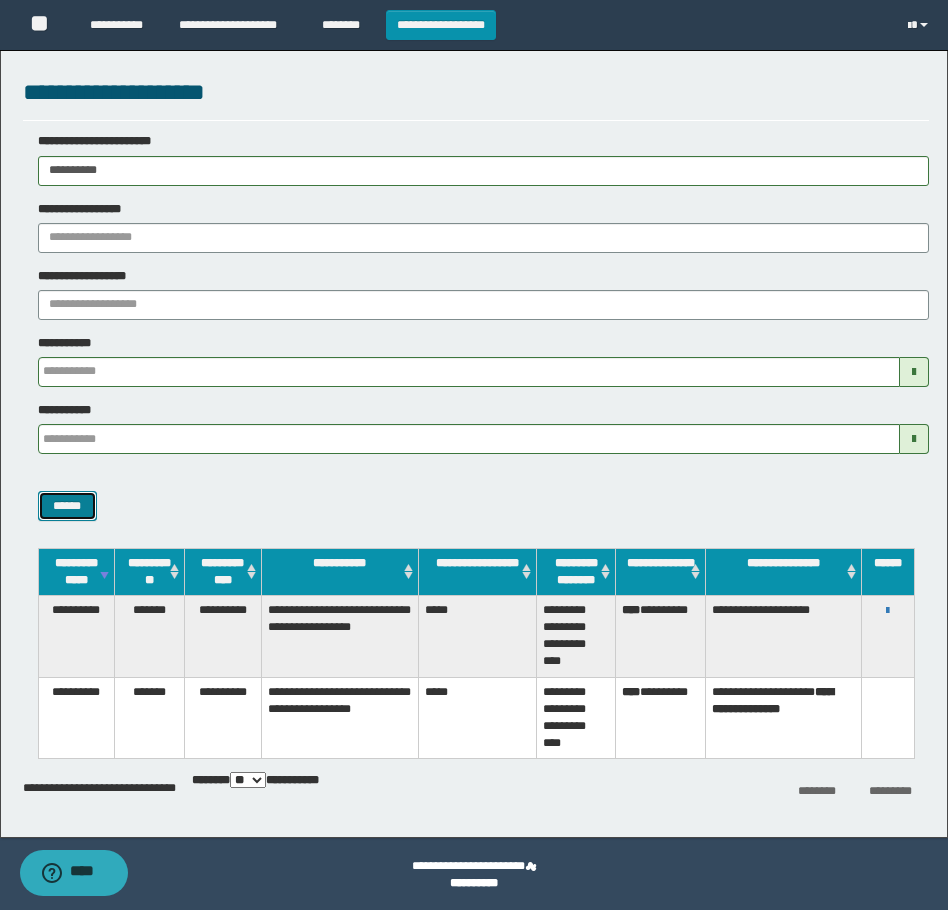 click on "******" at bounding box center (67, 506) 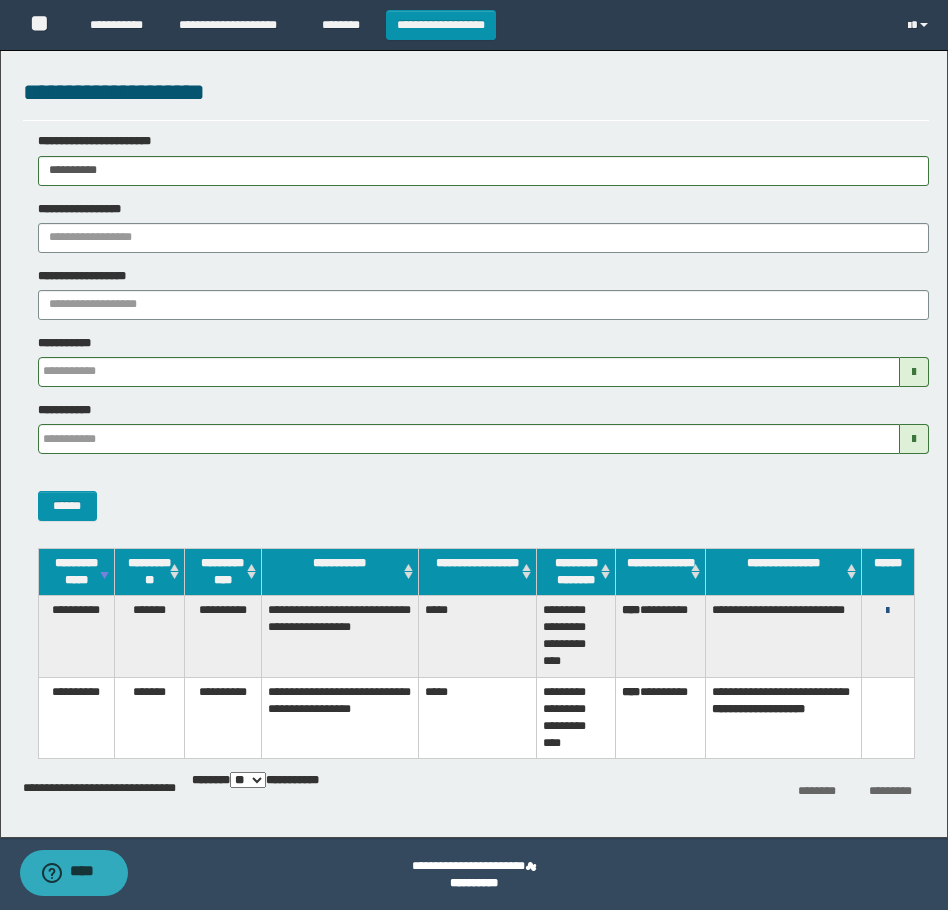 click at bounding box center (887, 611) 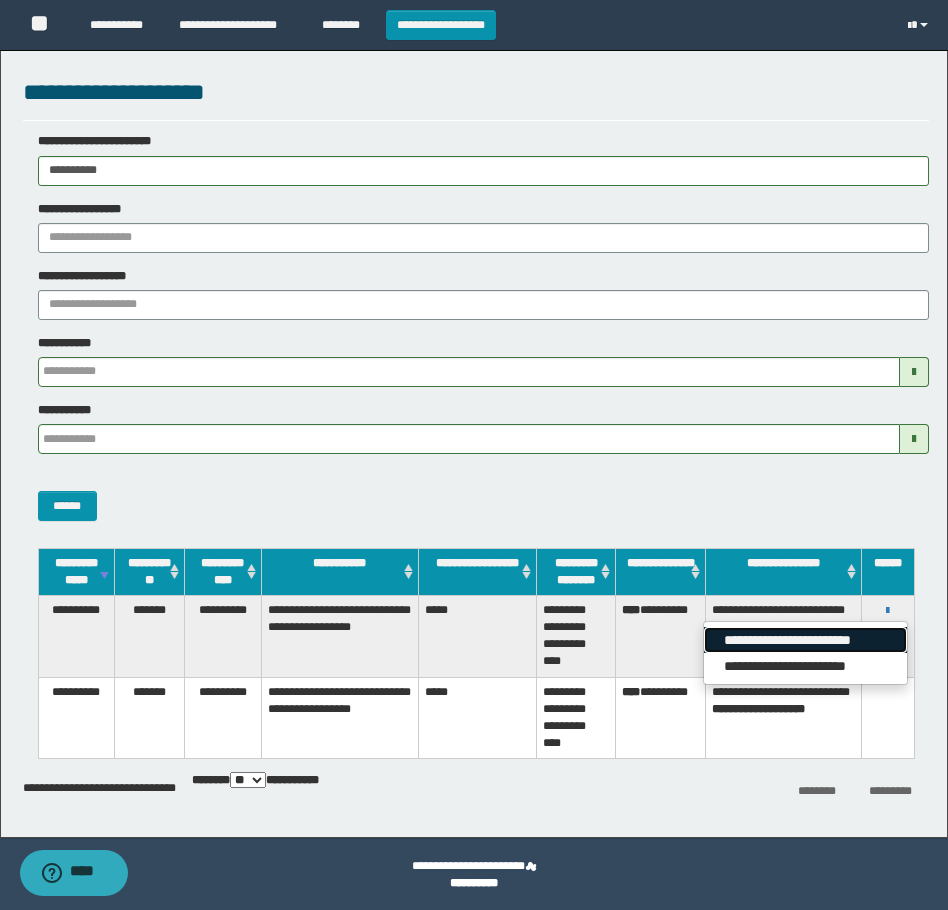 click on "**********" at bounding box center (805, 640) 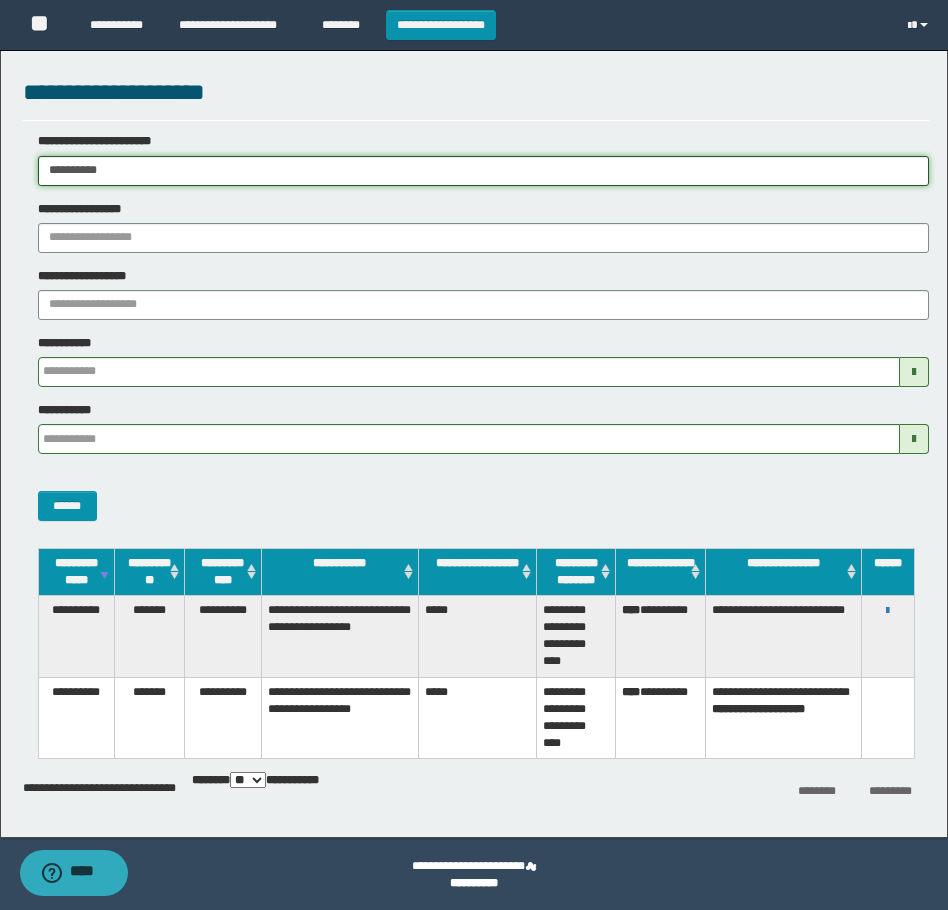 drag, startPoint x: 147, startPoint y: 177, endPoint x: -4, endPoint y: 176, distance: 151.00331 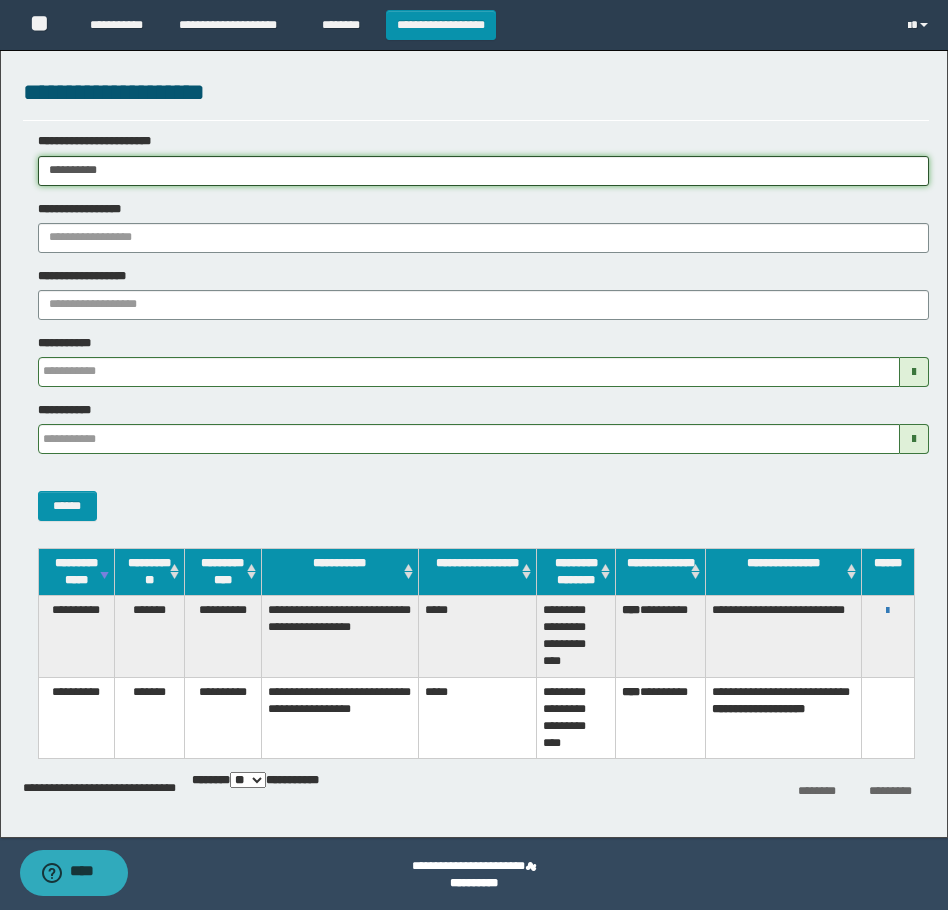 click on "**********" at bounding box center (474, 455) 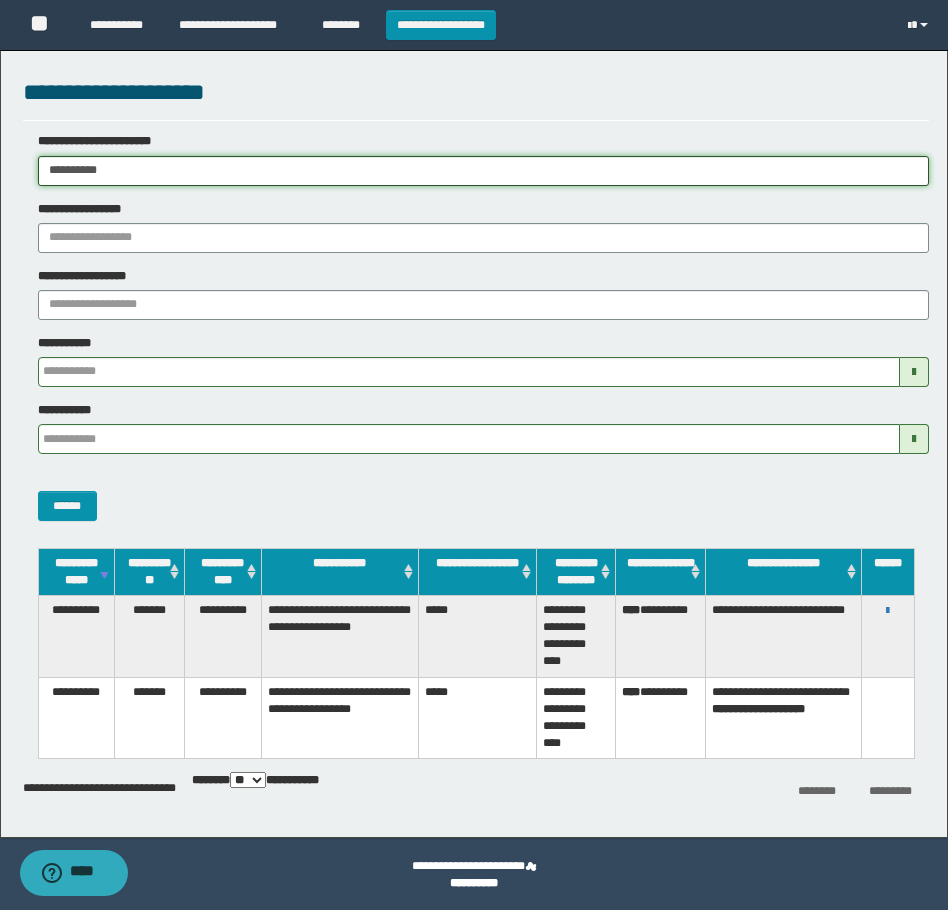 paste 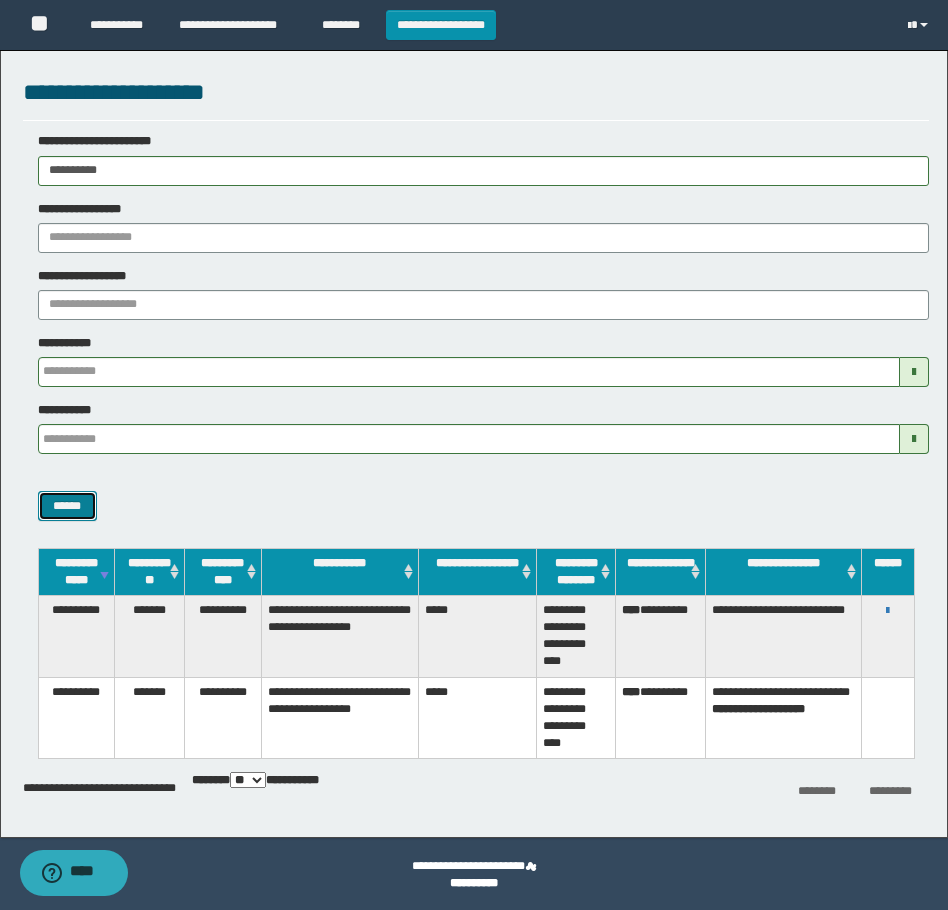 click on "******" at bounding box center (67, 506) 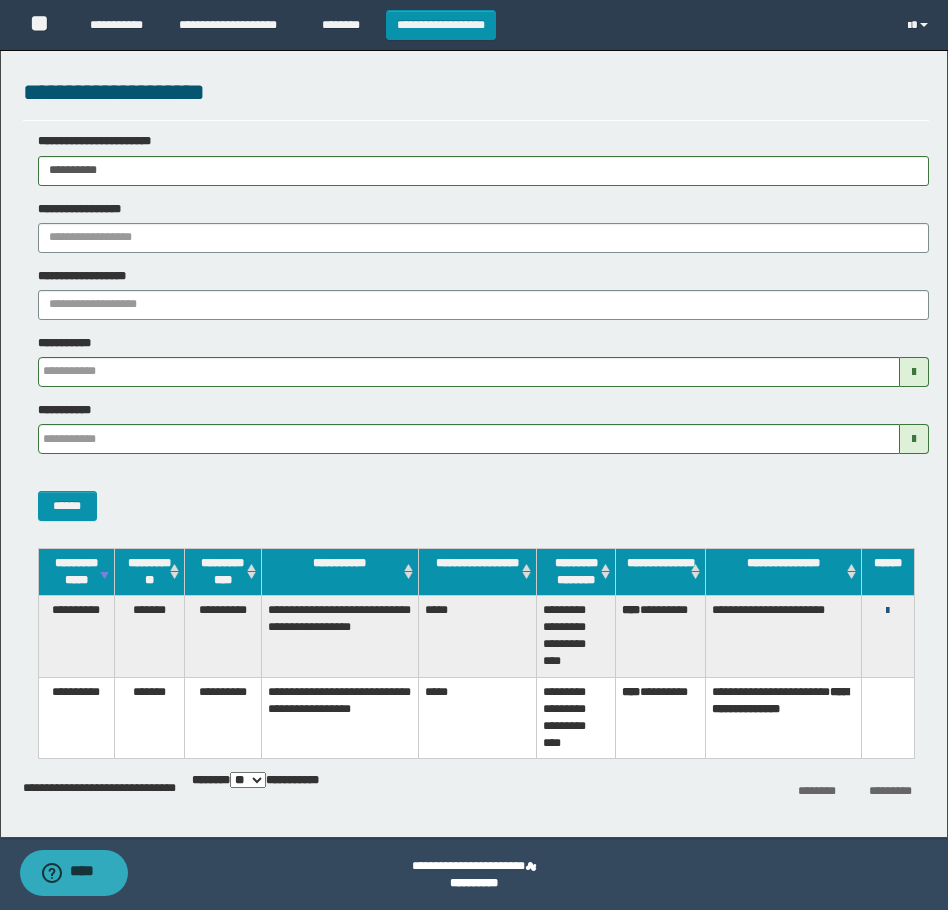 click at bounding box center (887, 611) 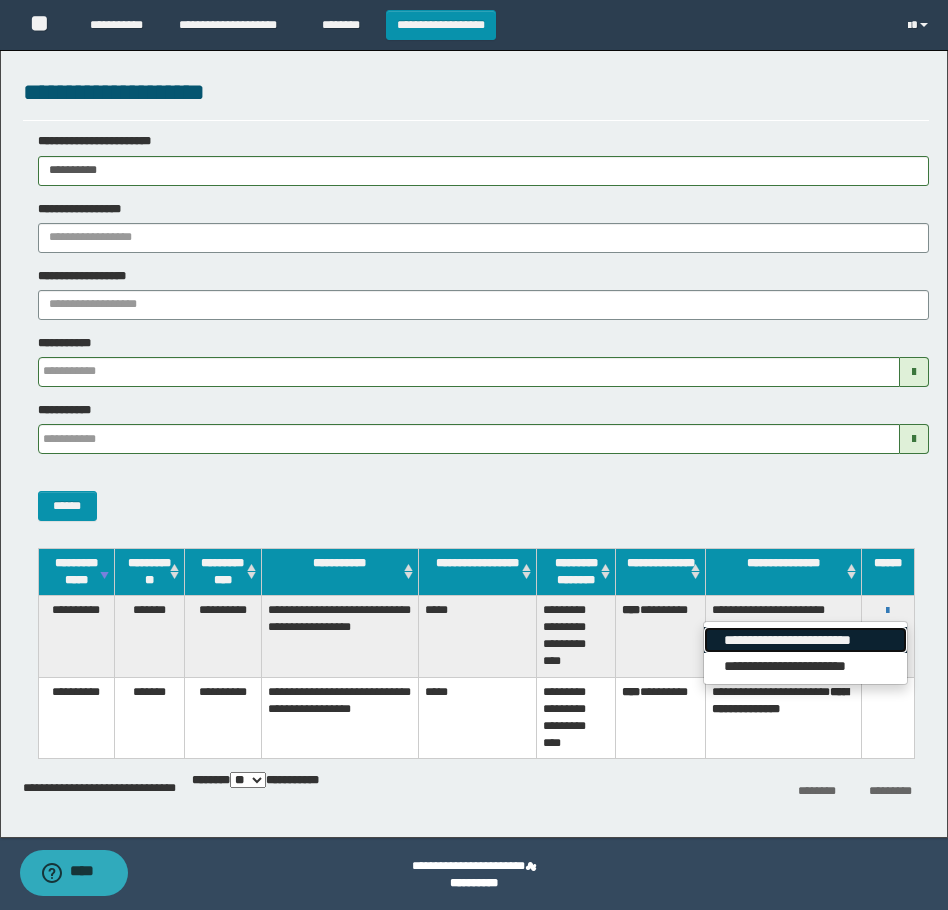 click on "**********" at bounding box center (805, 640) 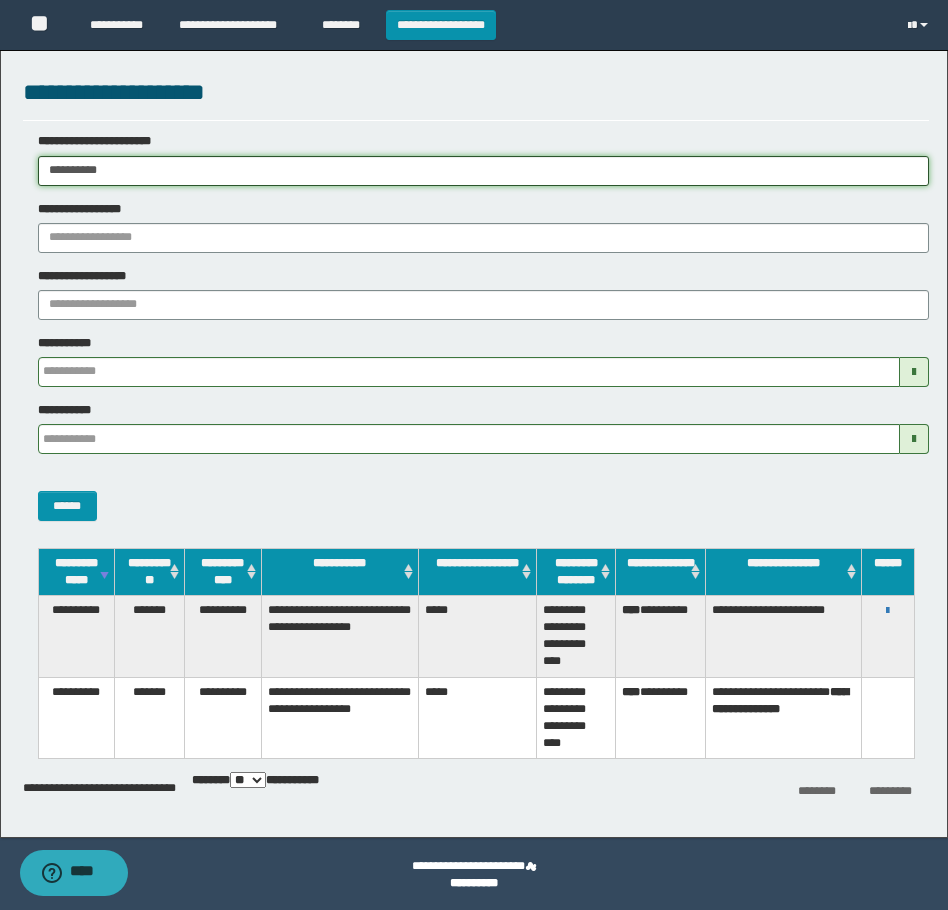 drag, startPoint x: 234, startPoint y: 171, endPoint x: -4, endPoint y: 267, distance: 256.63202 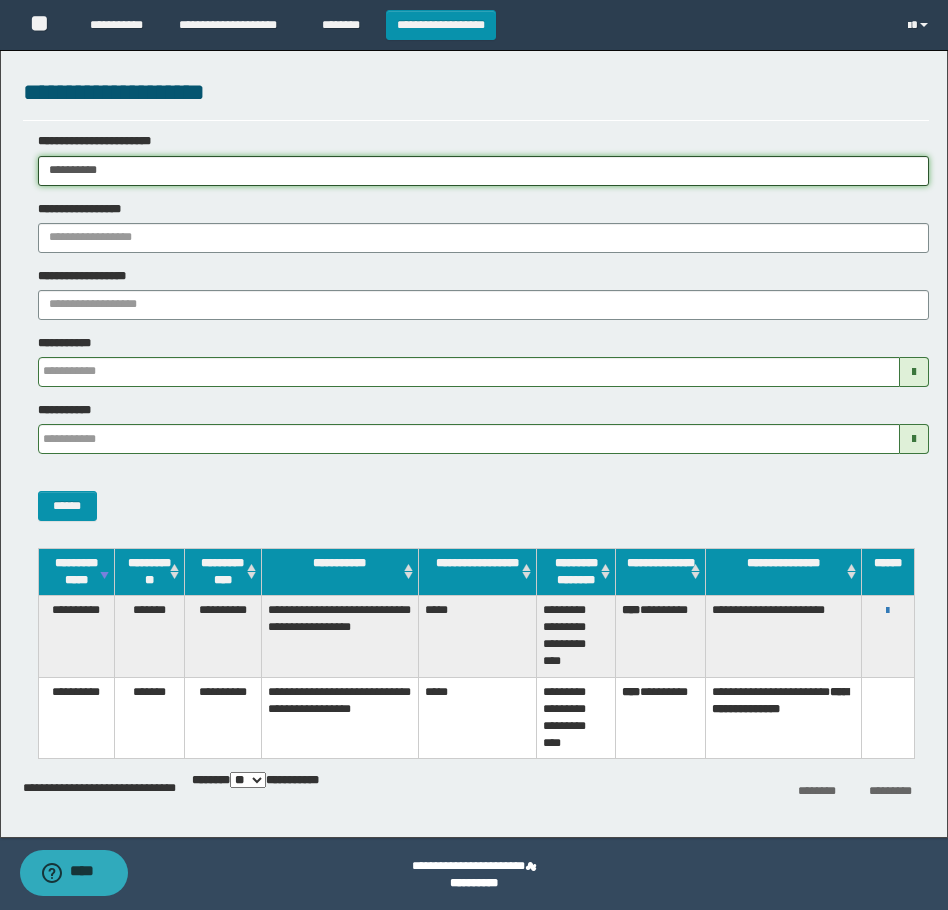 click on "**********" at bounding box center [474, 455] 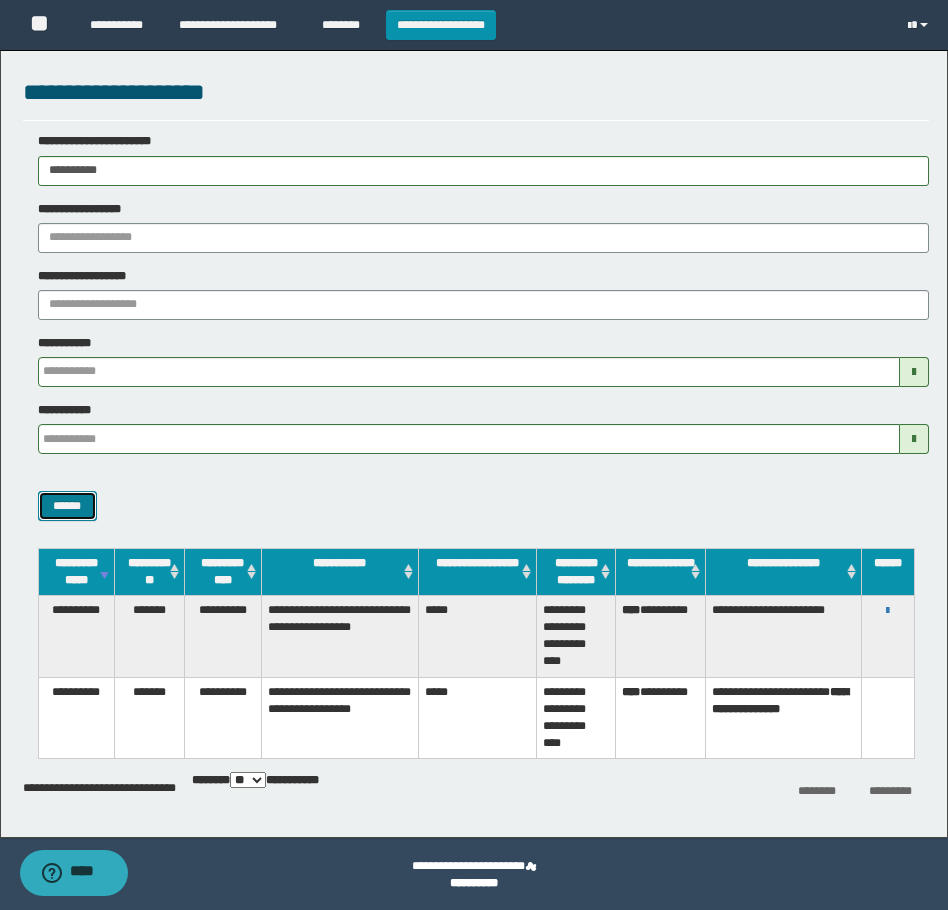 click on "******" at bounding box center (67, 506) 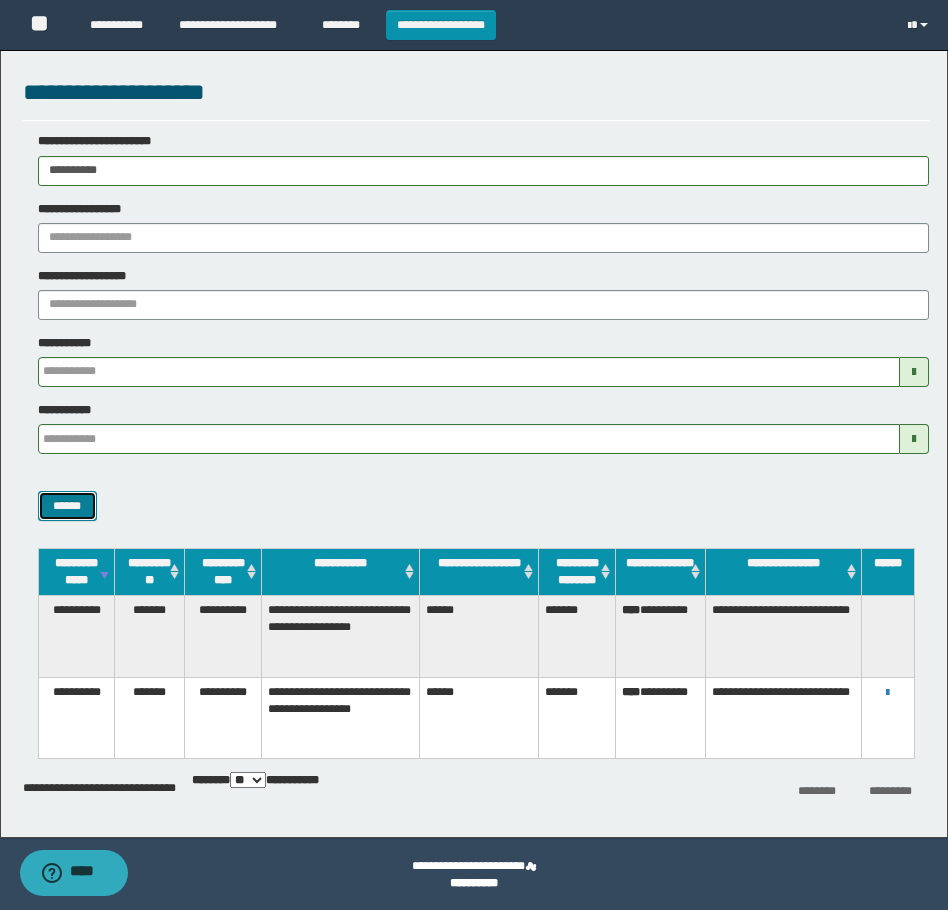 click on "******" at bounding box center [67, 506] 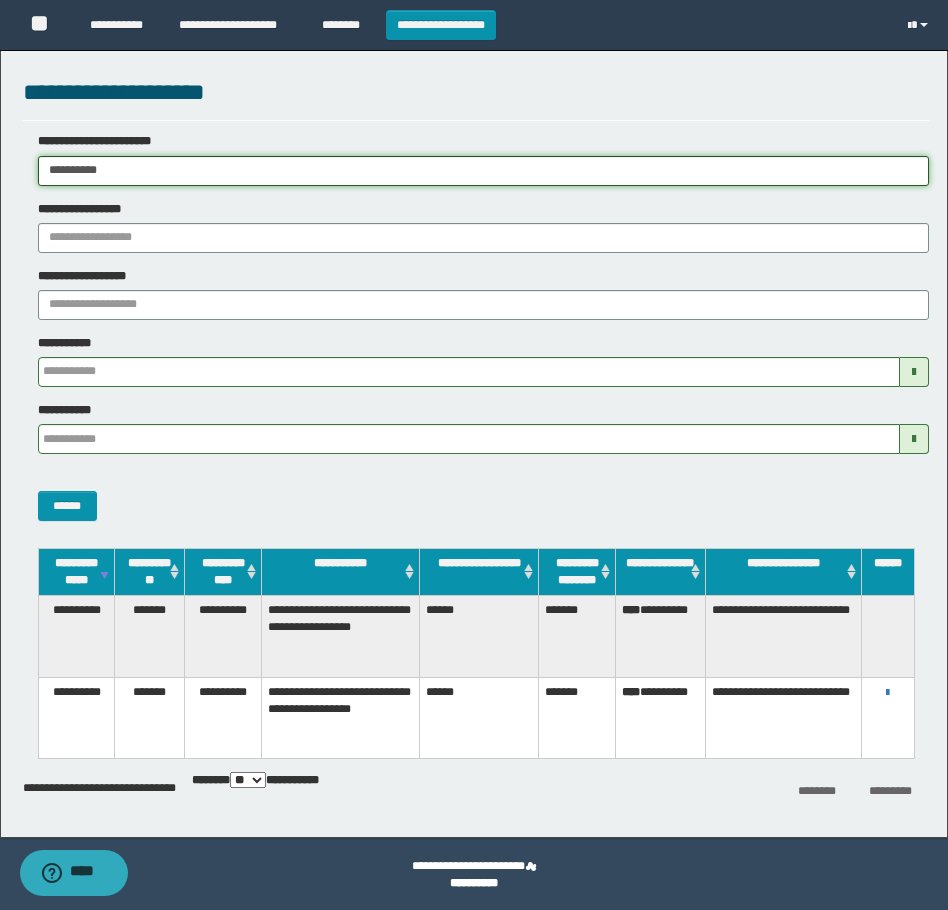 drag, startPoint x: 226, startPoint y: 165, endPoint x: -4, endPoint y: 206, distance: 233.62576 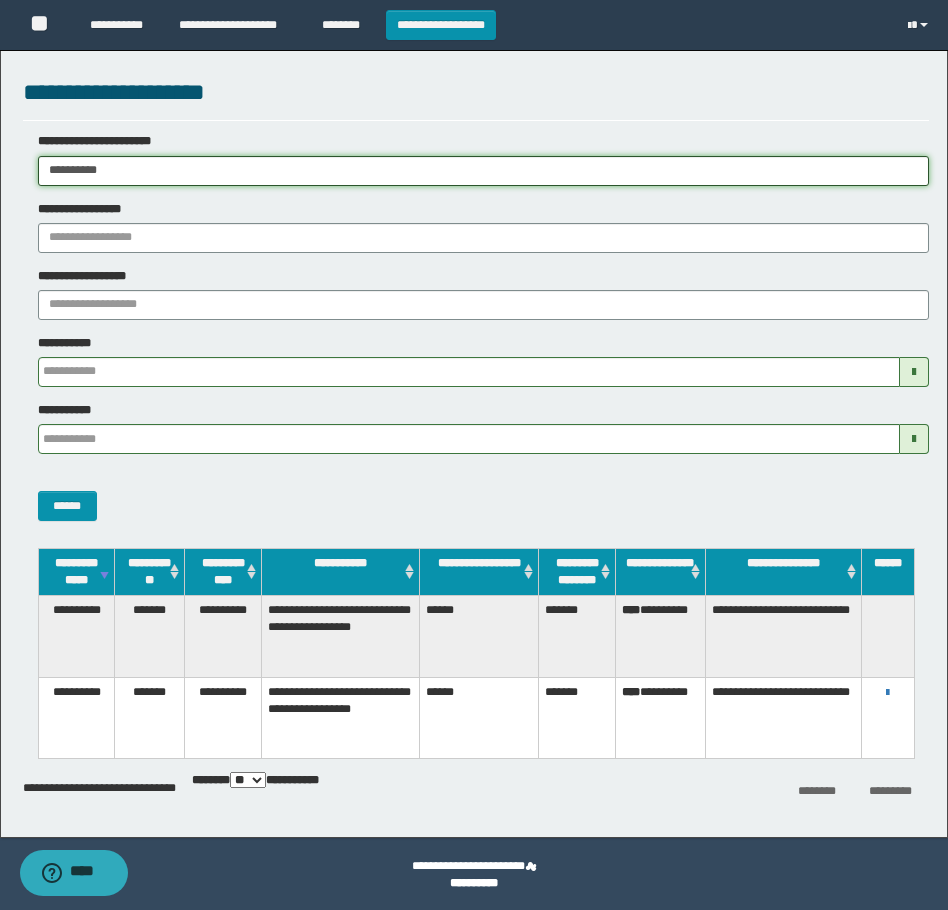 click on "**********" at bounding box center [474, 455] 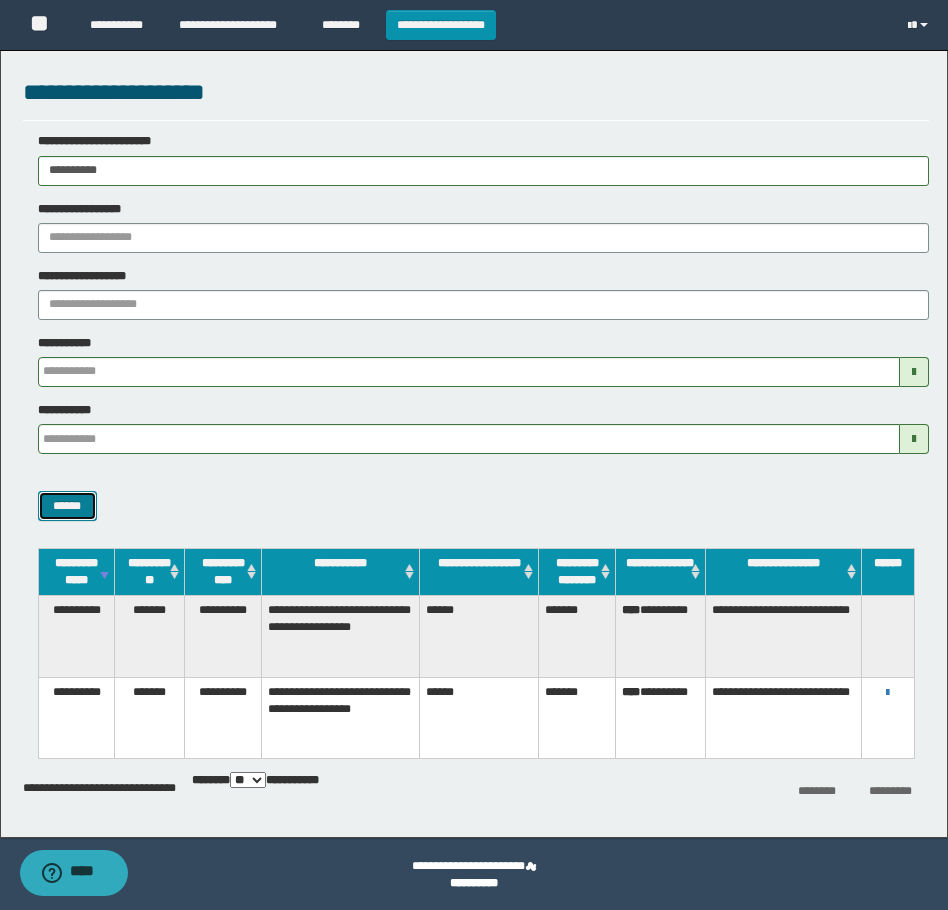 click on "******" at bounding box center [67, 506] 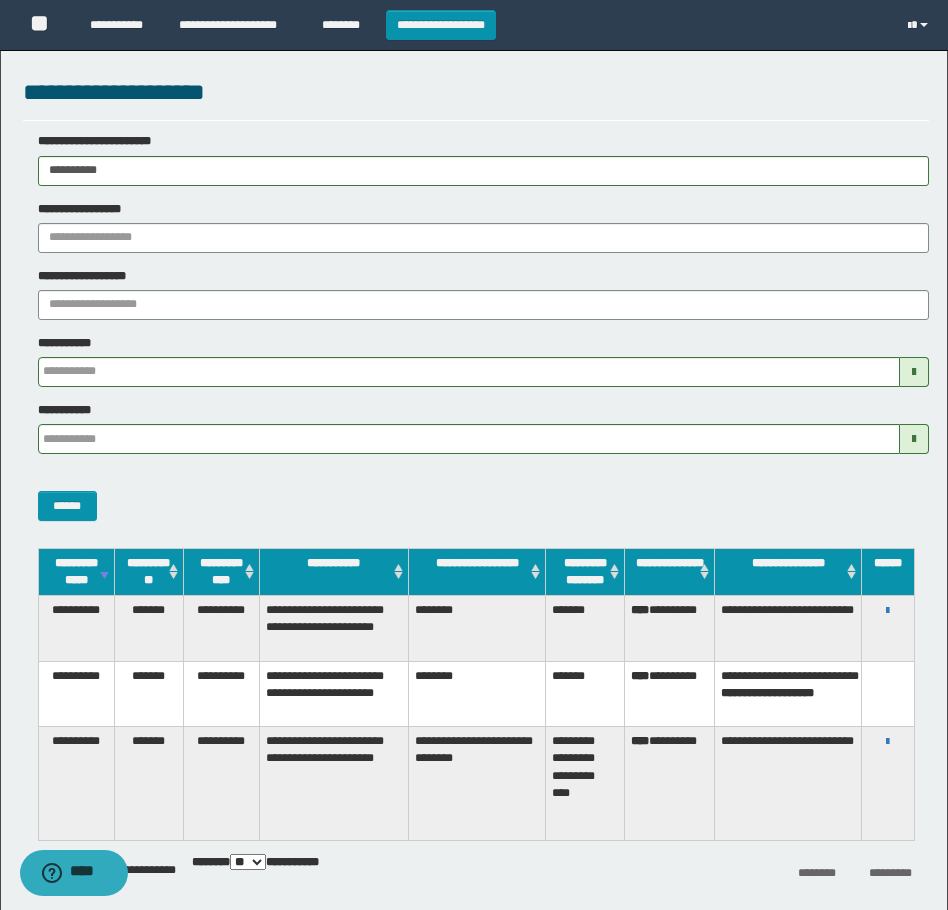 click on "**********" at bounding box center [888, 610] 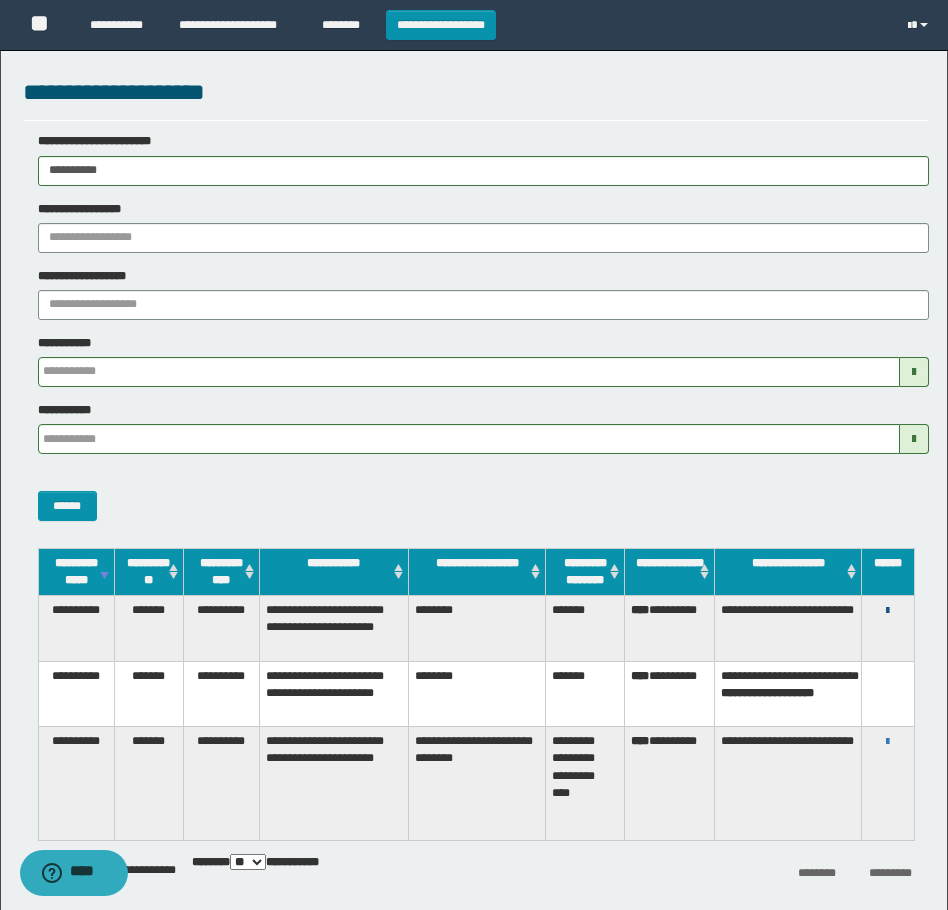 click at bounding box center [887, 611] 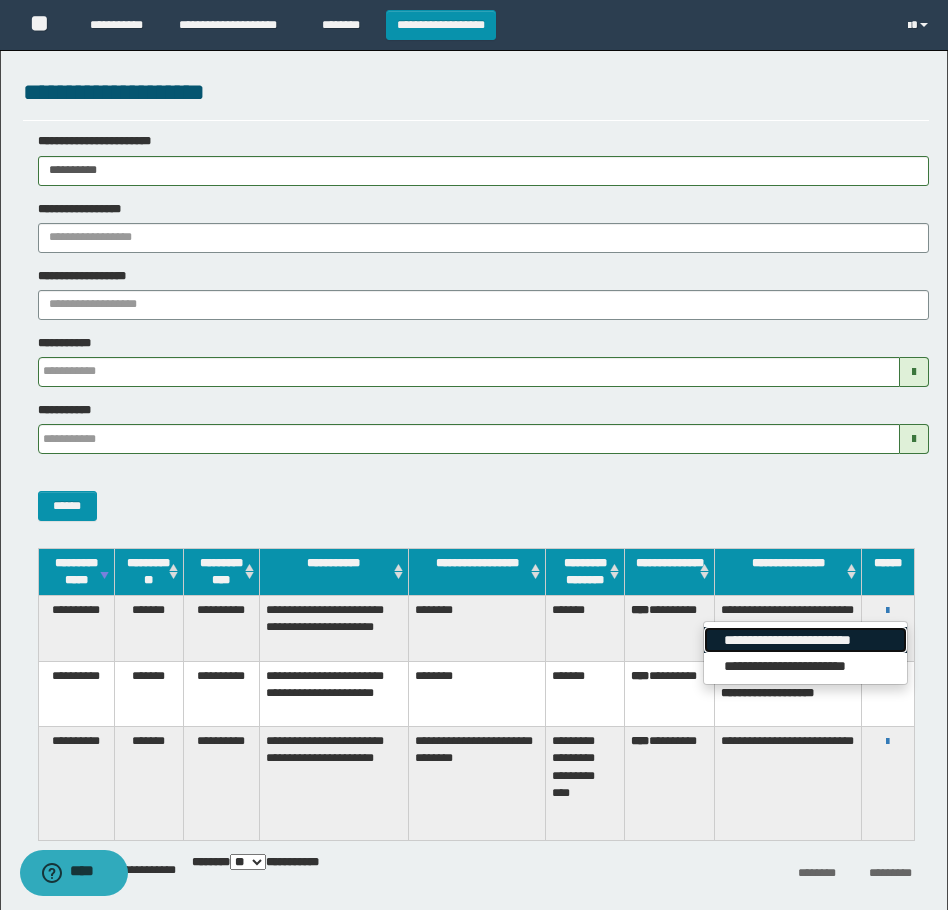 click on "**********" at bounding box center [805, 640] 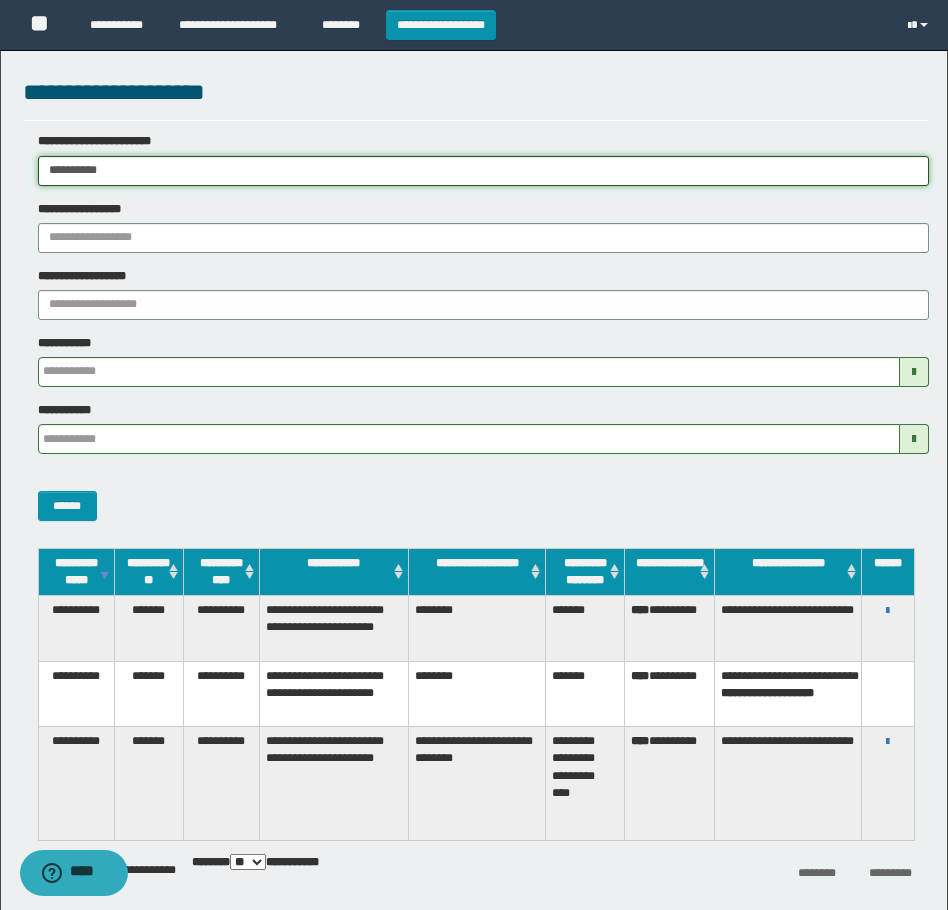 drag, startPoint x: 145, startPoint y: 165, endPoint x: -4, endPoint y: 220, distance: 158.82695 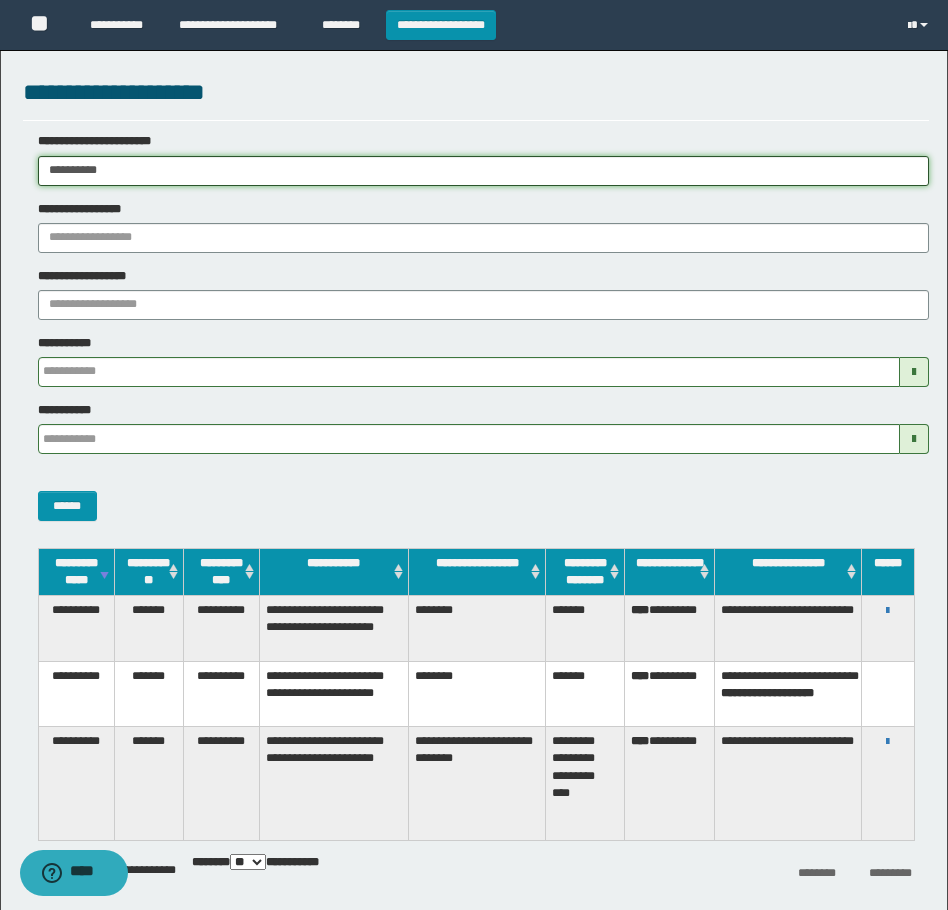 click on "**********" at bounding box center [474, 455] 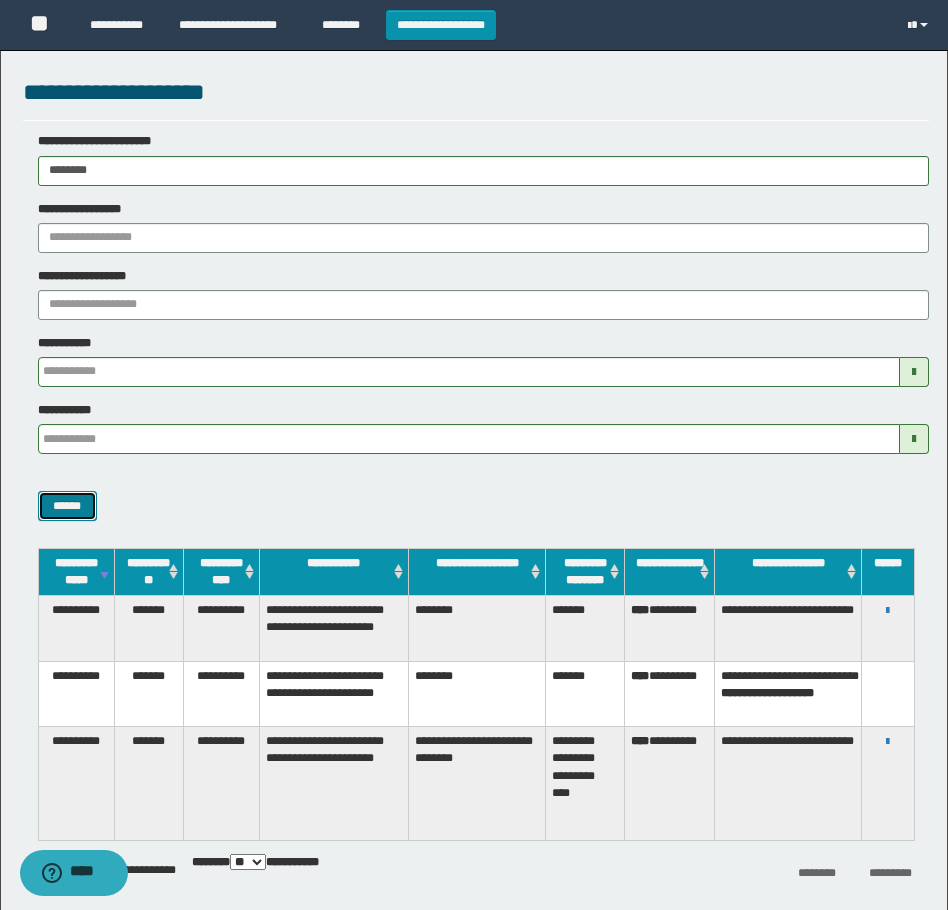 click on "******" at bounding box center (67, 506) 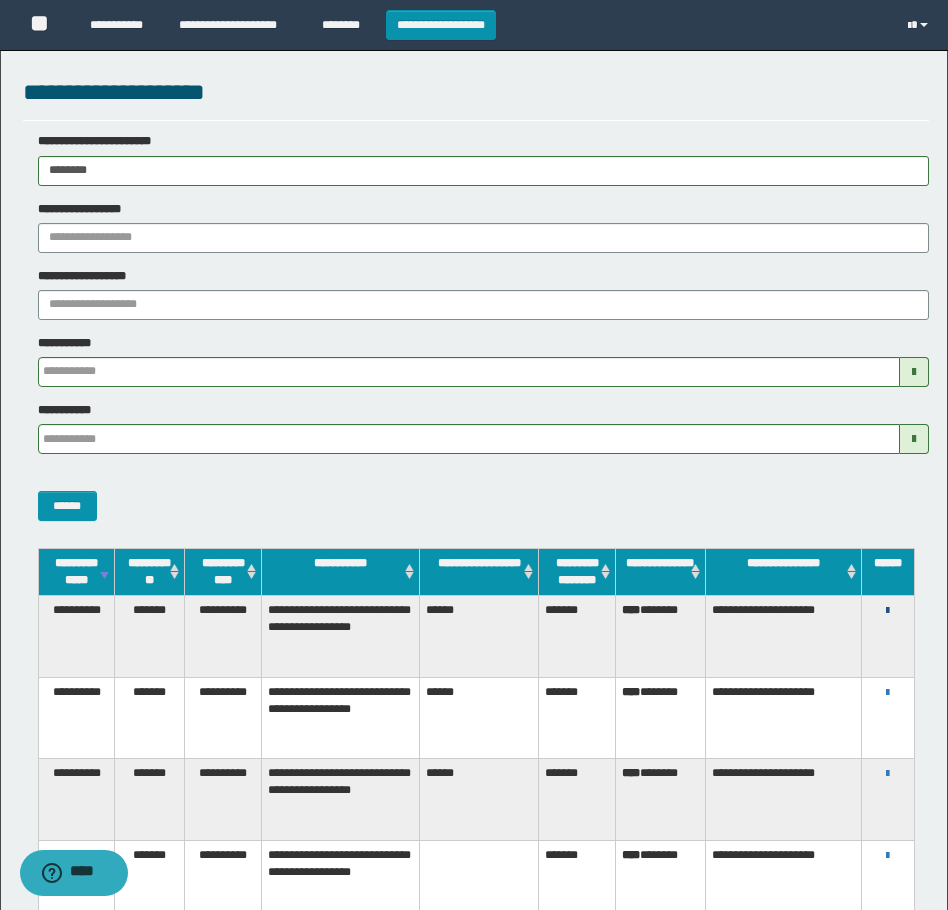 click at bounding box center [887, 611] 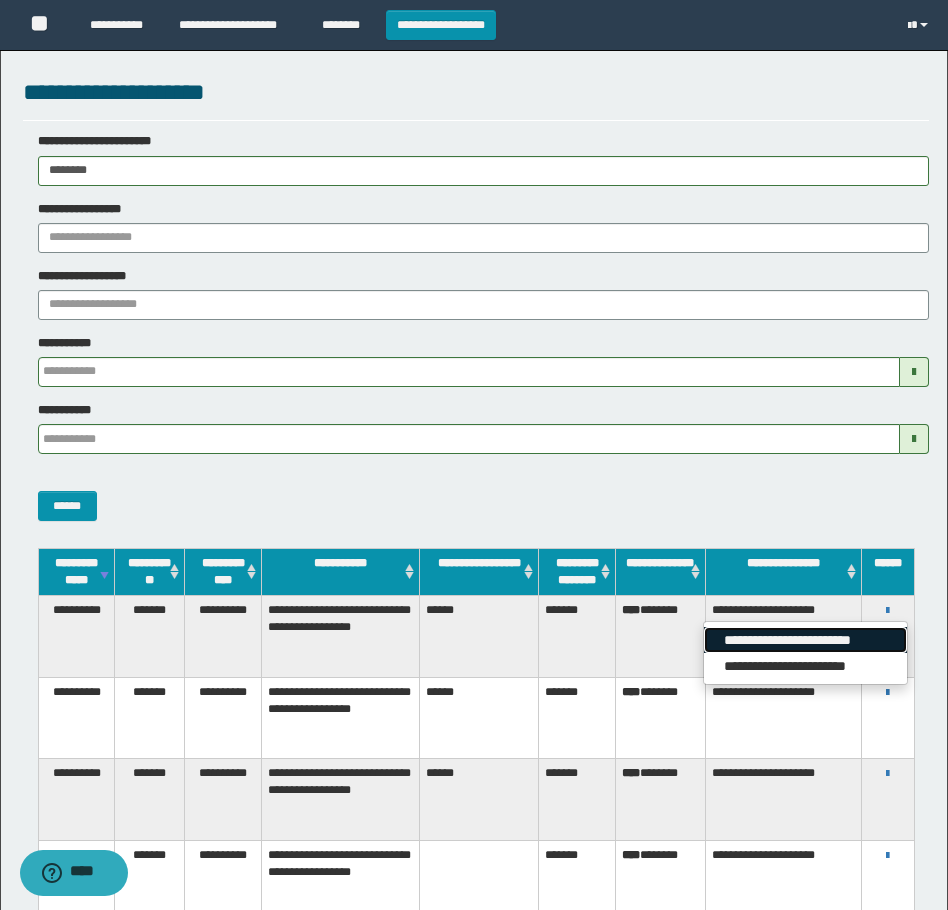 click on "**********" at bounding box center (805, 640) 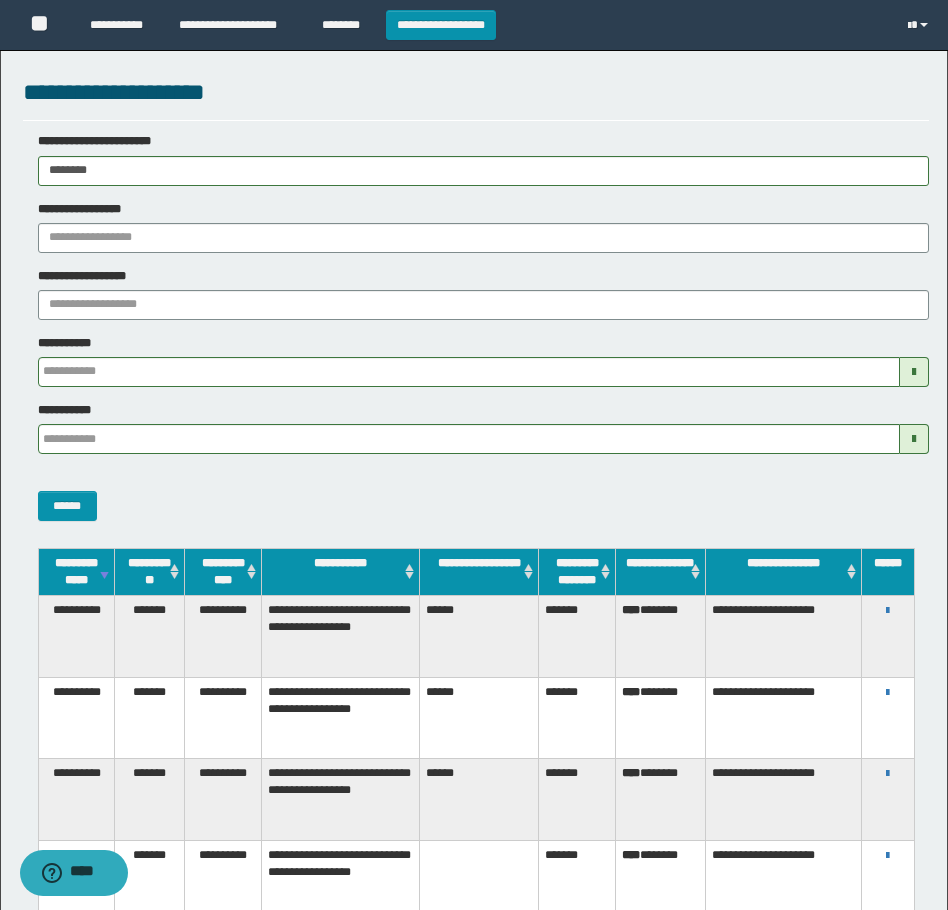 drag, startPoint x: 114, startPoint y: 177, endPoint x: 65, endPoint y: 367, distance: 196.21672 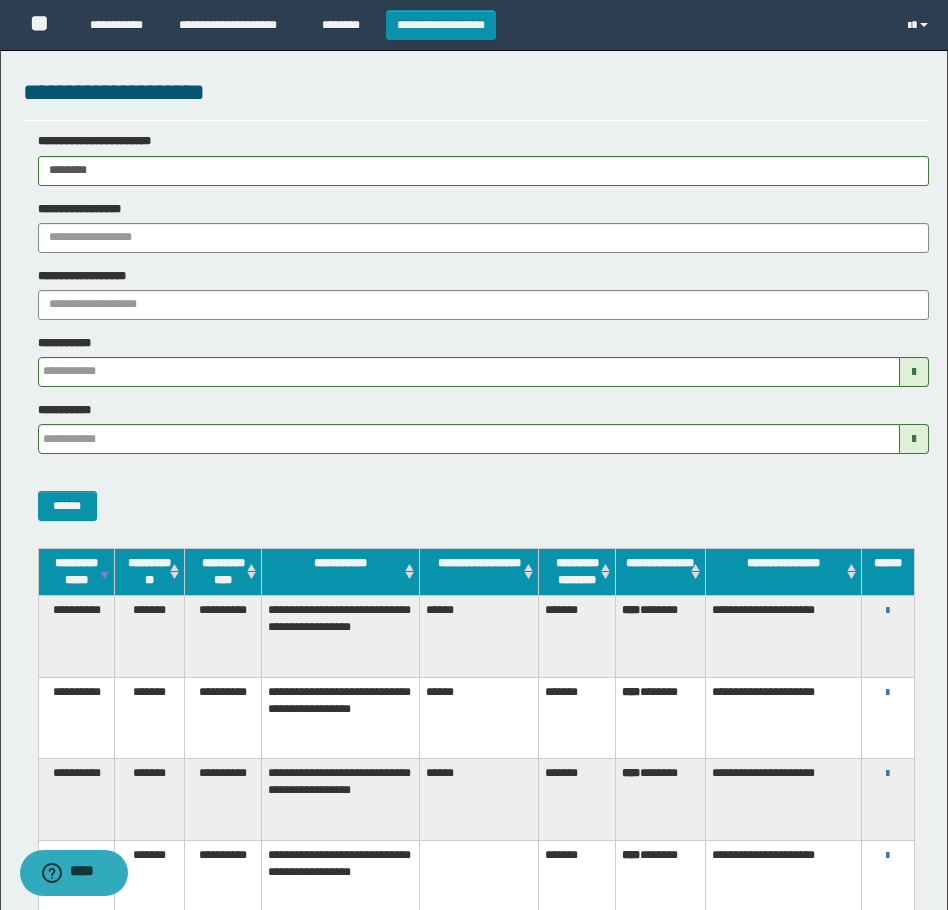 click on "**********" at bounding box center (474, 455) 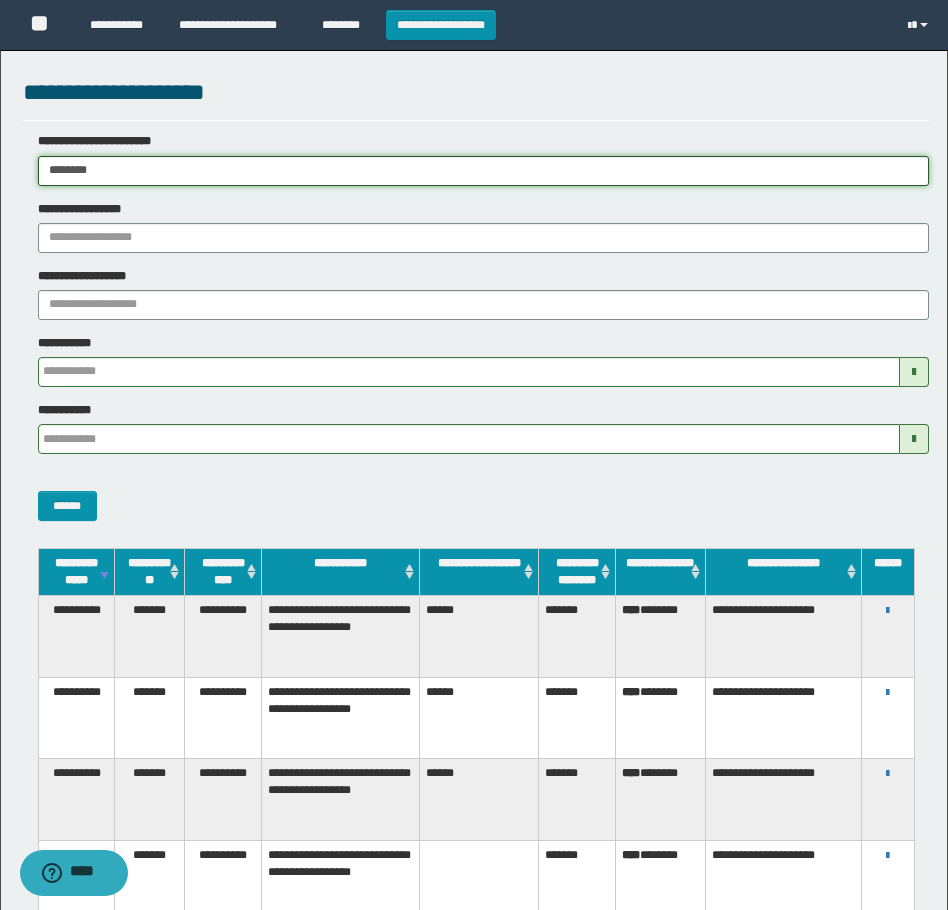 paste 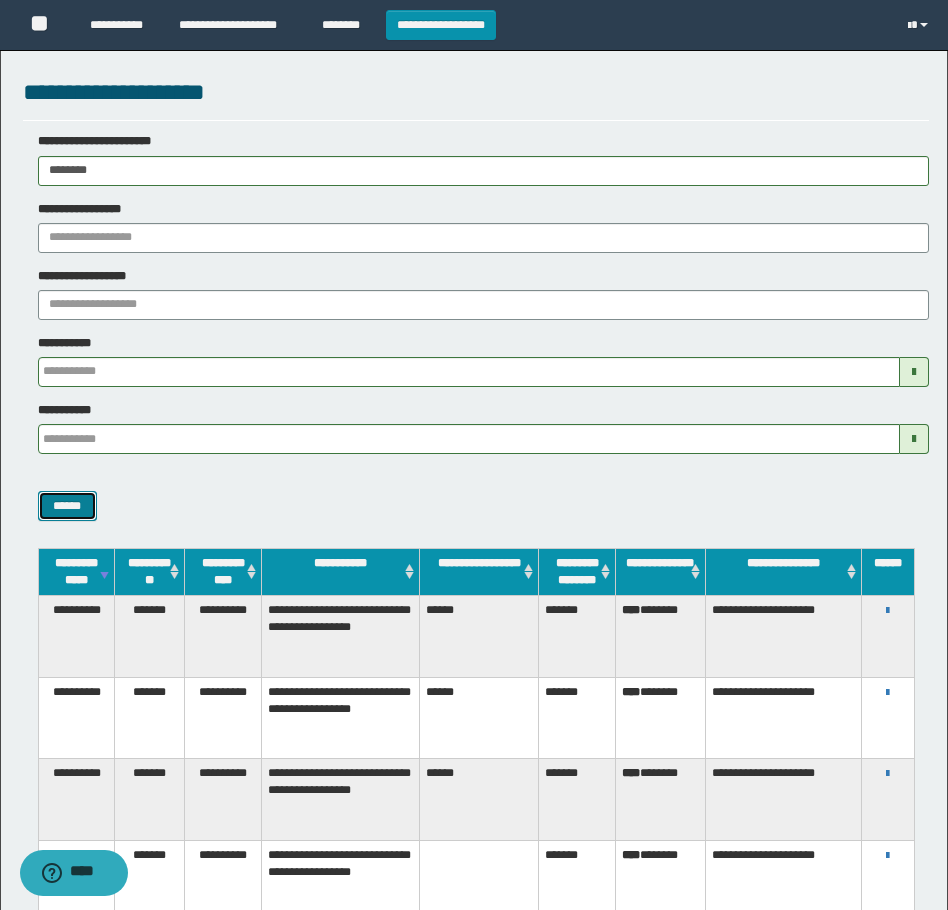 click on "******" at bounding box center (67, 506) 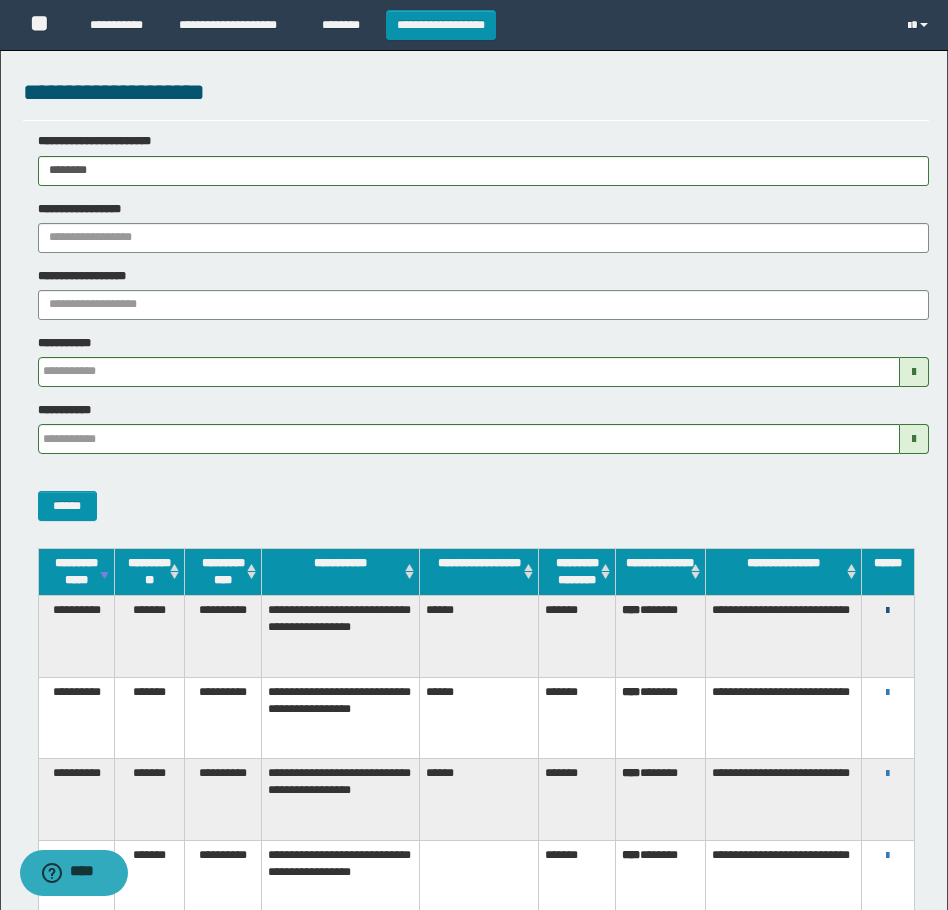 click at bounding box center (887, 611) 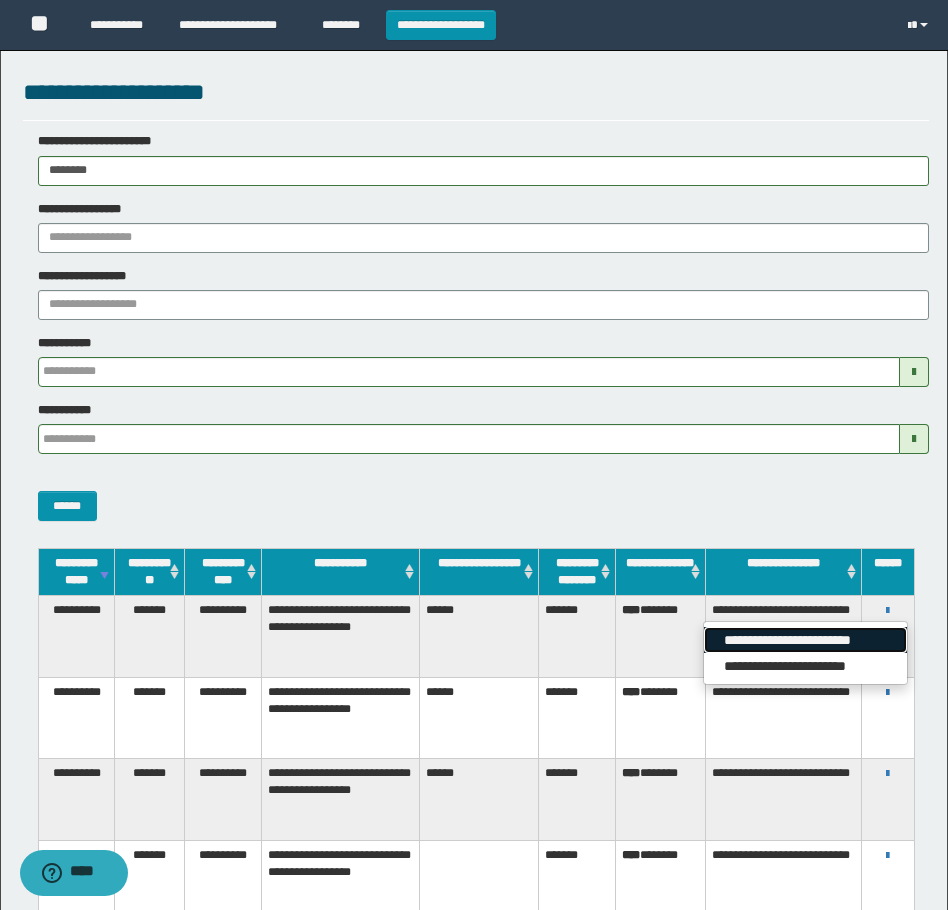 click on "**********" at bounding box center (805, 640) 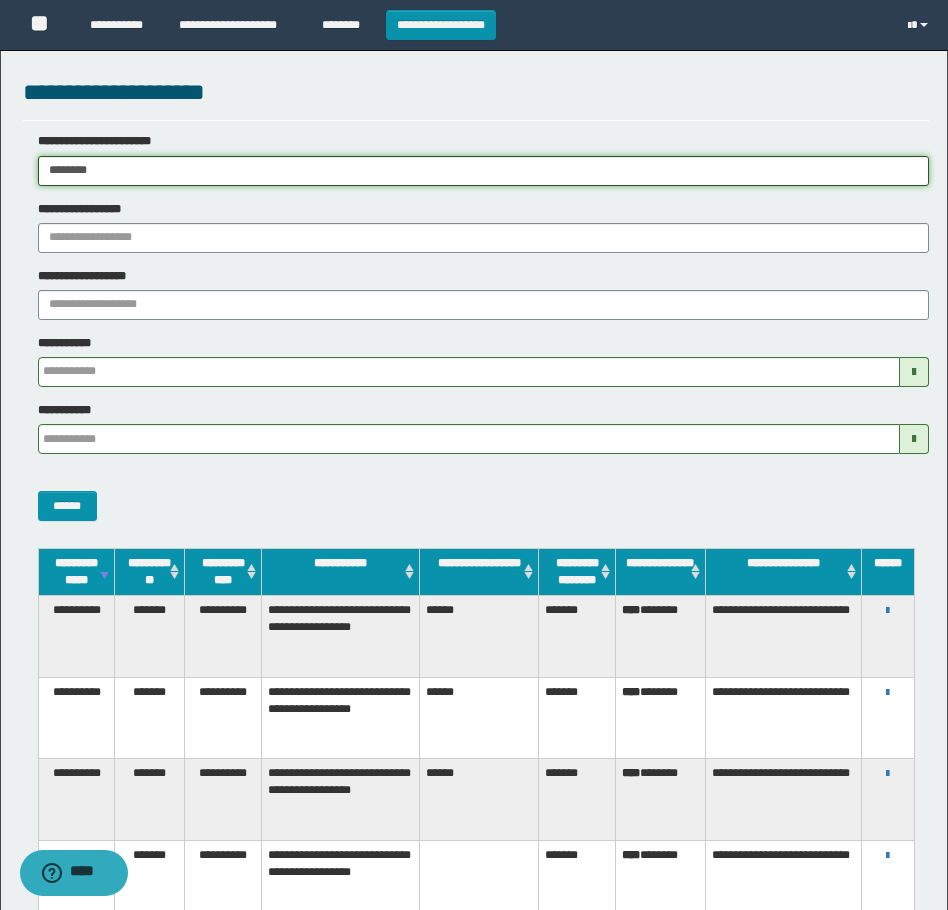 drag, startPoint x: 130, startPoint y: 157, endPoint x: 2, endPoint y: 192, distance: 132.69891 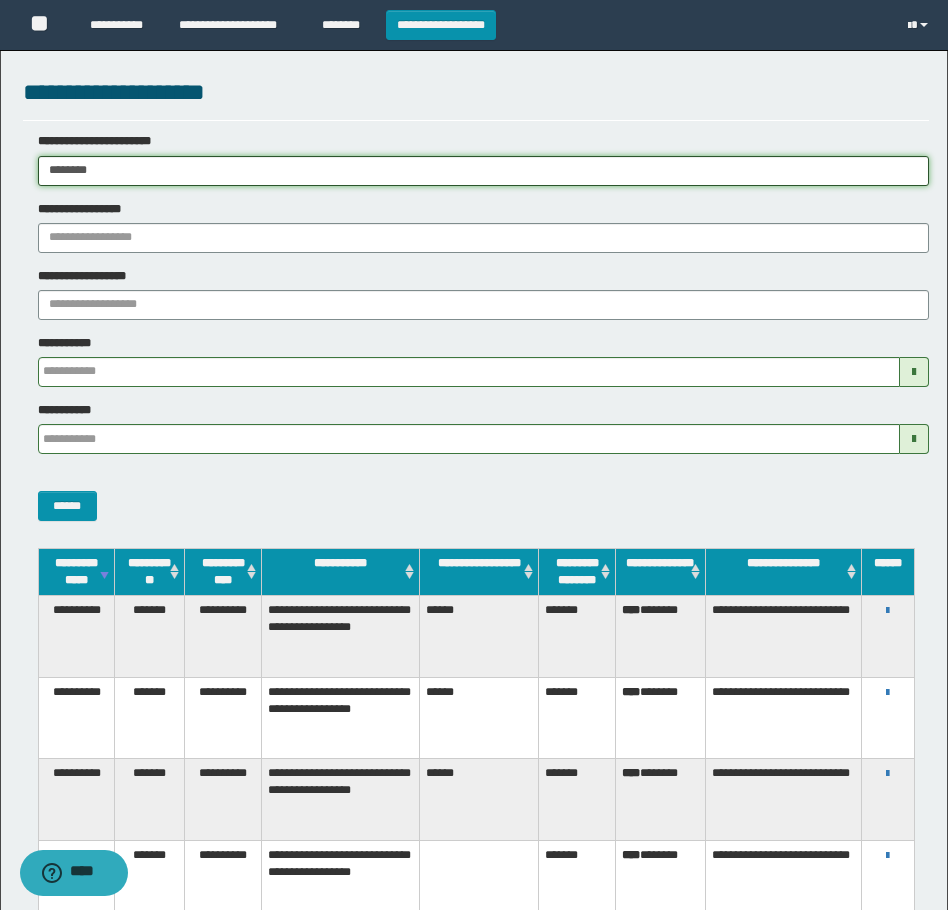 click on "**********" at bounding box center [474, 520] 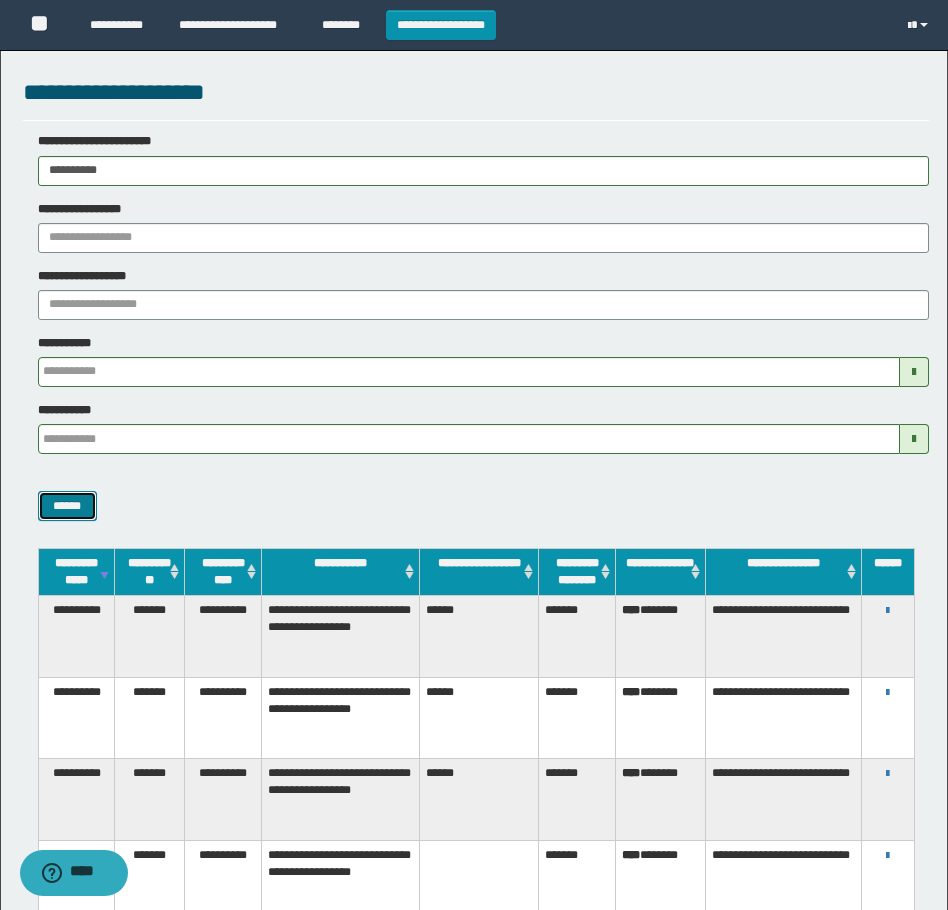 click on "******" at bounding box center (67, 506) 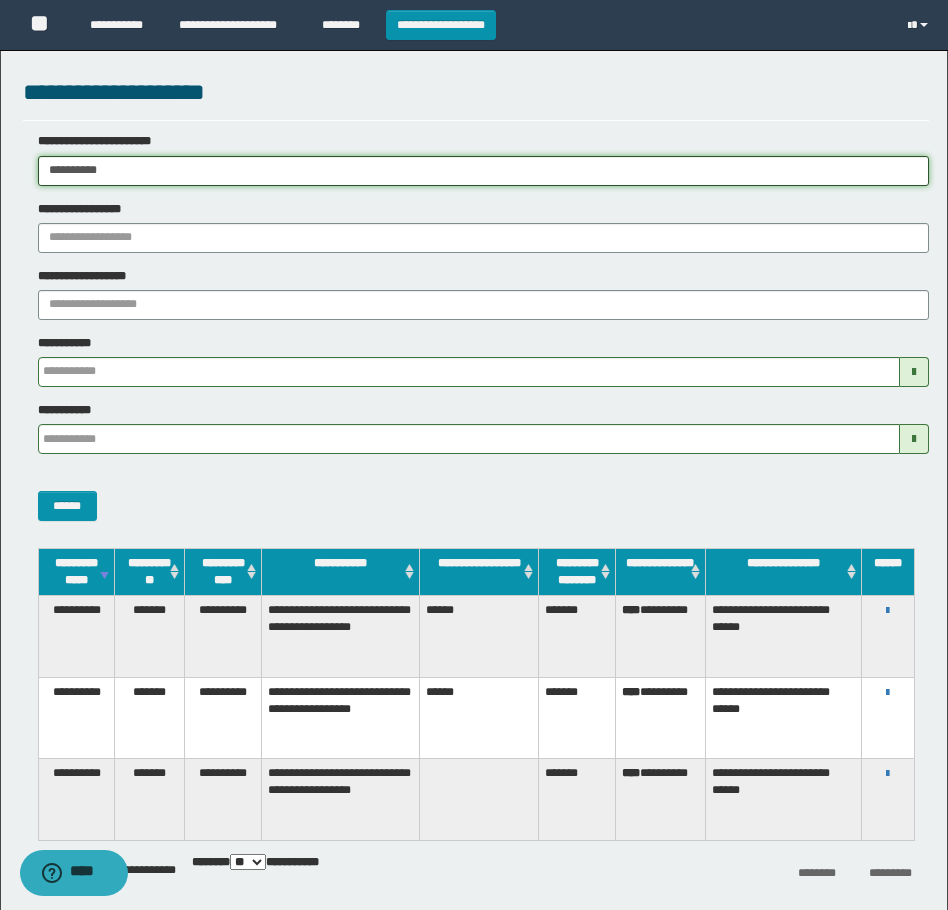 drag, startPoint x: 151, startPoint y: 173, endPoint x: -4, endPoint y: 225, distance: 163.49007 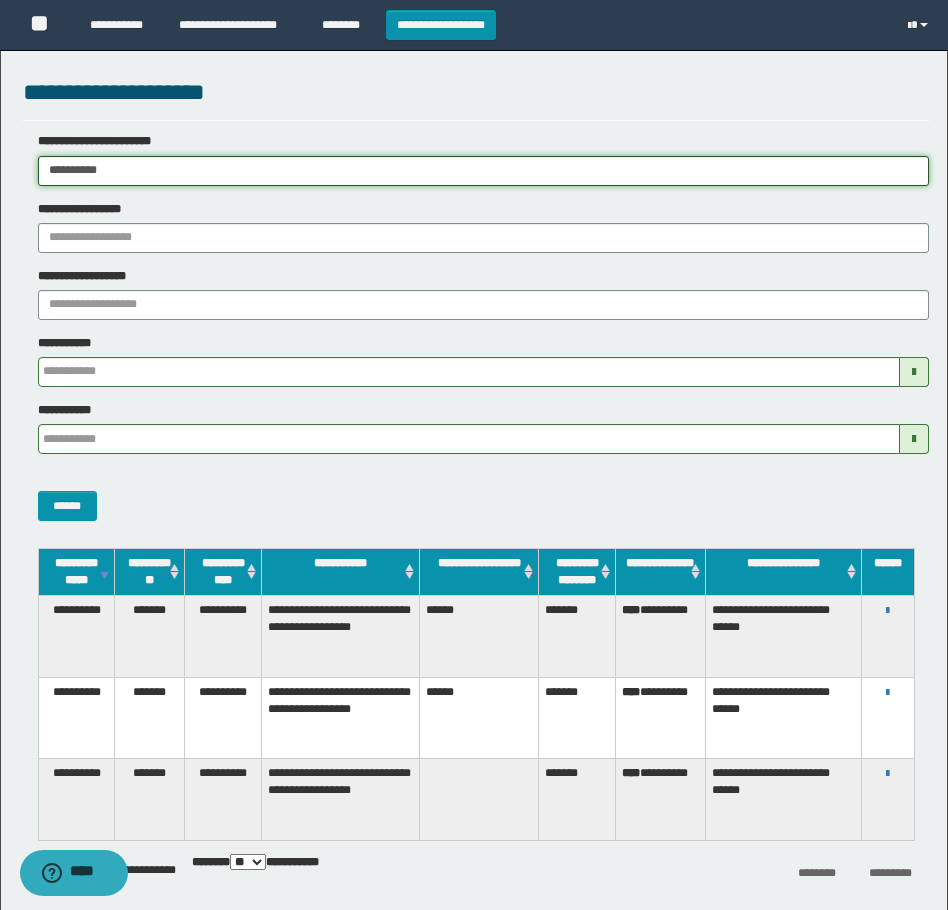 click on "**********" at bounding box center [474, 455] 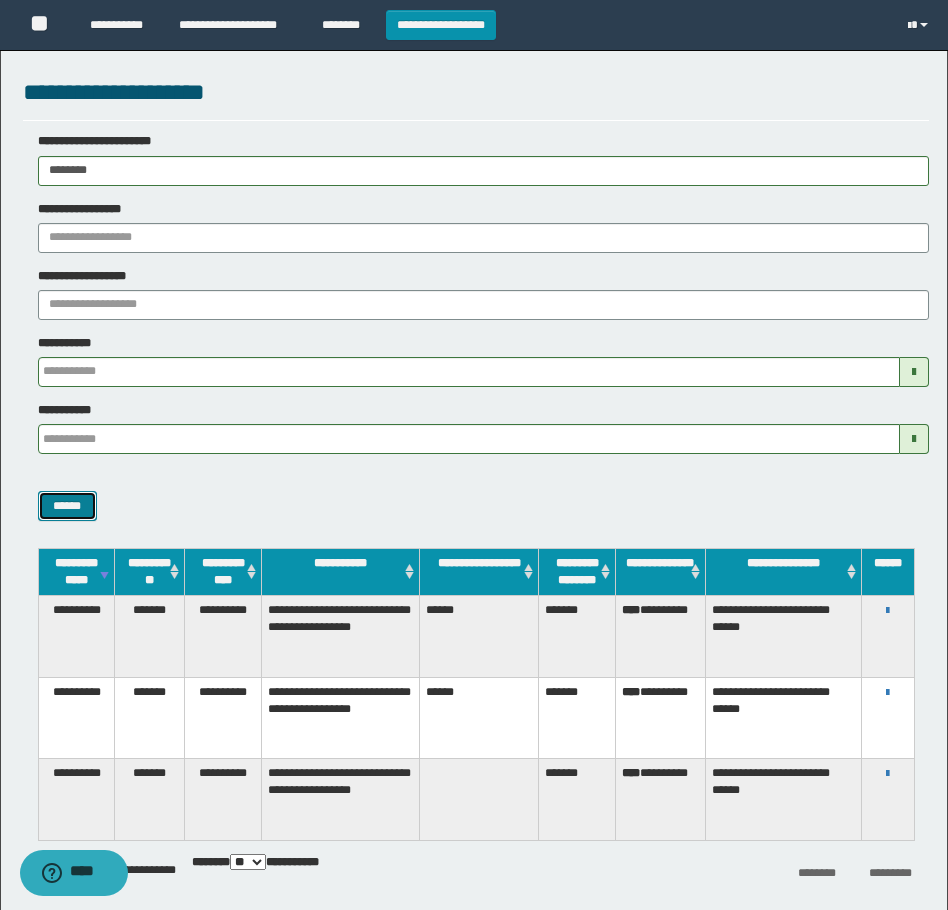 click on "******" at bounding box center [67, 506] 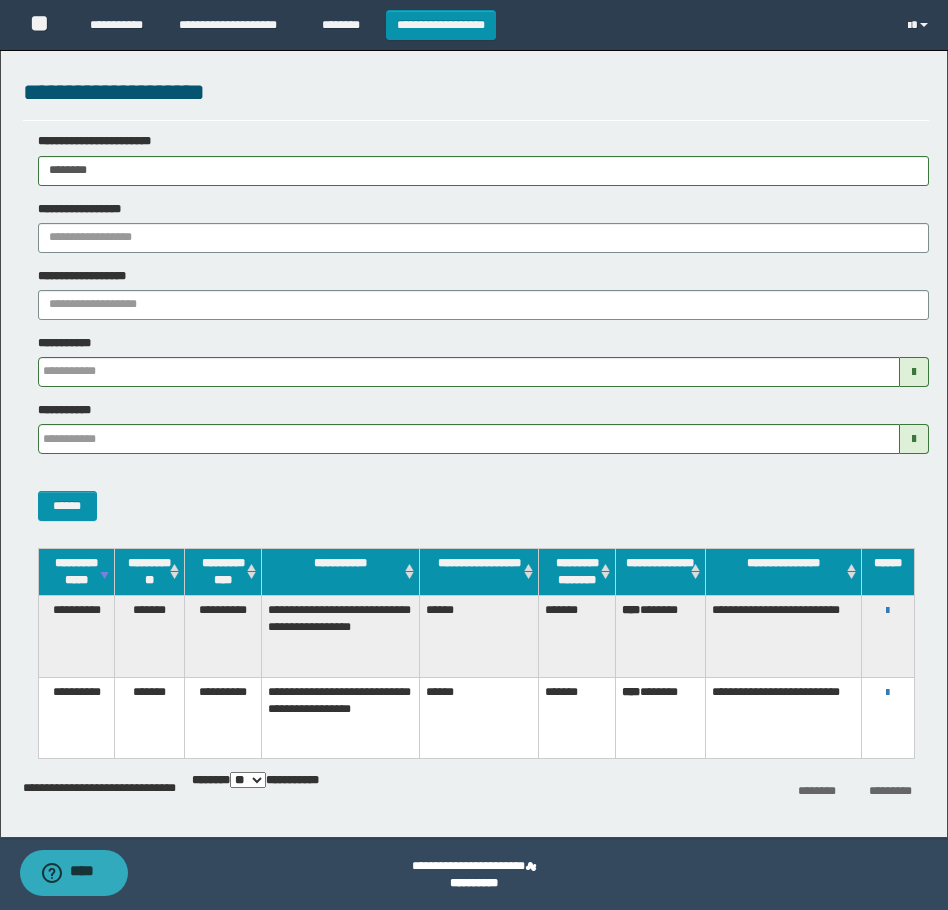 click on "**********" at bounding box center (888, 610) 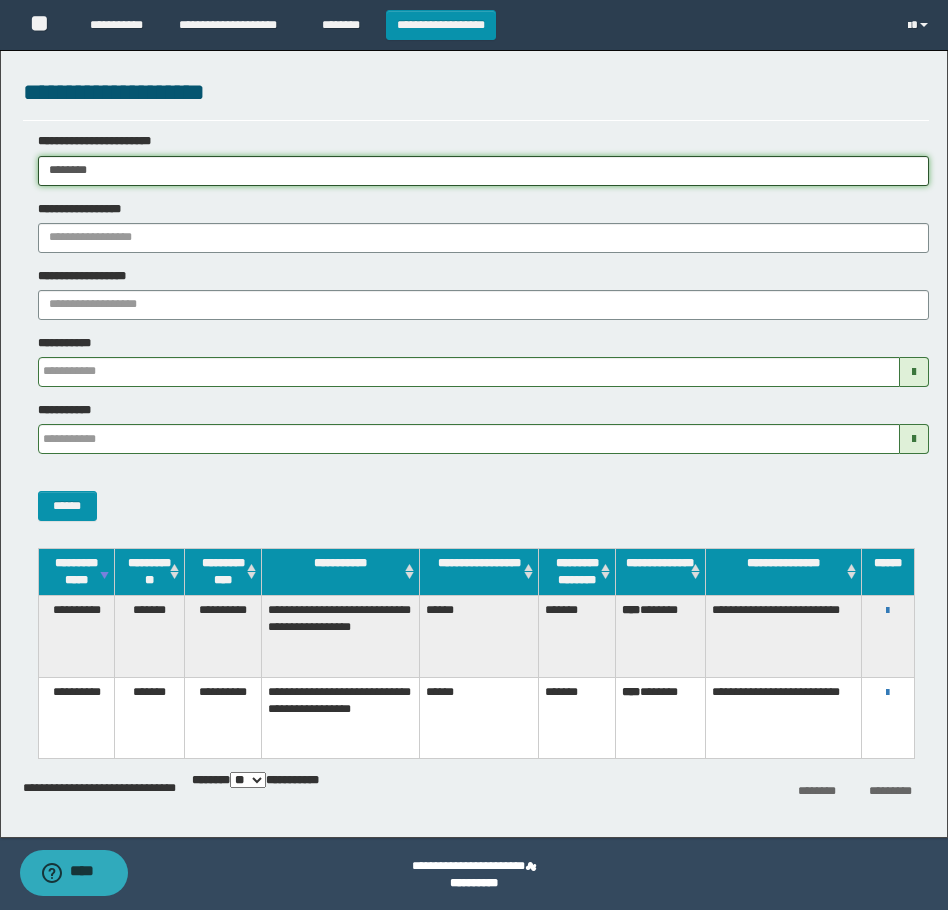drag, startPoint x: 309, startPoint y: 172, endPoint x: 7, endPoint y: 270, distance: 317.50275 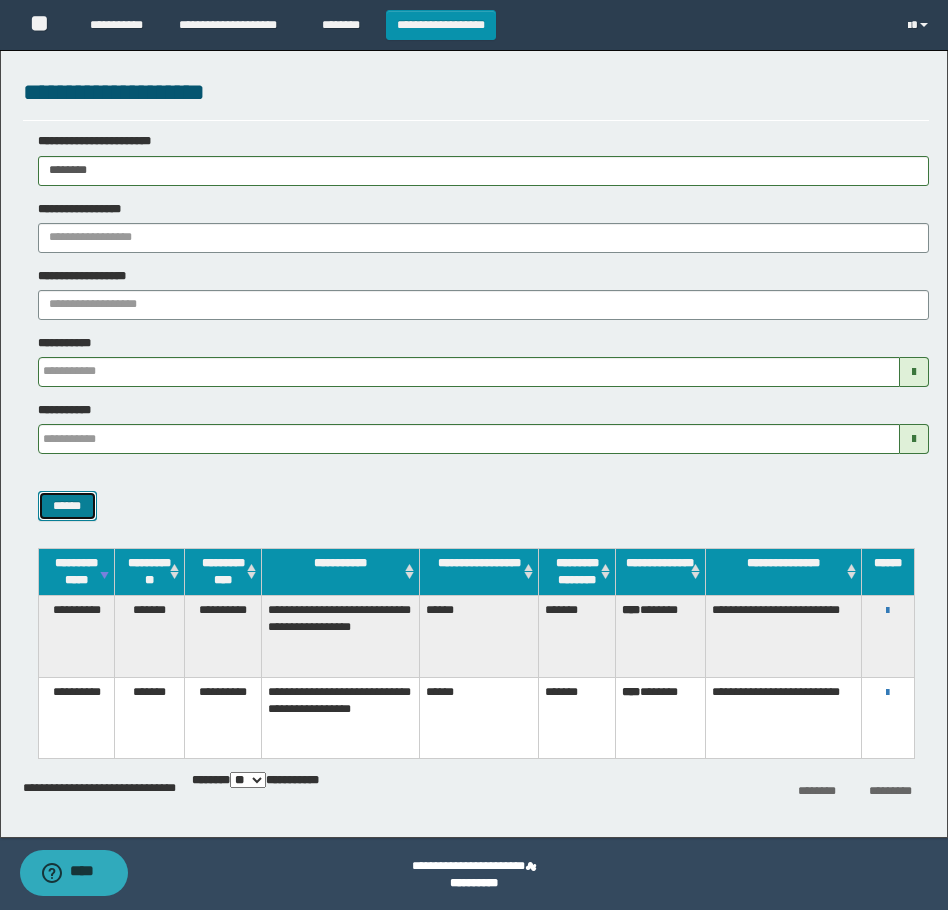 click on "******" at bounding box center (67, 506) 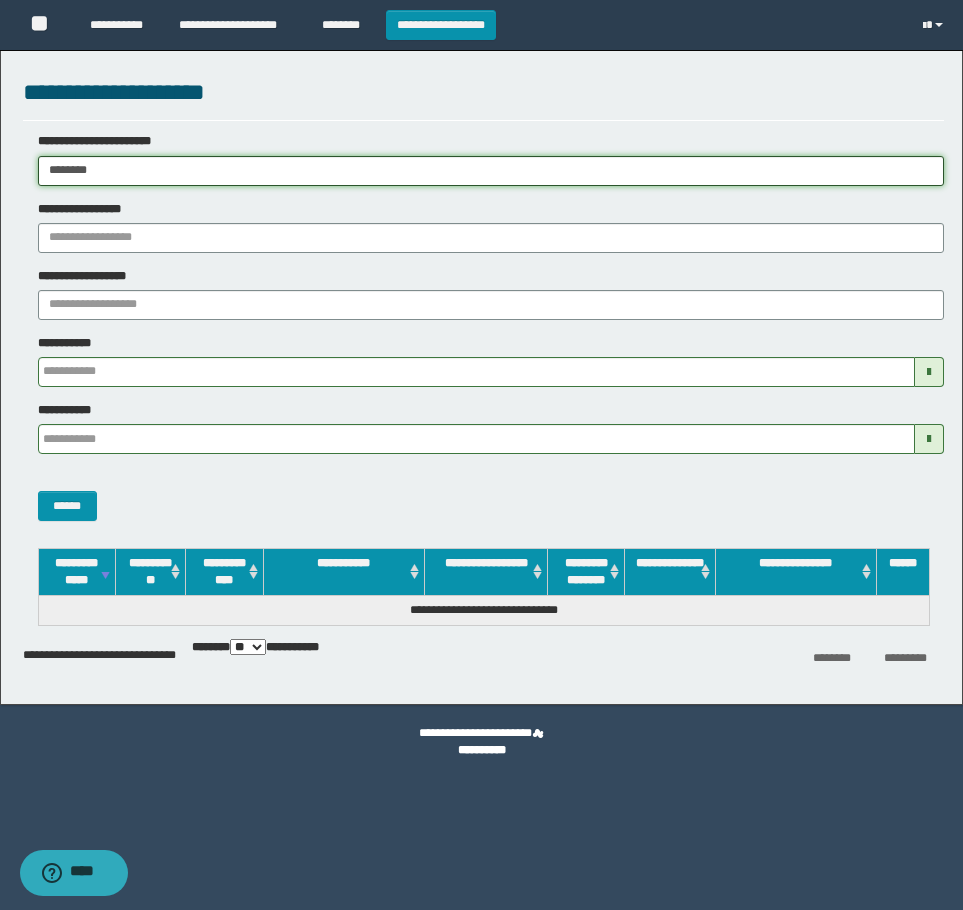 drag, startPoint x: 214, startPoint y: 164, endPoint x: -4, endPoint y: 190, distance: 219.54498 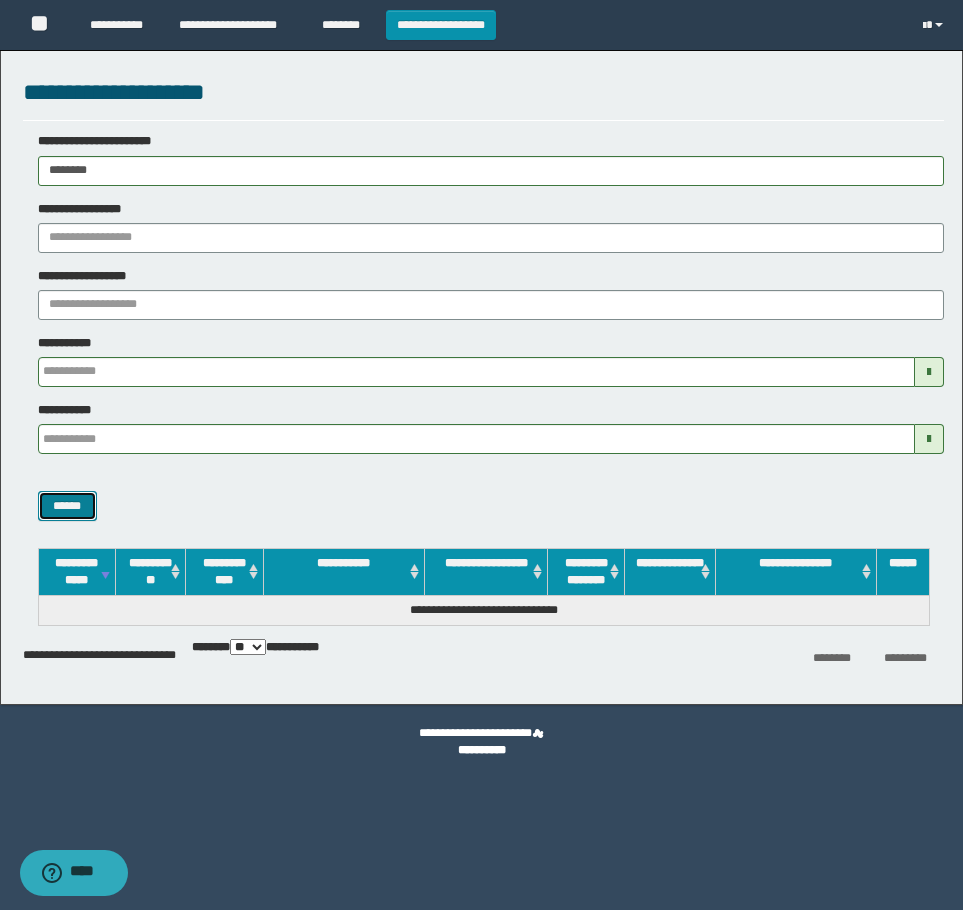 click on "******" at bounding box center [67, 506] 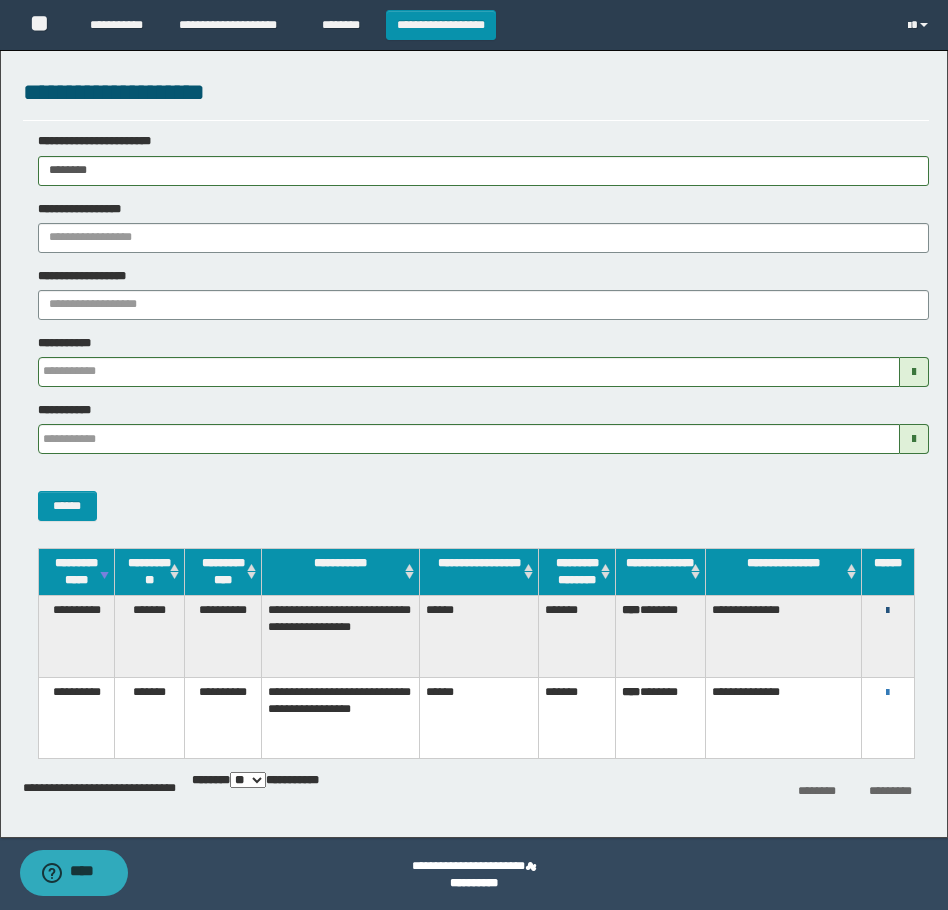 click at bounding box center [887, 611] 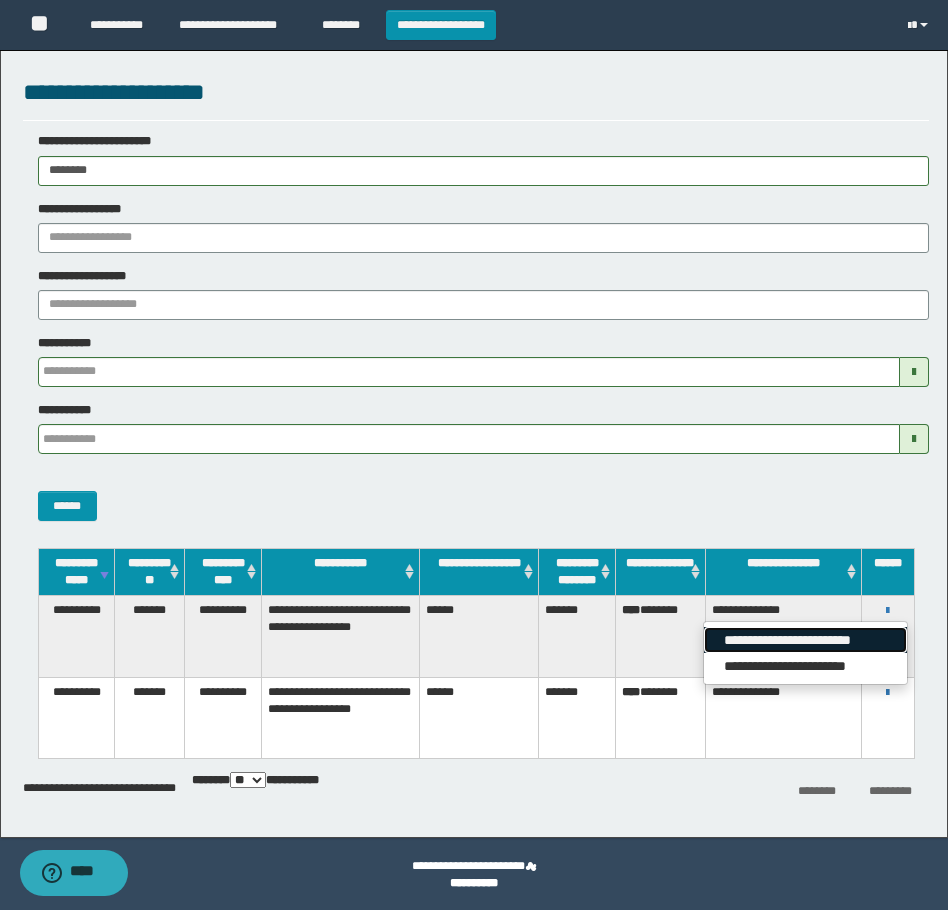 click on "**********" at bounding box center [805, 640] 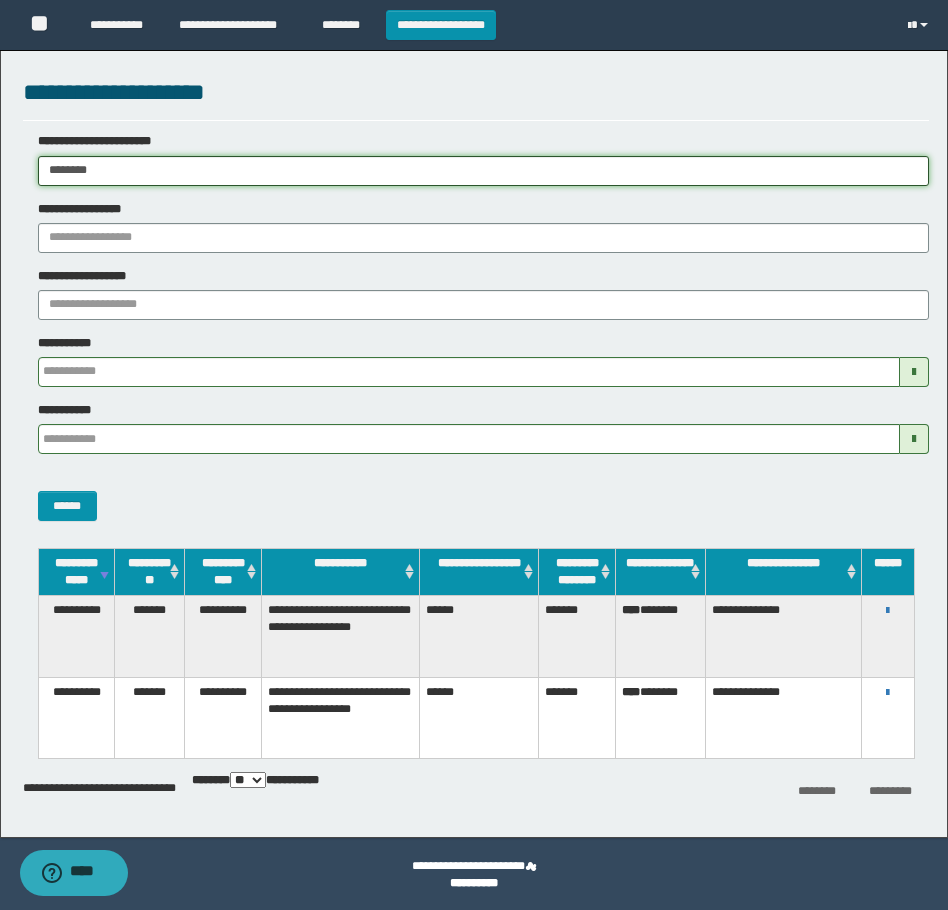 drag, startPoint x: 132, startPoint y: 161, endPoint x: -4, endPoint y: 192, distance: 139.48836 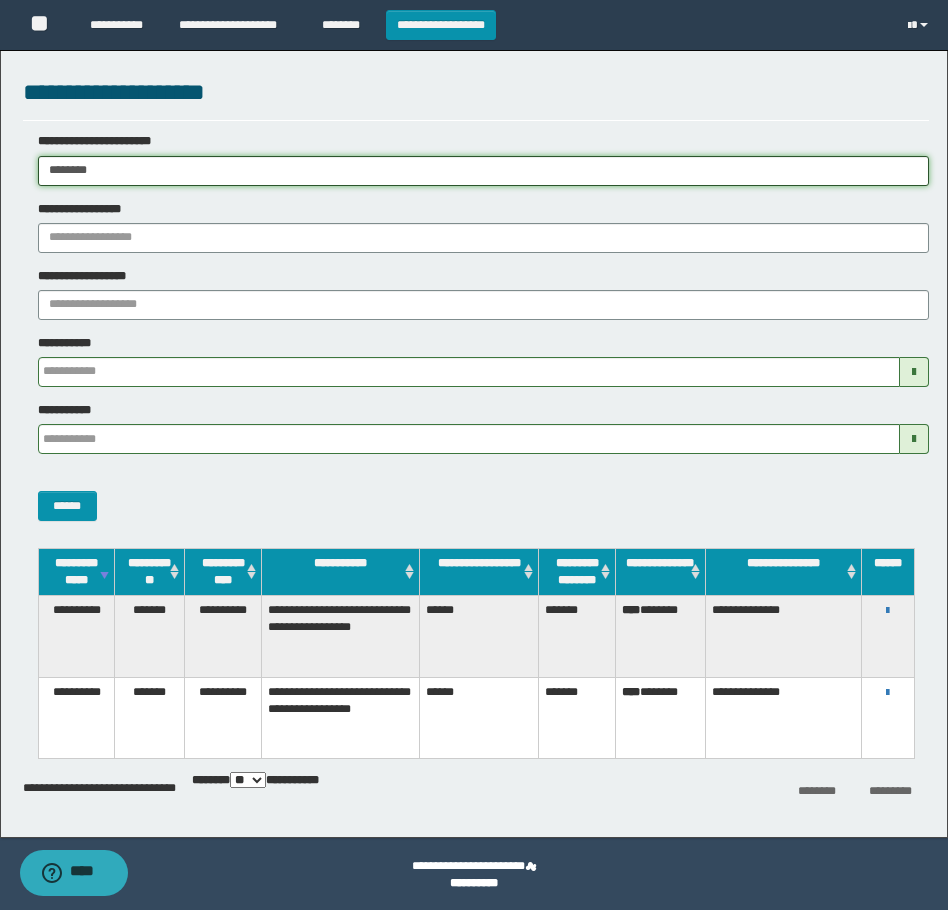 click on "**********" at bounding box center [474, 455] 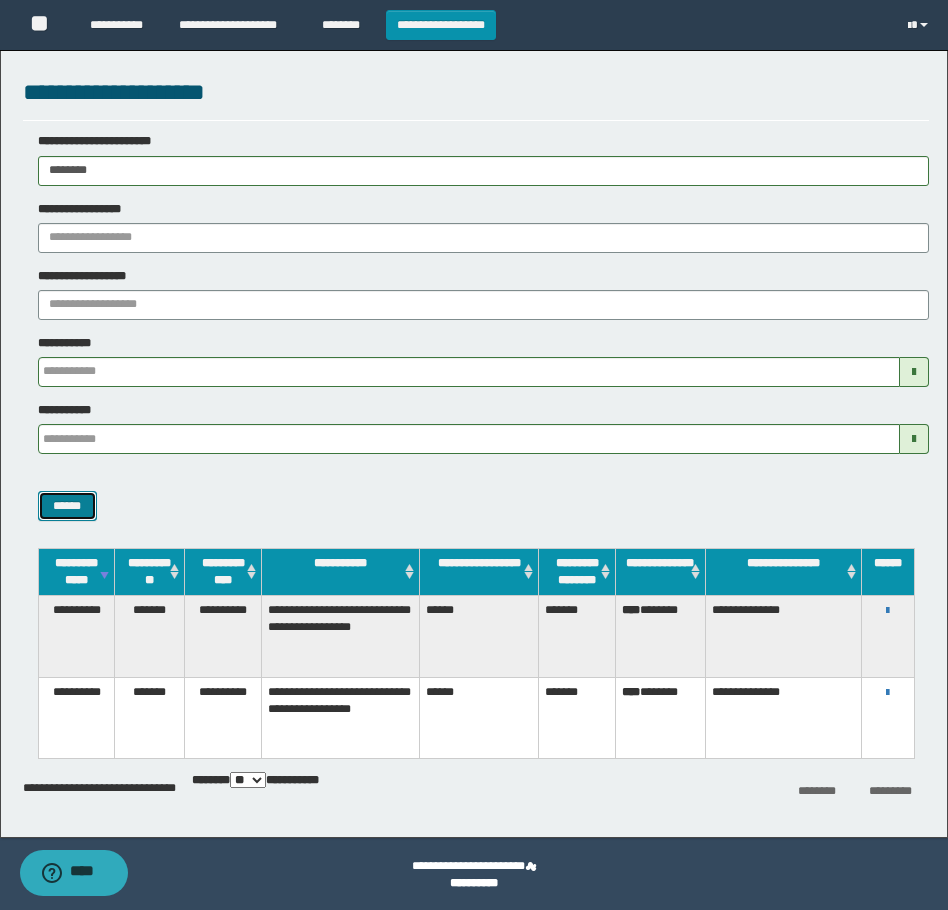 click on "******" at bounding box center (67, 506) 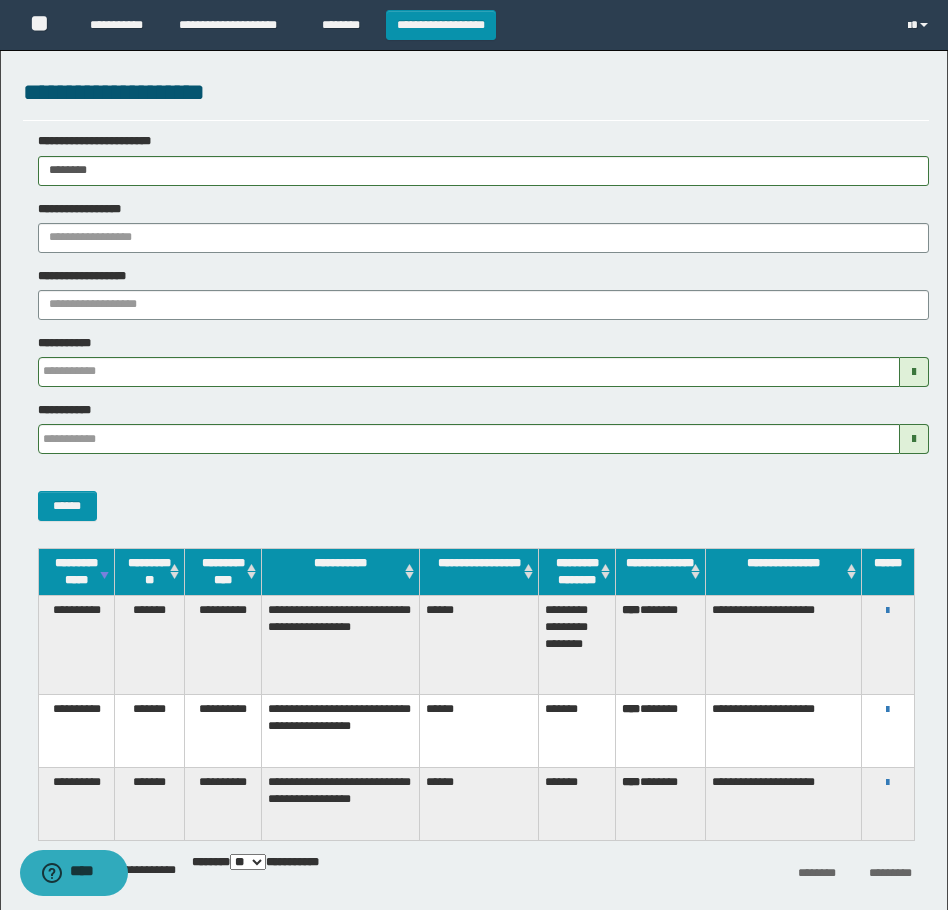 click on "**********" at bounding box center (888, 610) 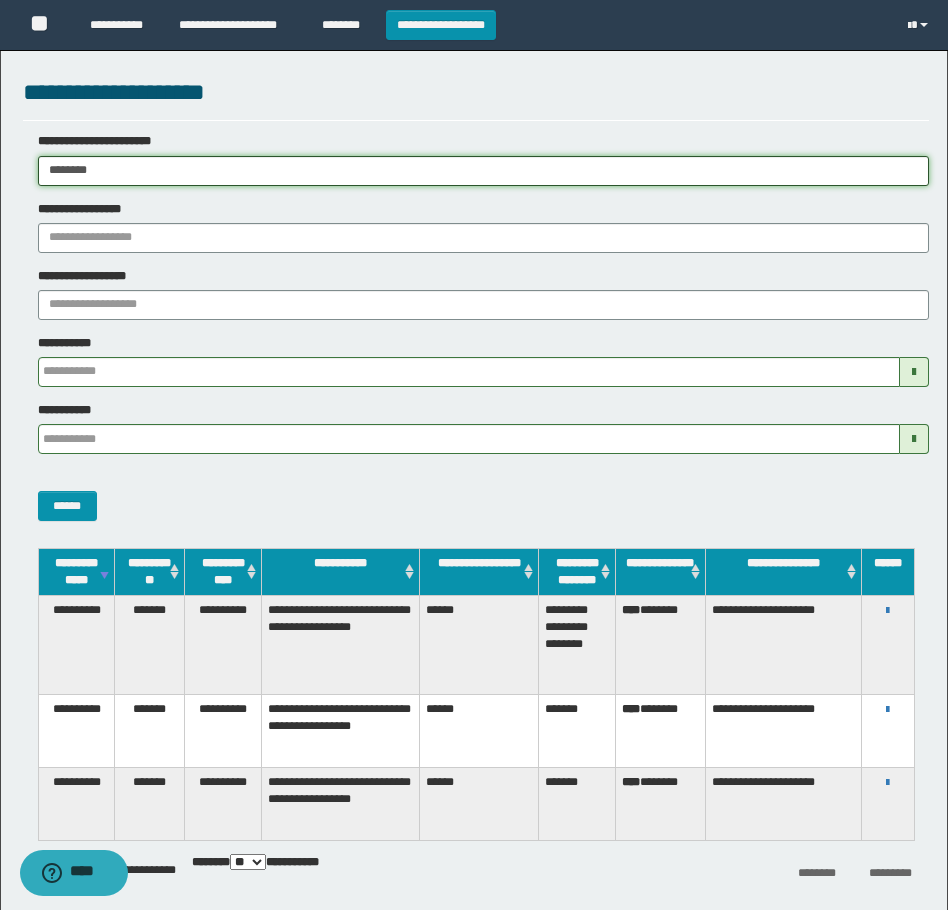 drag, startPoint x: 203, startPoint y: 168, endPoint x: -4, endPoint y: 123, distance: 211.83484 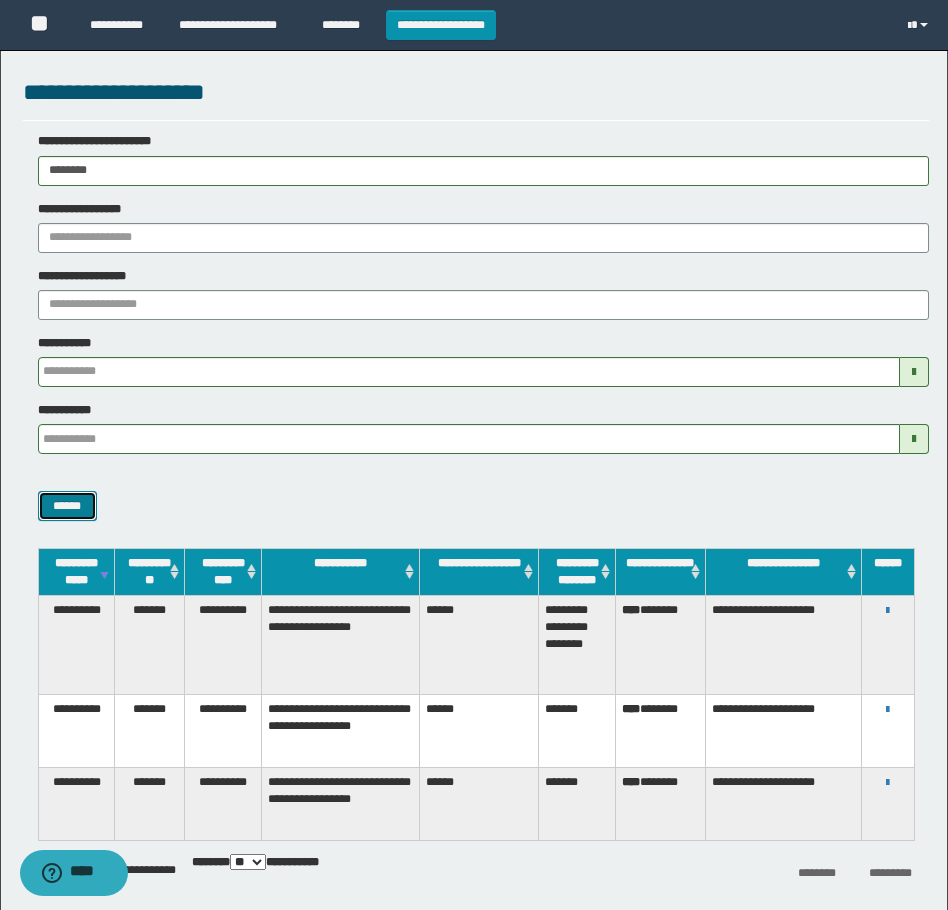 click on "******" at bounding box center [67, 506] 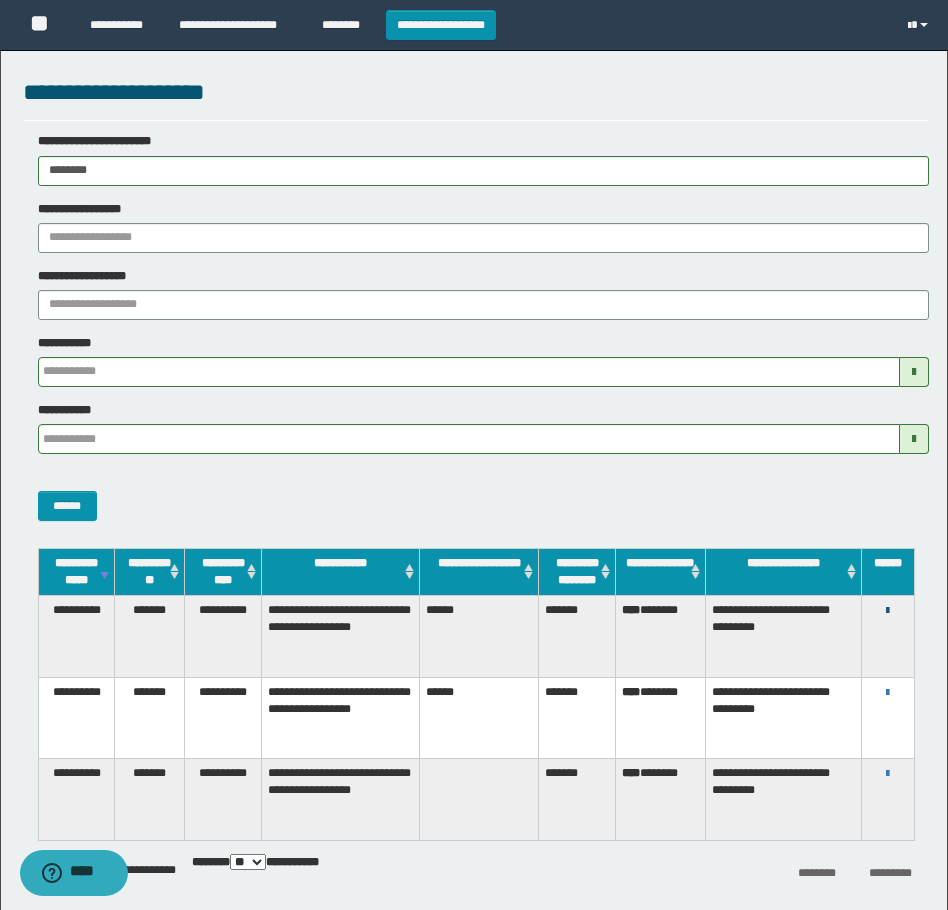 click at bounding box center [887, 611] 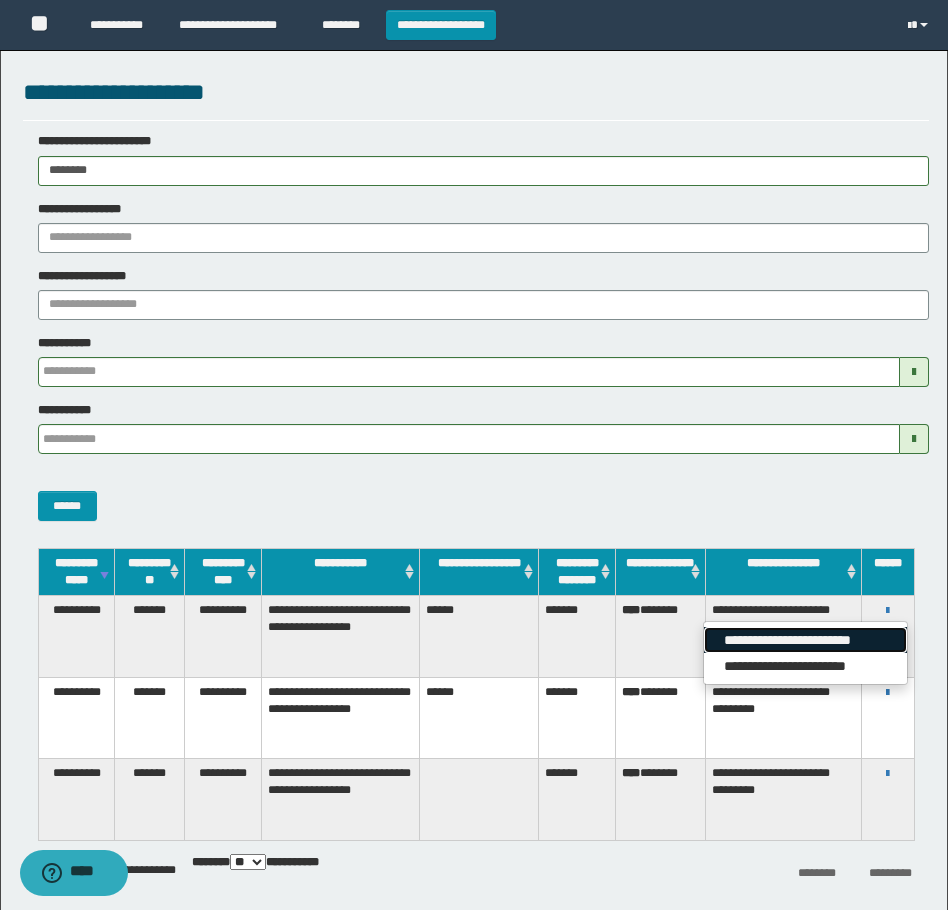 click on "**********" at bounding box center (805, 640) 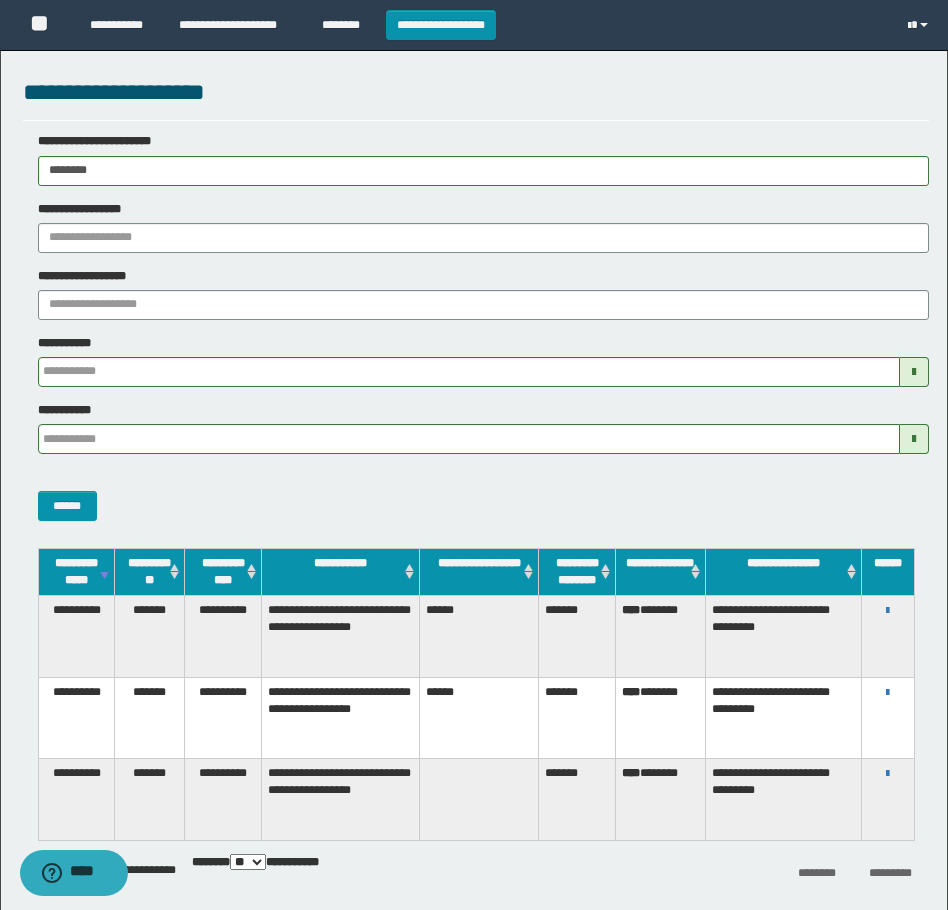 drag, startPoint x: 215, startPoint y: 181, endPoint x: -4, endPoint y: 181, distance: 219 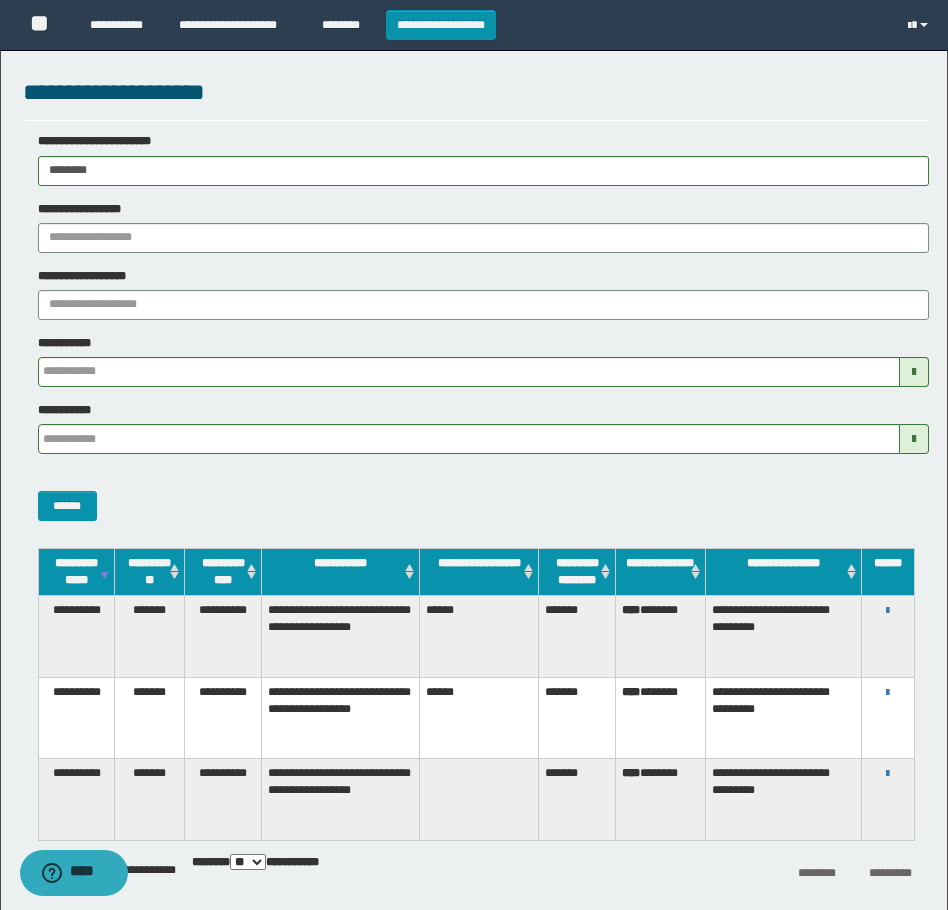 click on "**********" at bounding box center [474, 455] 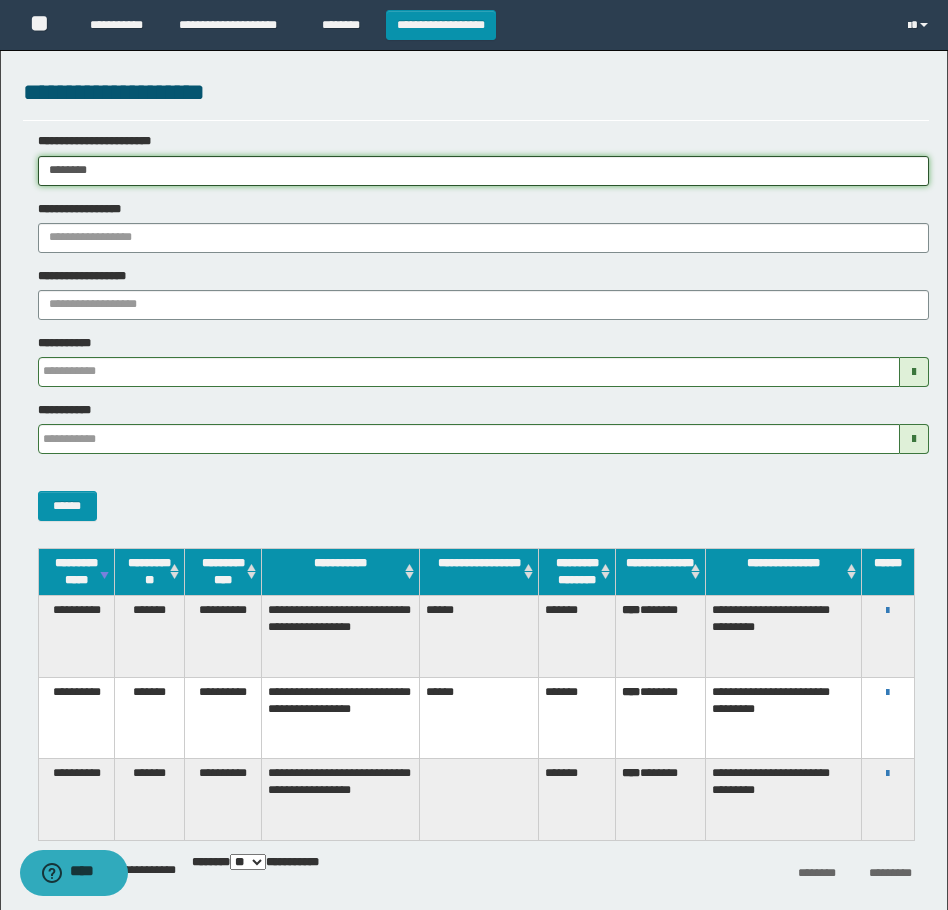 paste 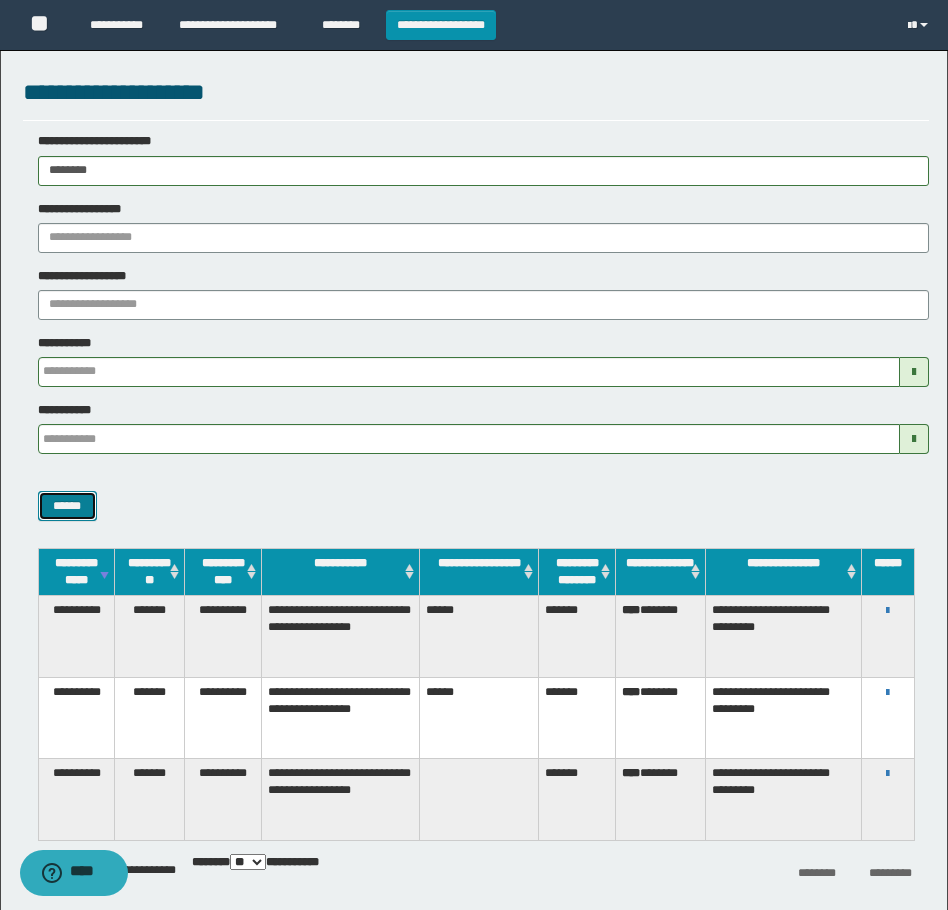 click on "******" at bounding box center [67, 506] 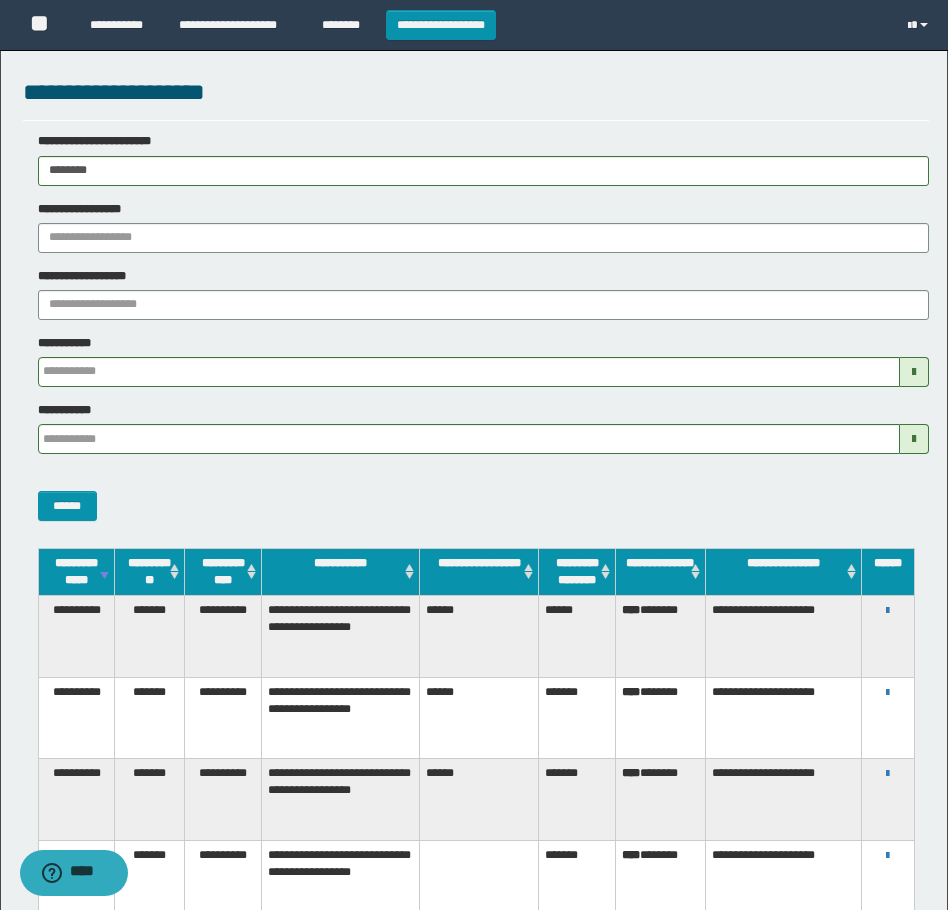click on "**********" at bounding box center [888, 610] 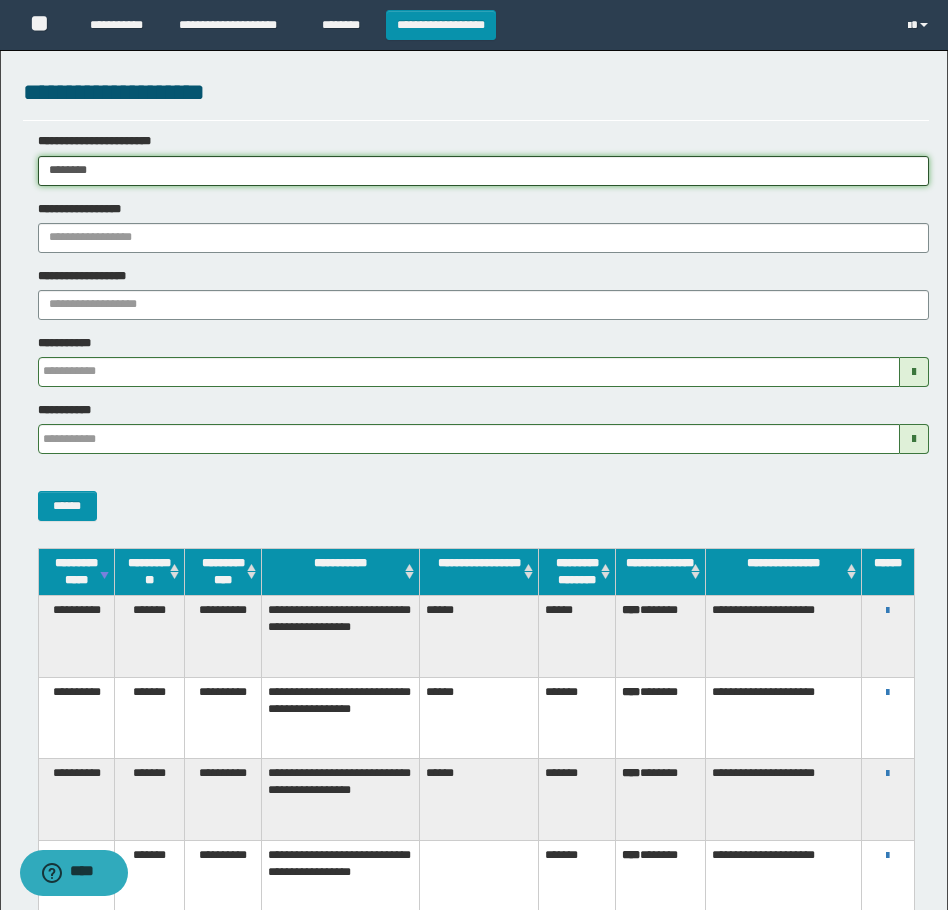 drag, startPoint x: 270, startPoint y: 173, endPoint x: -4, endPoint y: 190, distance: 274.52686 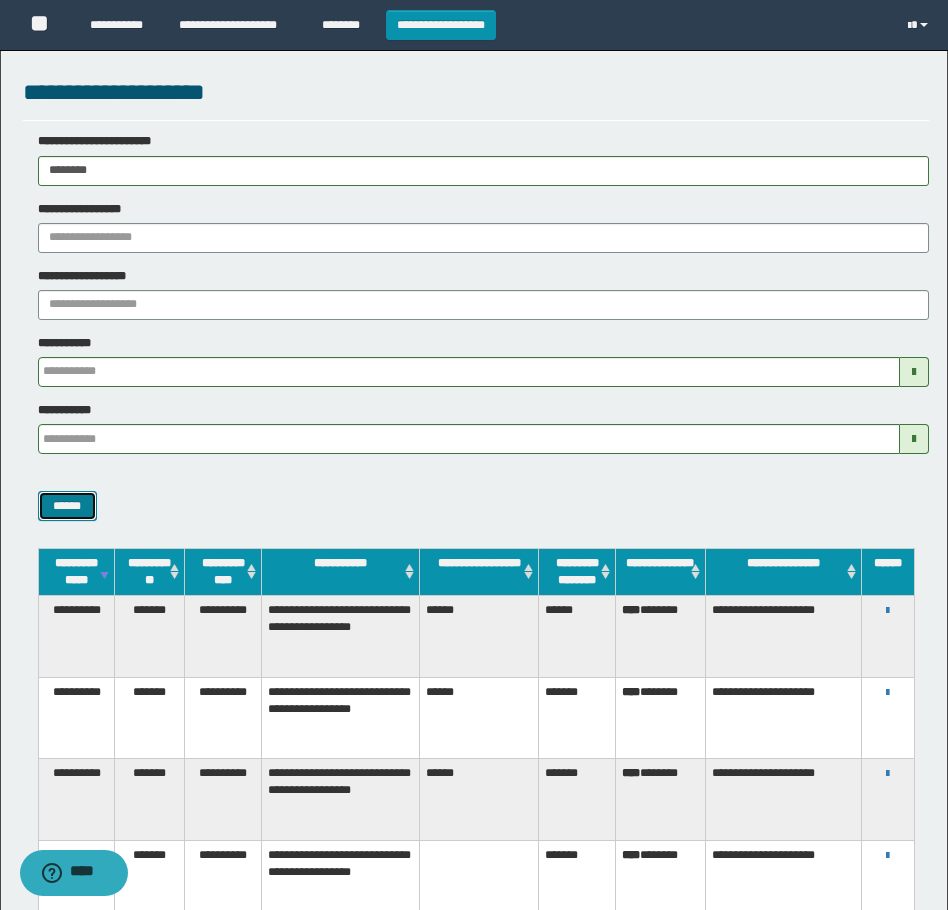 click on "******" at bounding box center [67, 506] 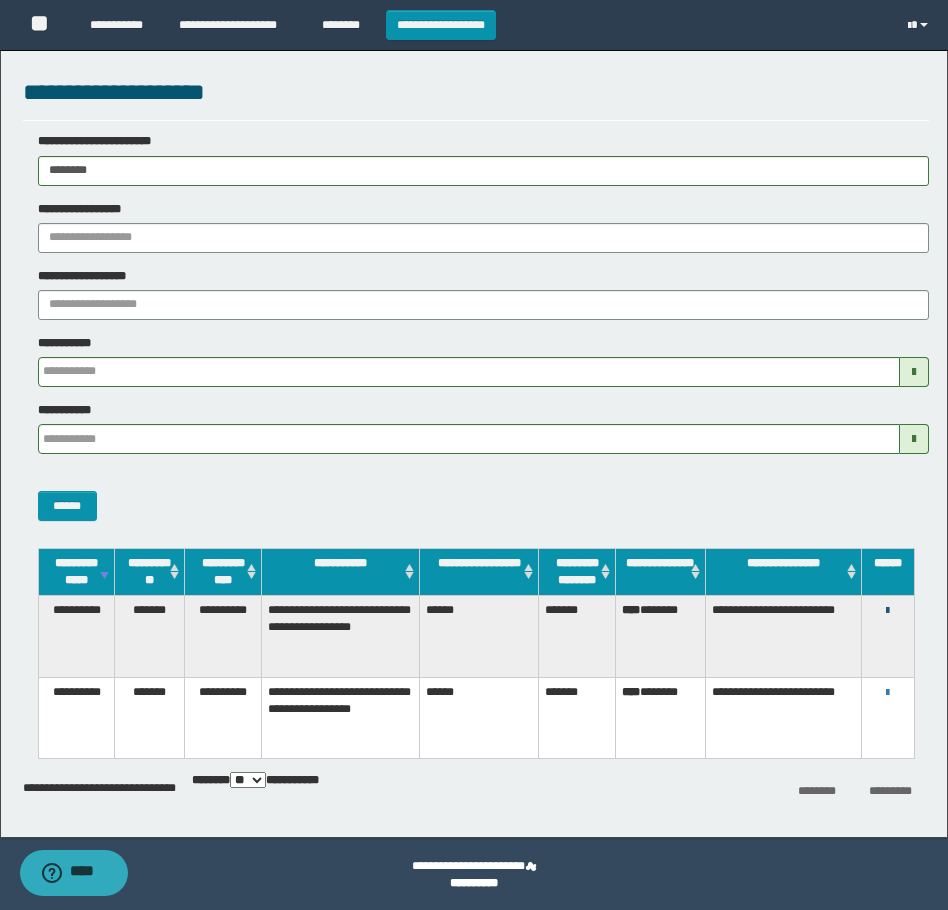 click at bounding box center (887, 611) 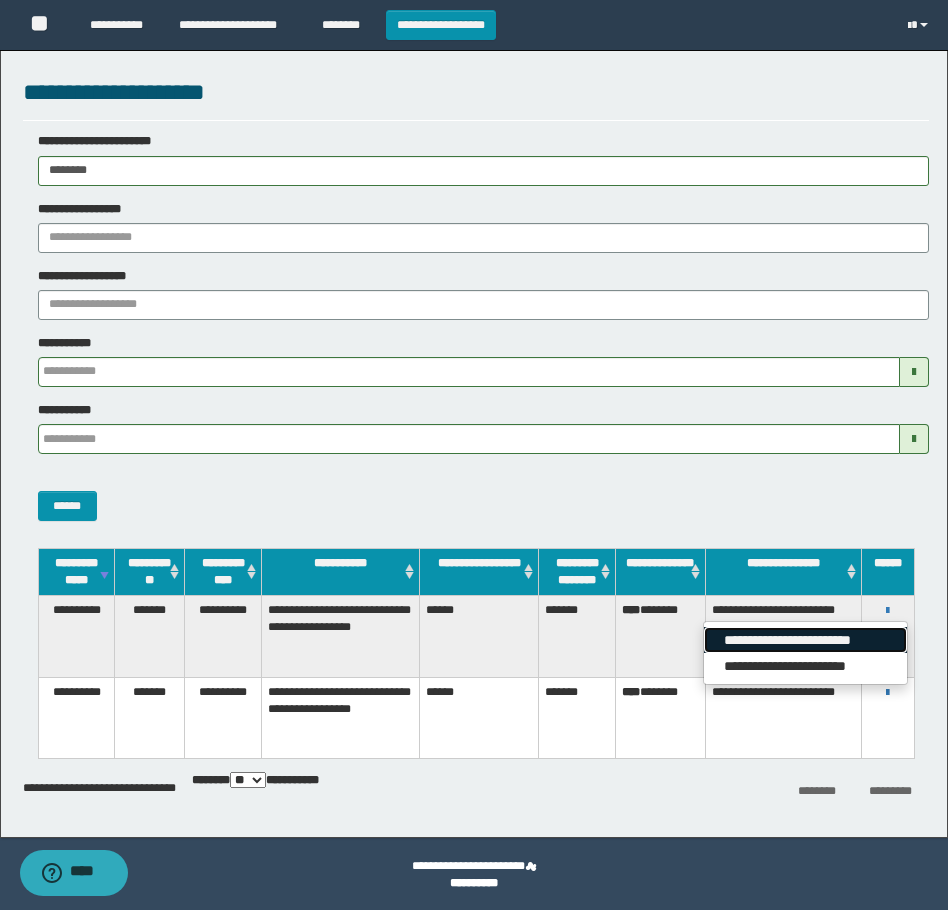 click on "**********" at bounding box center [805, 640] 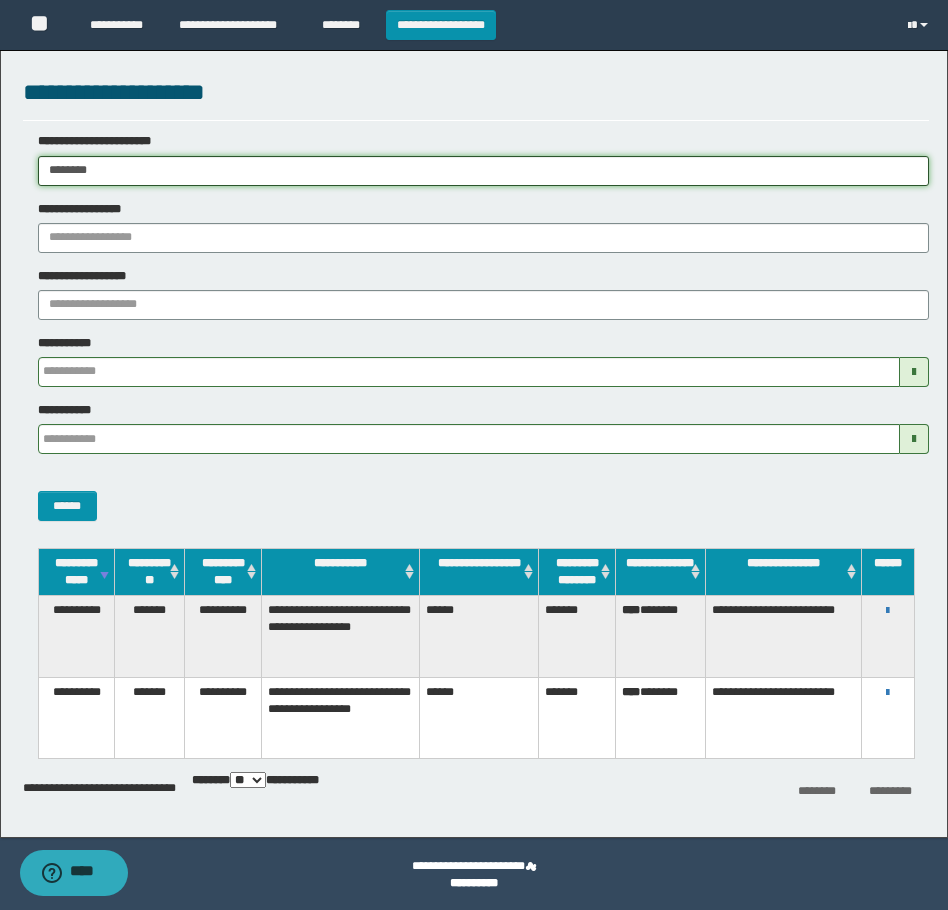 drag, startPoint x: 64, startPoint y: 171, endPoint x: -4, endPoint y: 174, distance: 68.06615 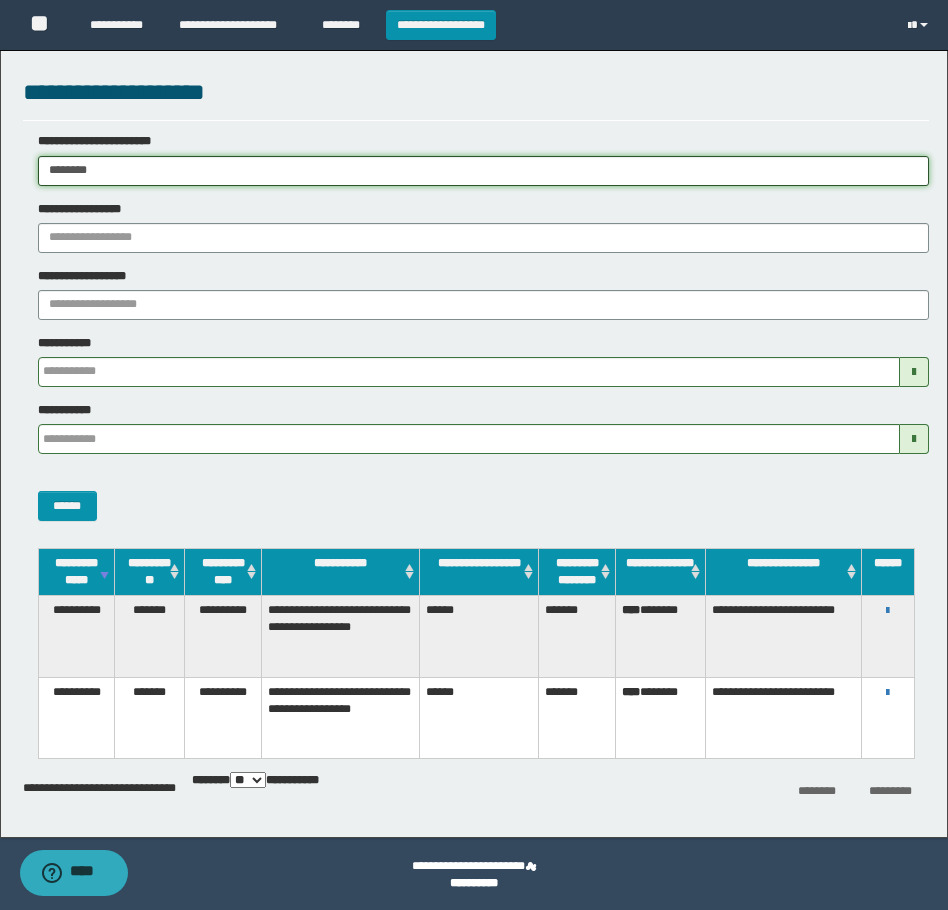 click on "**********" at bounding box center [474, 455] 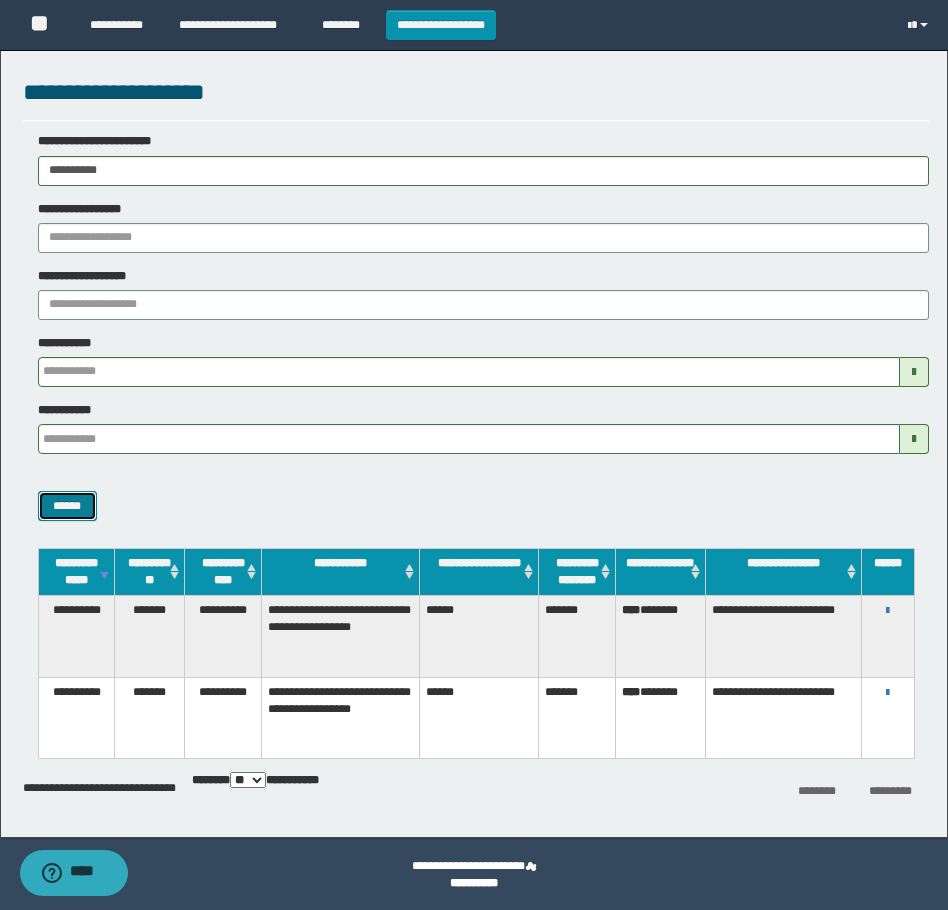 drag, startPoint x: 68, startPoint y: 508, endPoint x: 75, endPoint y: 490, distance: 19.313208 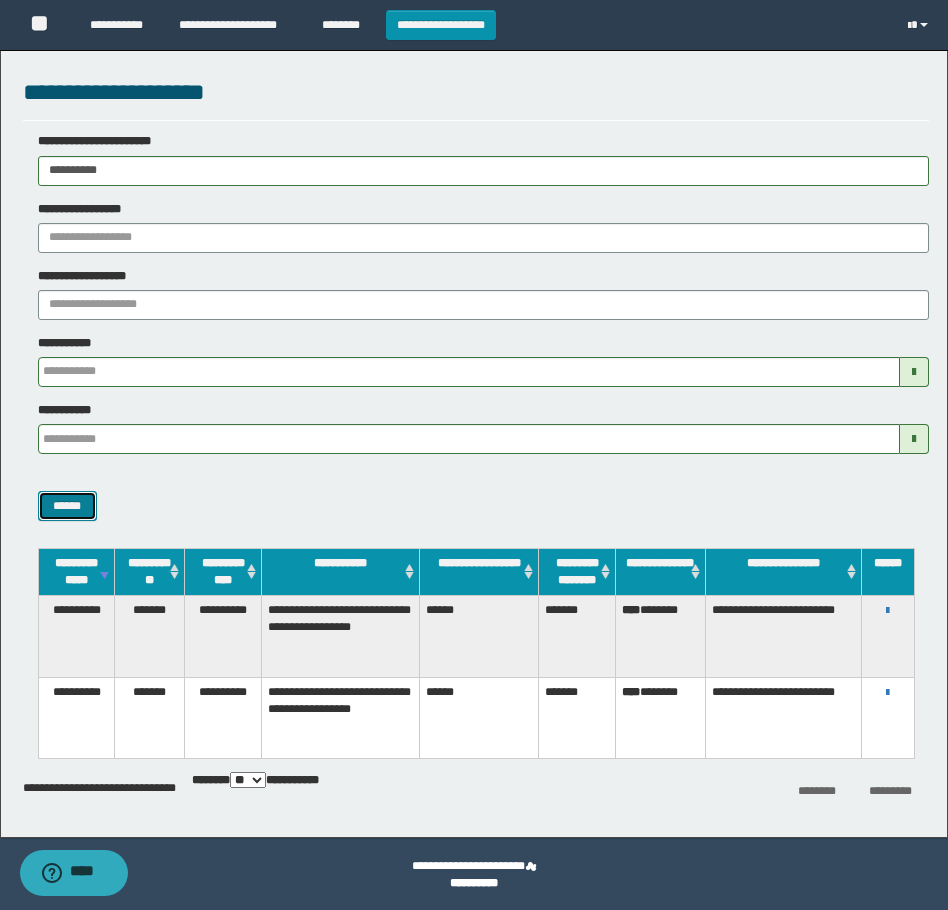 click on "******" at bounding box center (67, 506) 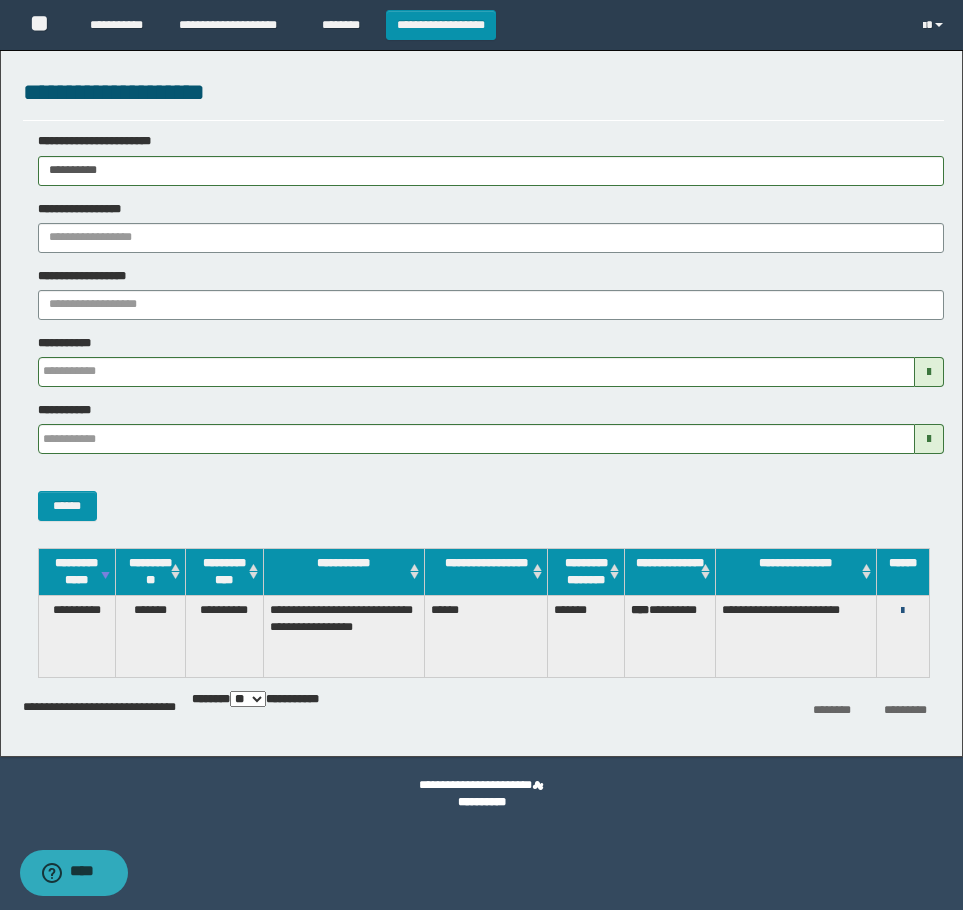 click at bounding box center (902, 610) 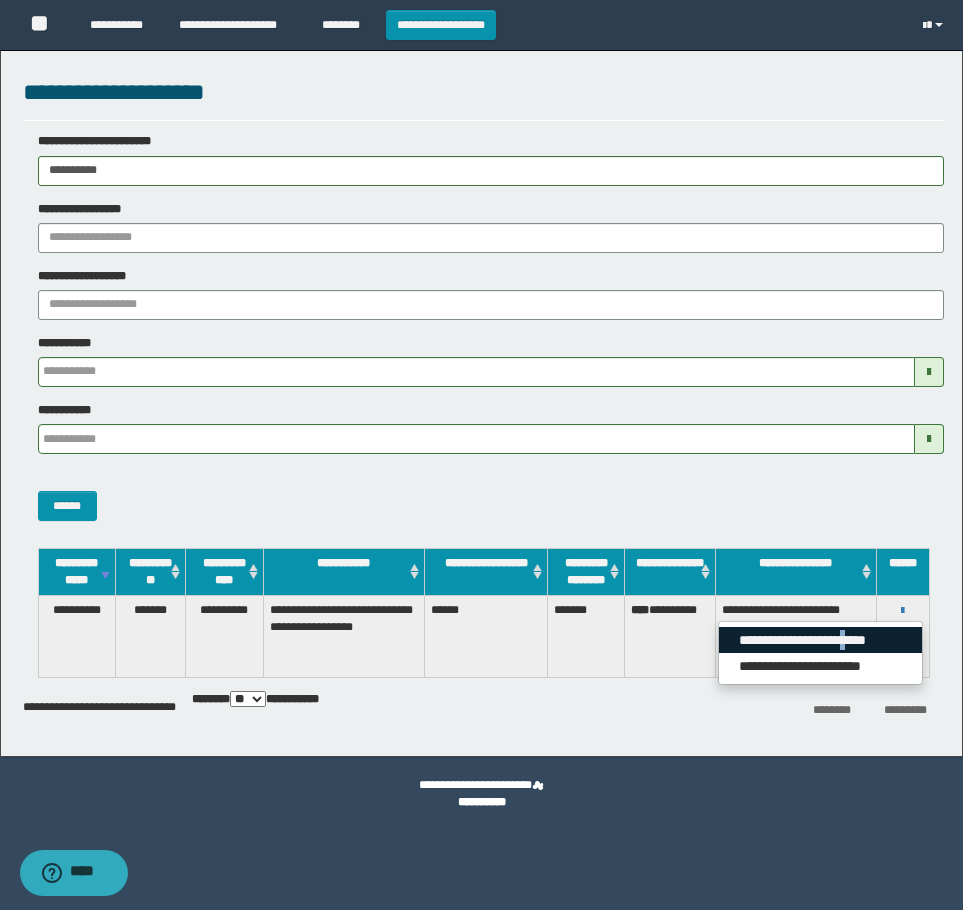 drag, startPoint x: 872, startPoint y: 626, endPoint x: 869, endPoint y: 642, distance: 16.27882 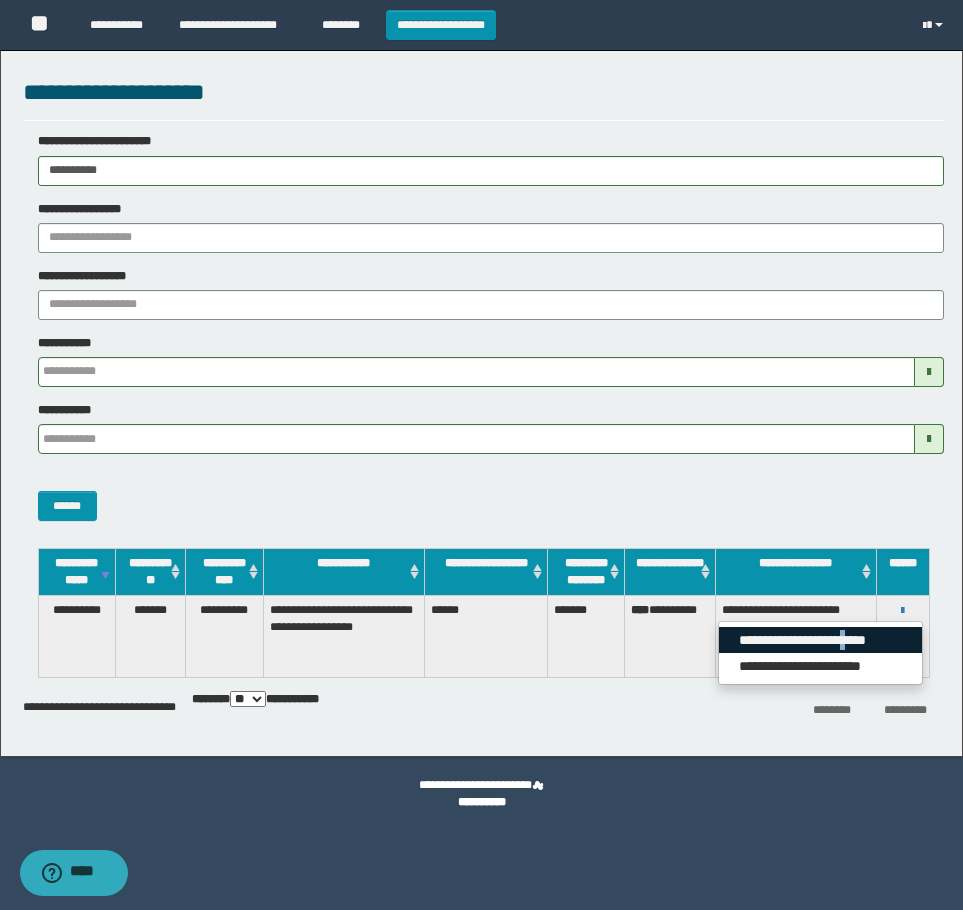 click on "**********" at bounding box center (820, 653) 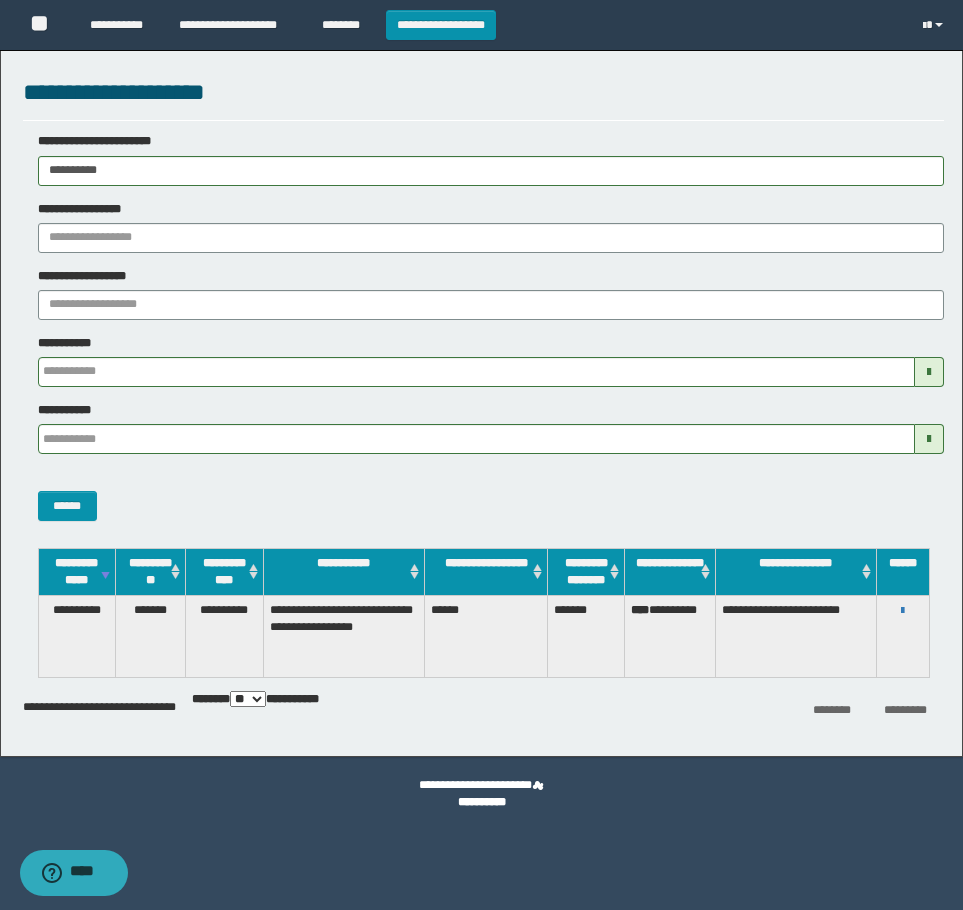 click on "**********" at bounding box center [795, 636] 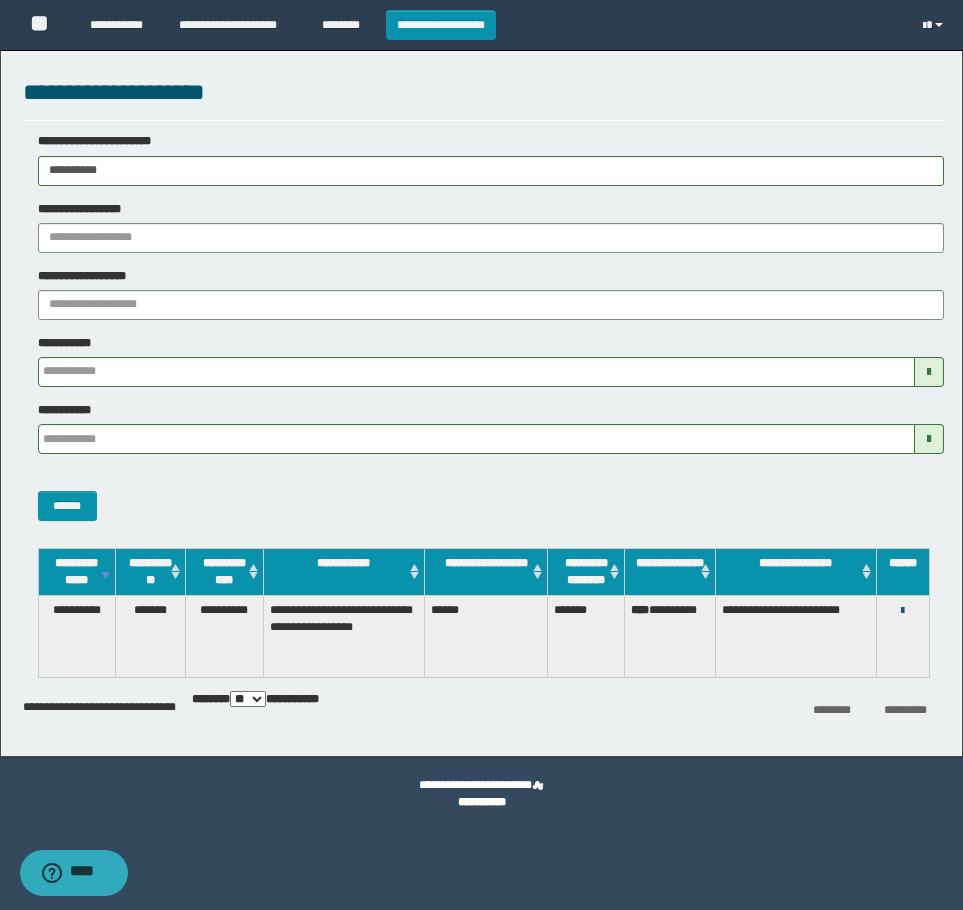 click at bounding box center [902, 611] 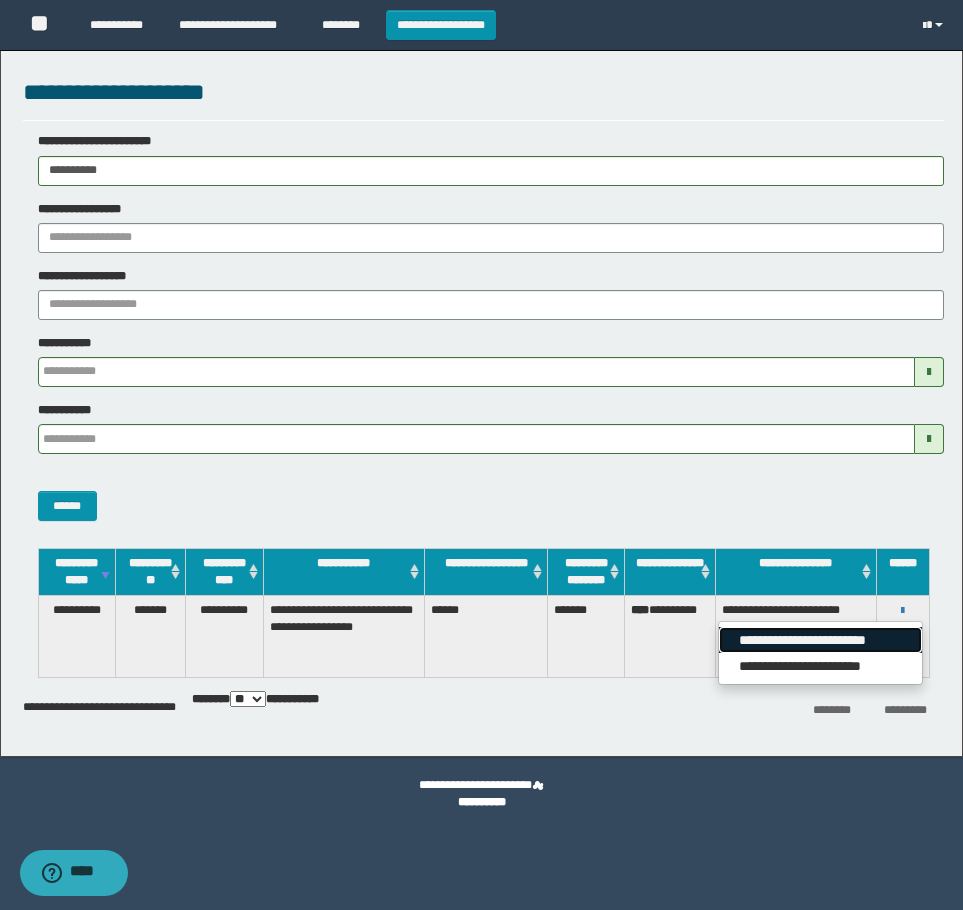 click on "**********" at bounding box center [820, 640] 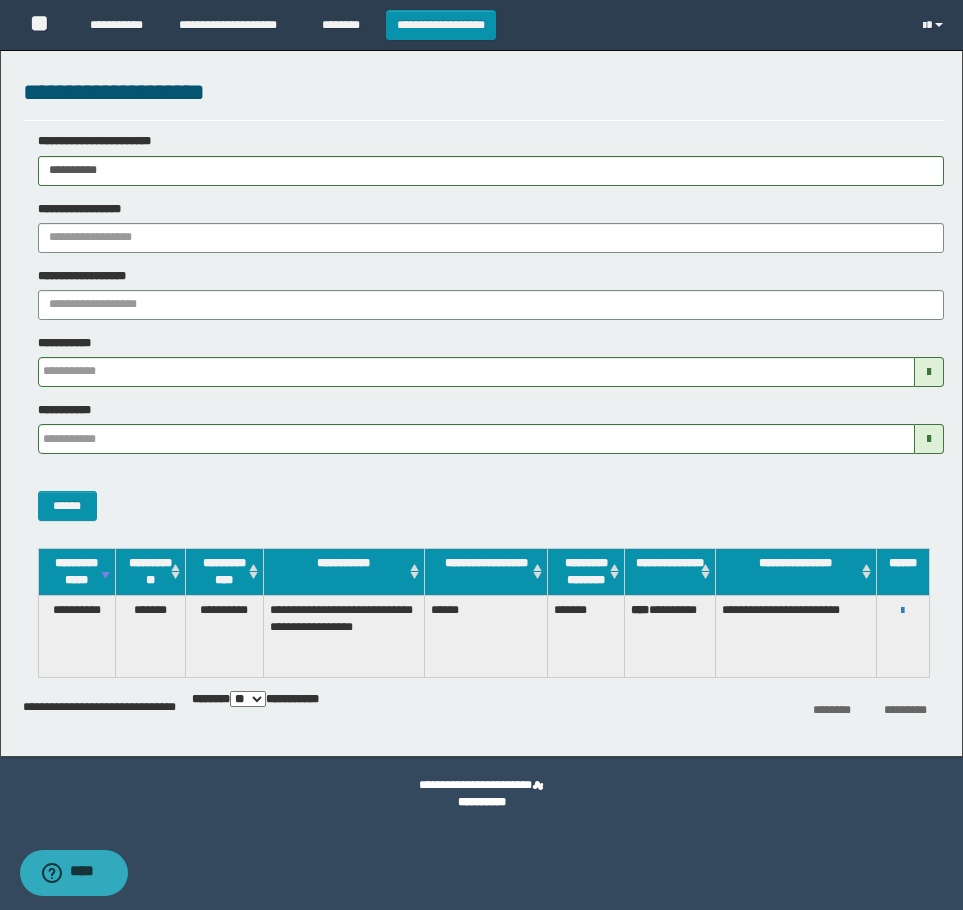 drag, startPoint x: 124, startPoint y: 160, endPoint x: -4, endPoint y: 174, distance: 128.76335 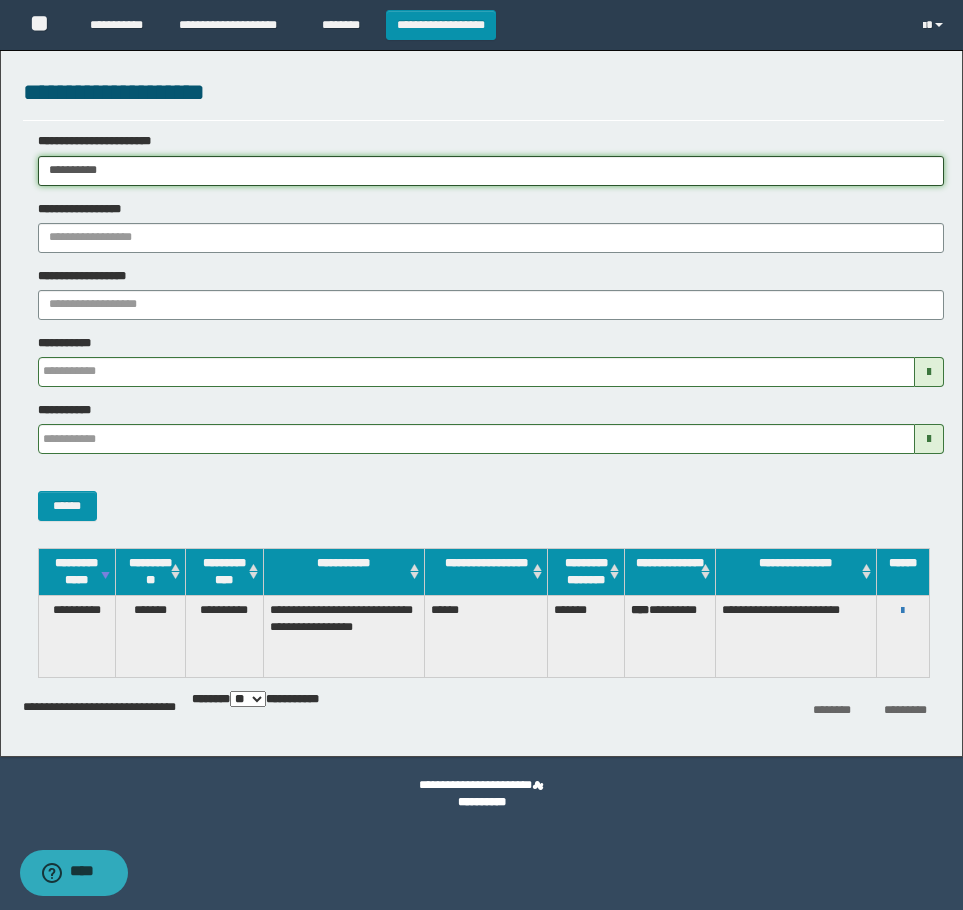 paste 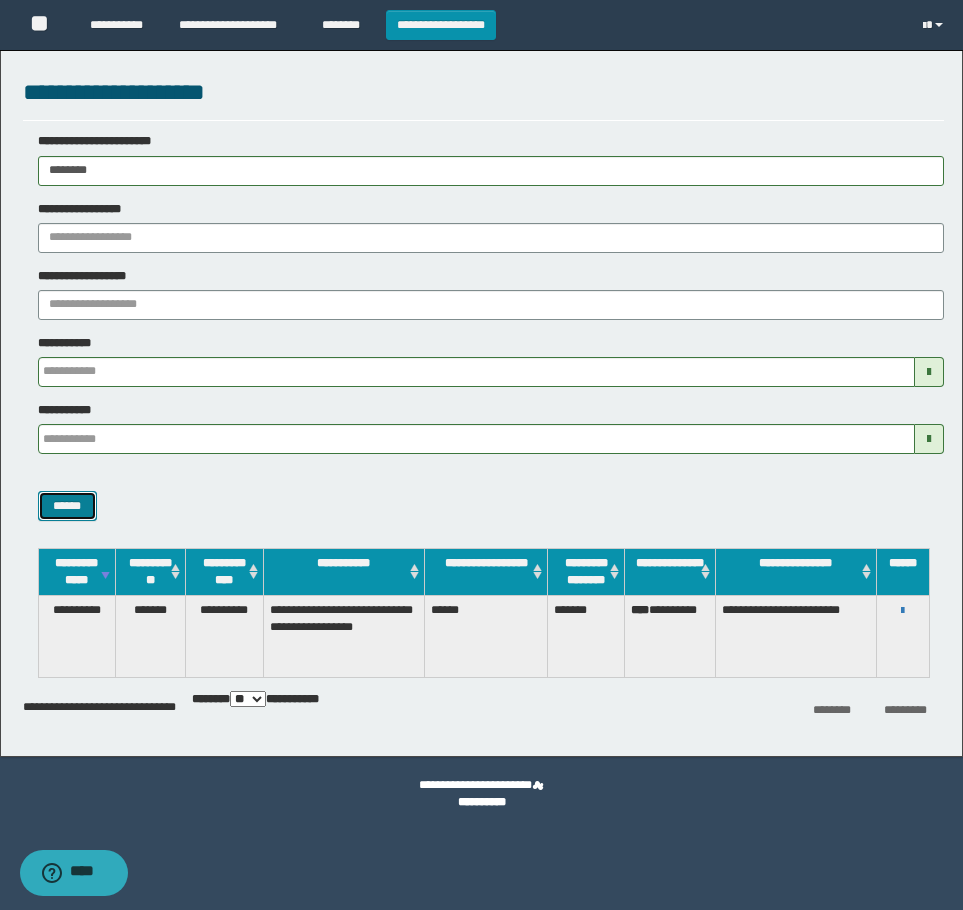 click on "******" at bounding box center [67, 506] 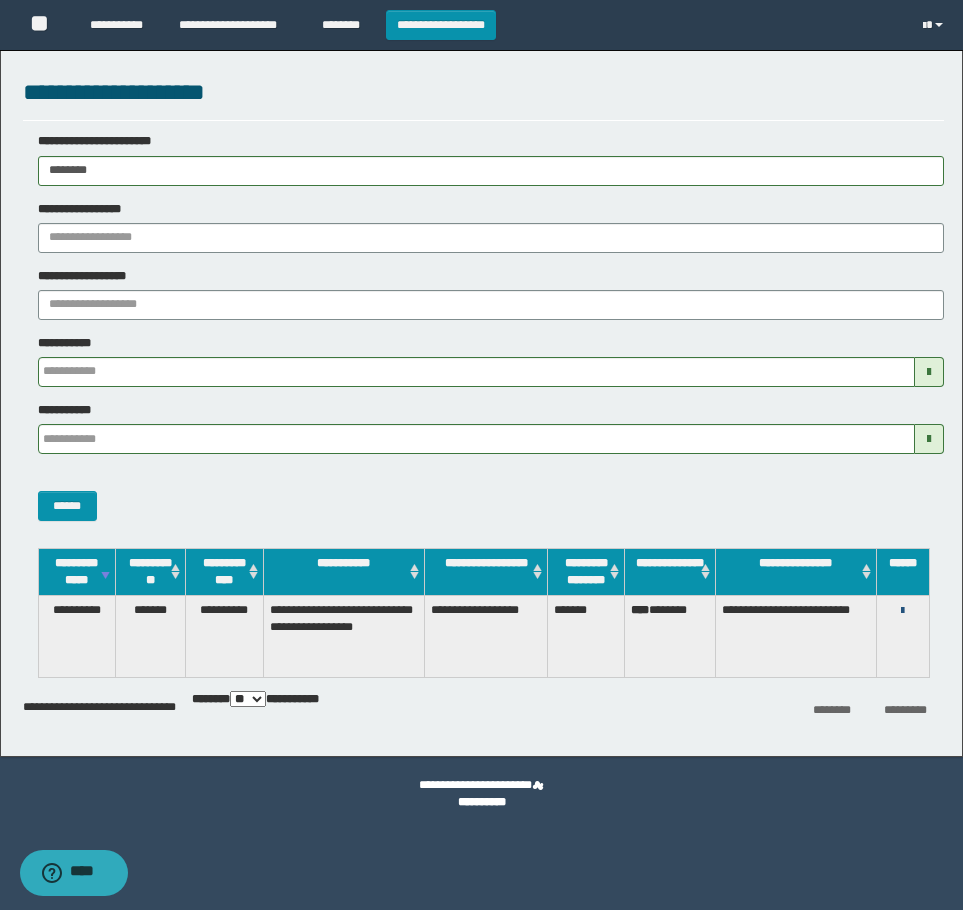 click at bounding box center [902, 611] 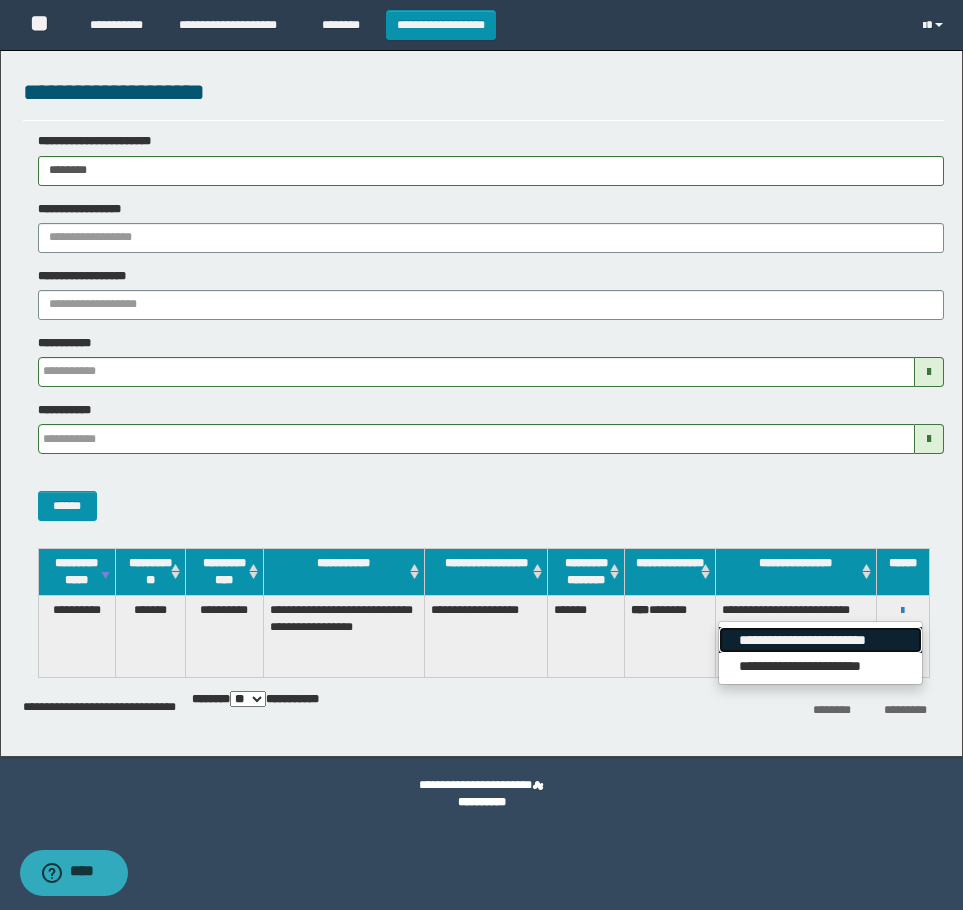 click on "**********" at bounding box center [820, 640] 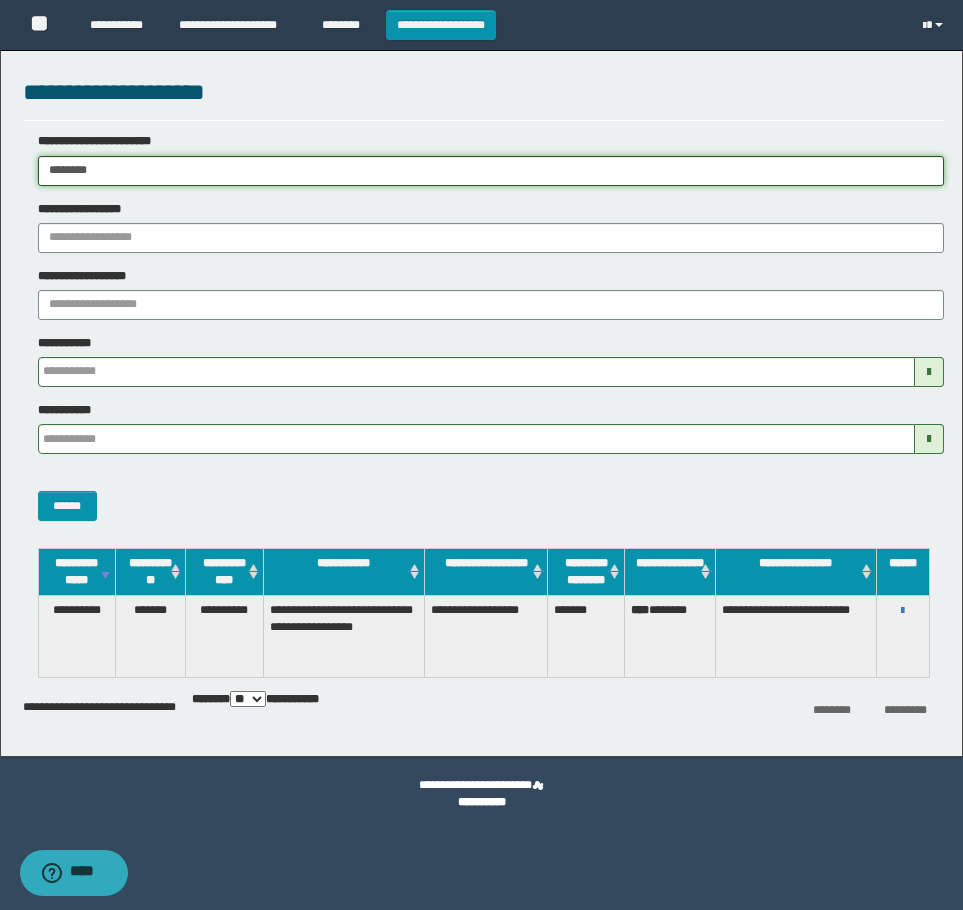 drag, startPoint x: 132, startPoint y: 172, endPoint x: -4, endPoint y: 200, distance: 138.85243 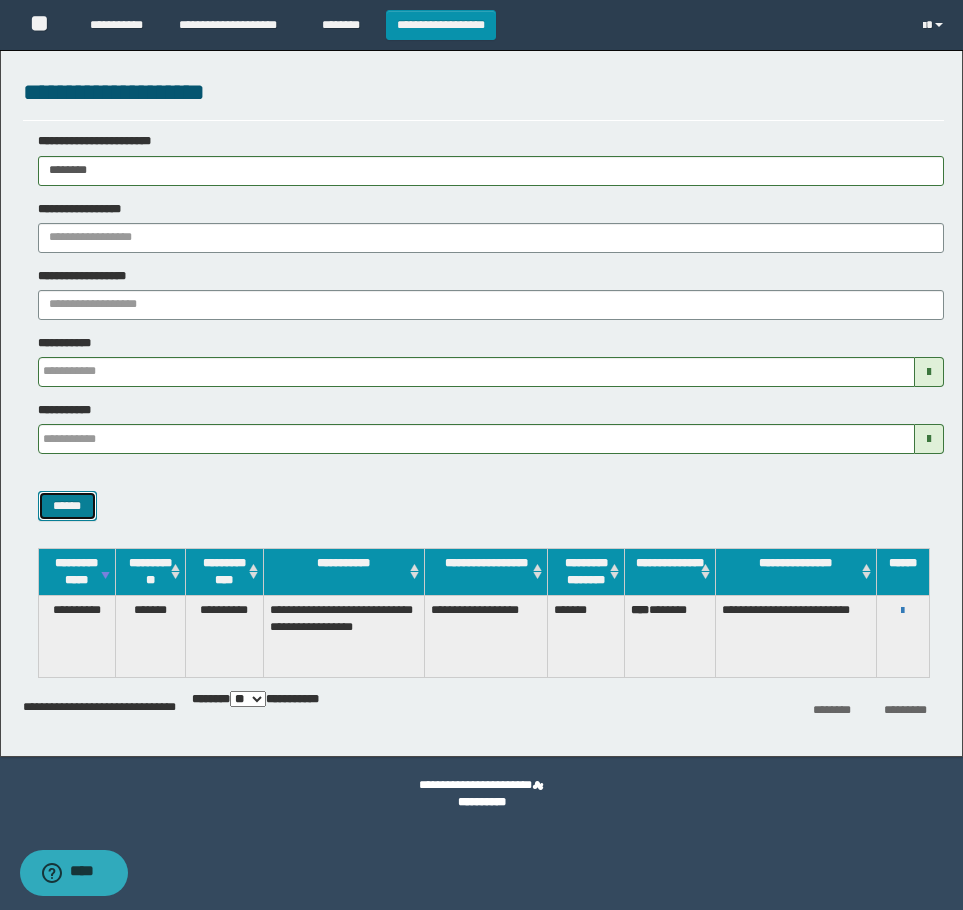 click on "******" at bounding box center [67, 506] 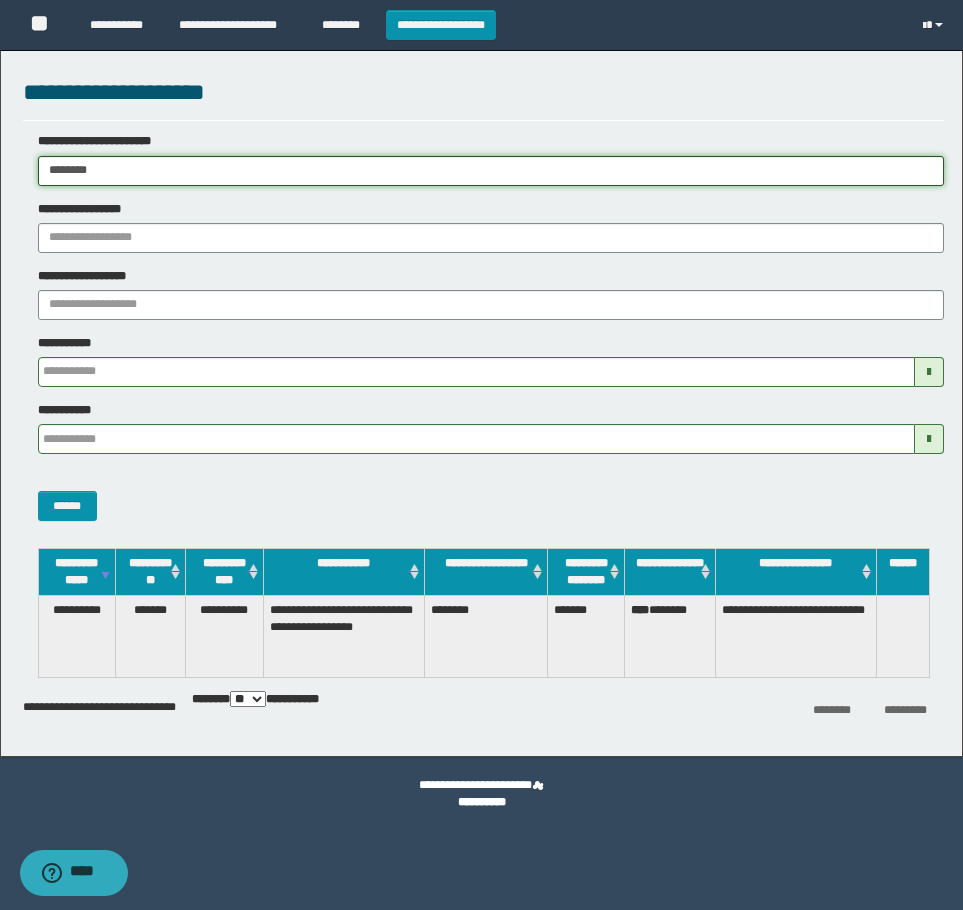 drag, startPoint x: 151, startPoint y: 173, endPoint x: -4, endPoint y: 170, distance: 155.02902 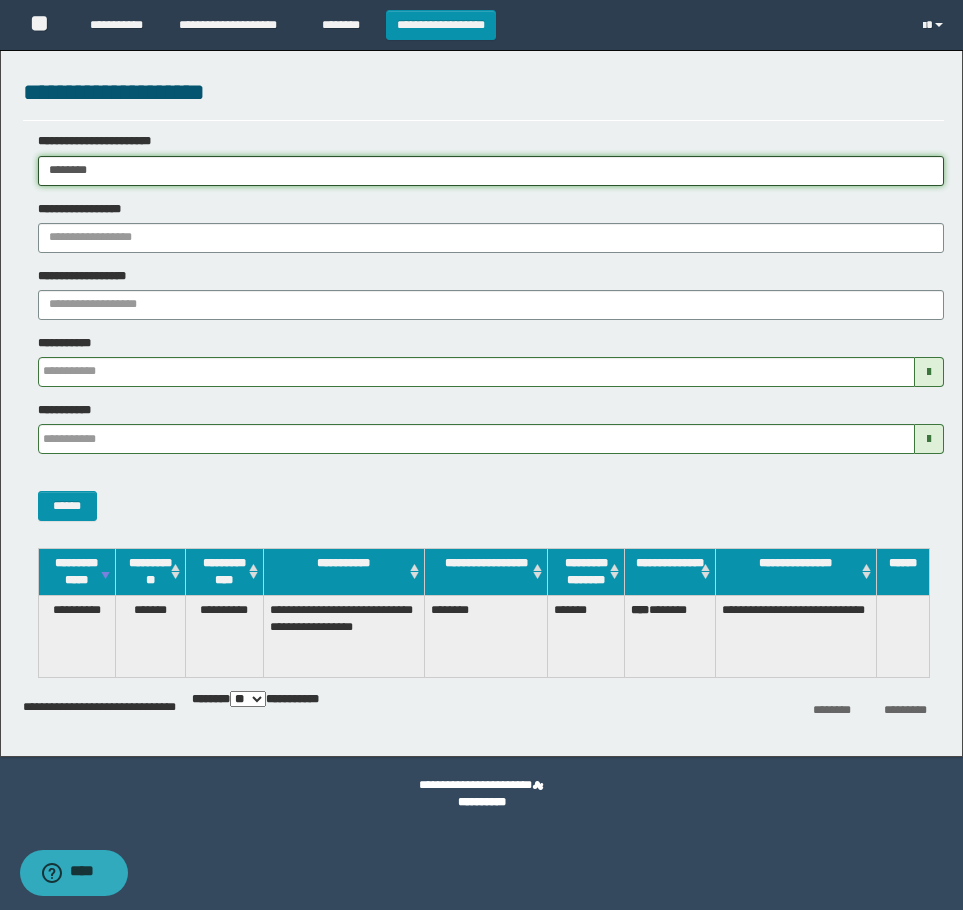 click on "**********" at bounding box center [481, 455] 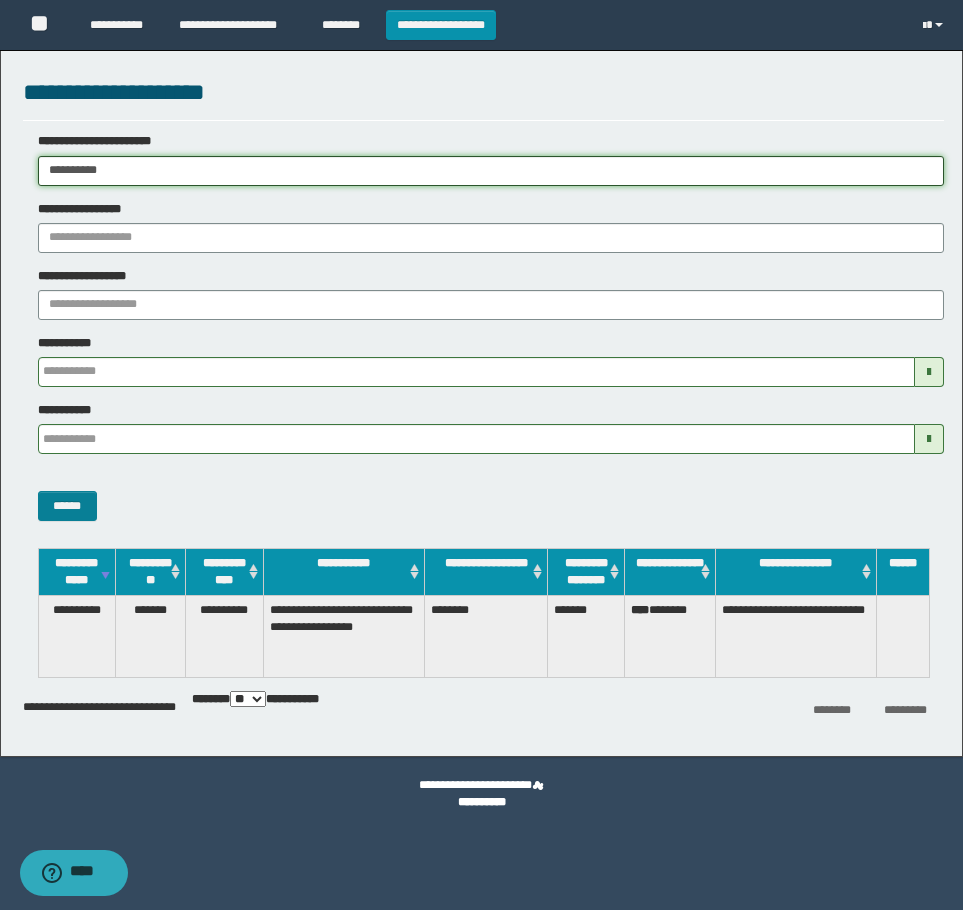 type on "**********" 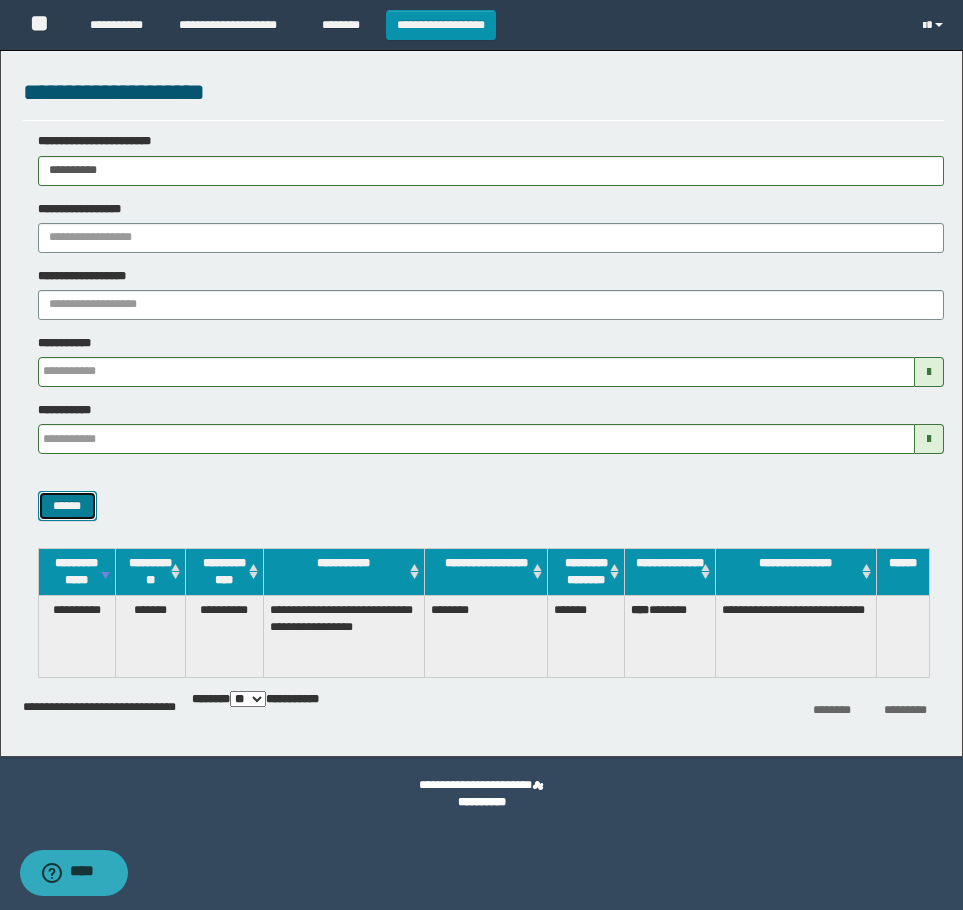 click on "******" at bounding box center (67, 506) 